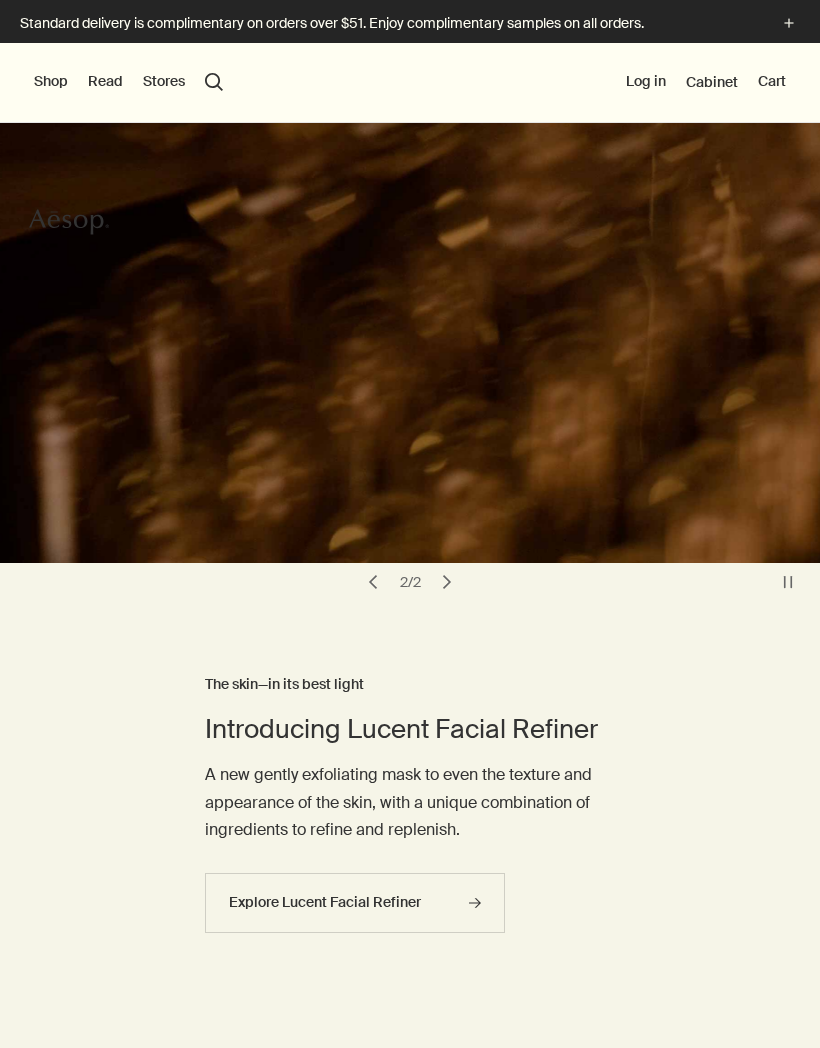 scroll, scrollTop: 39, scrollLeft: 0, axis: vertical 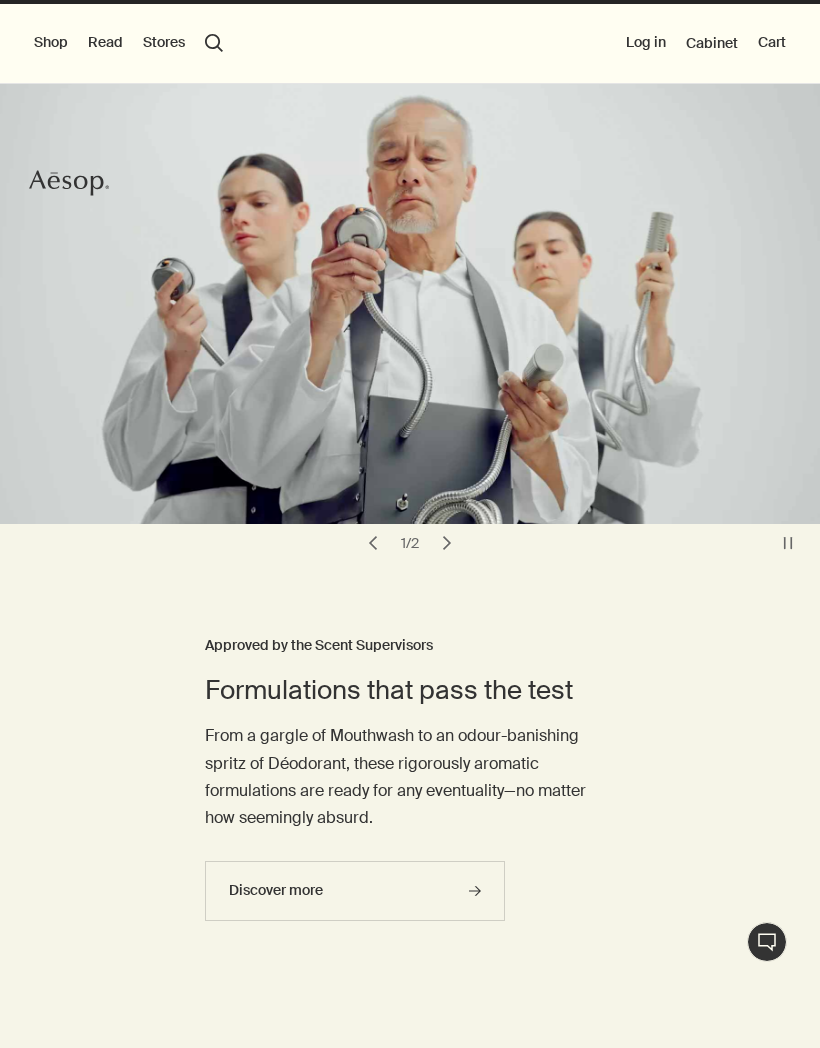 click on "Shop" at bounding box center (51, 43) 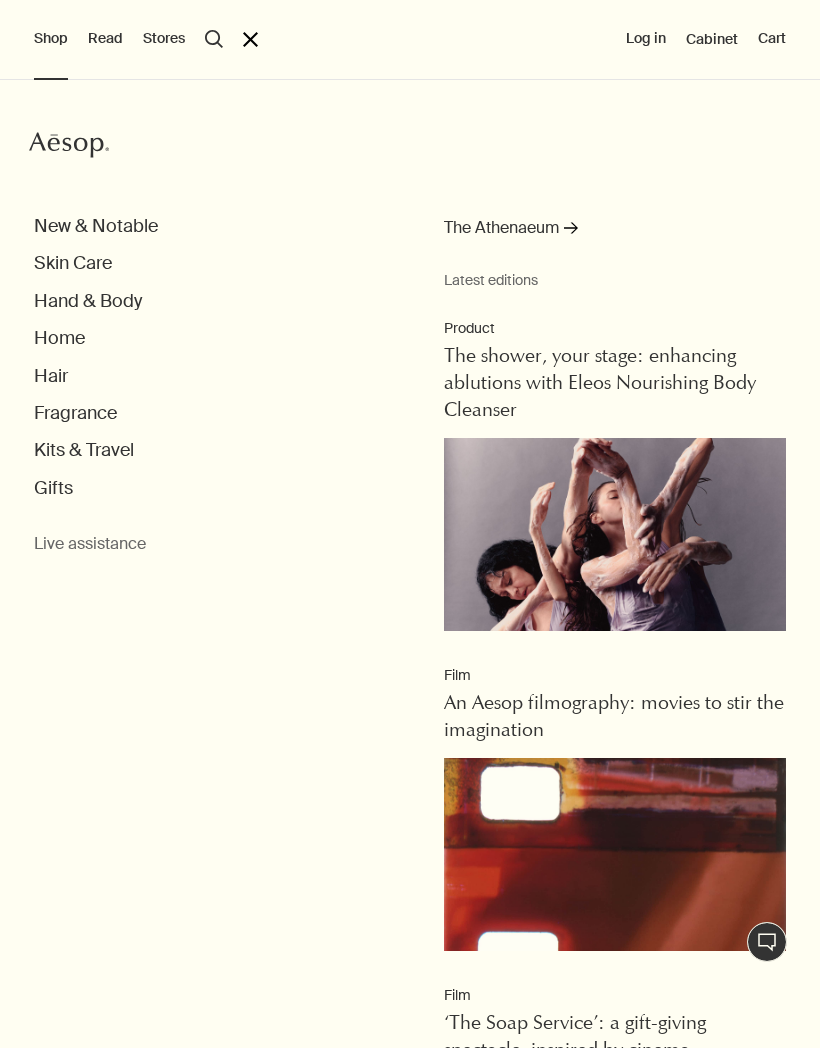 click on "Hand & Body" at bounding box center [88, 301] 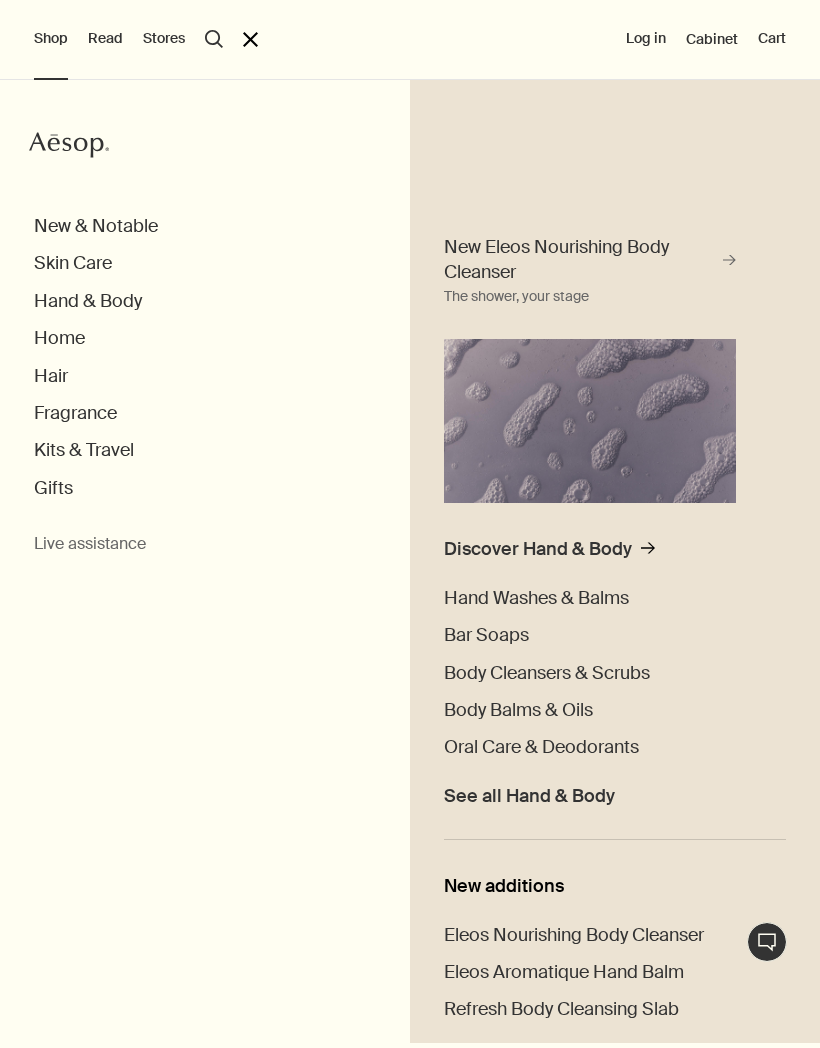 click on "New Eleos Nourishing Body Cleanser   rightArrow The shower, your stage" at bounding box center (590, 366) 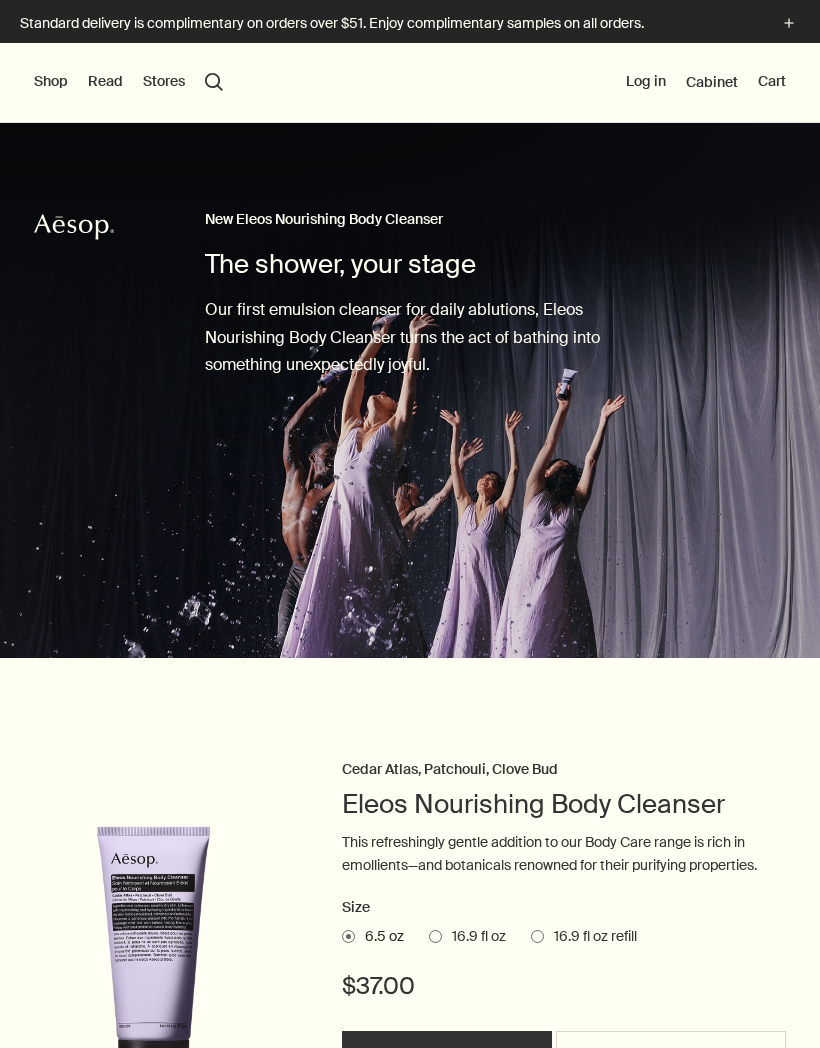 scroll, scrollTop: 0, scrollLeft: 0, axis: both 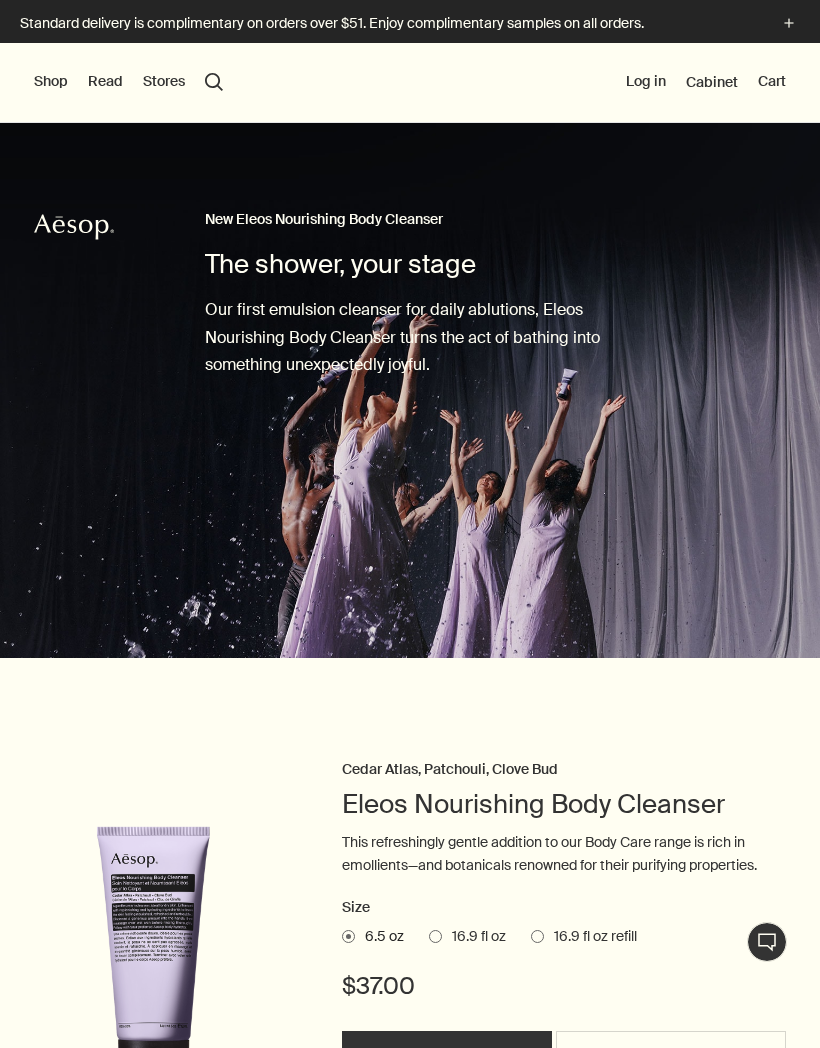 click on "Shop" at bounding box center (51, 82) 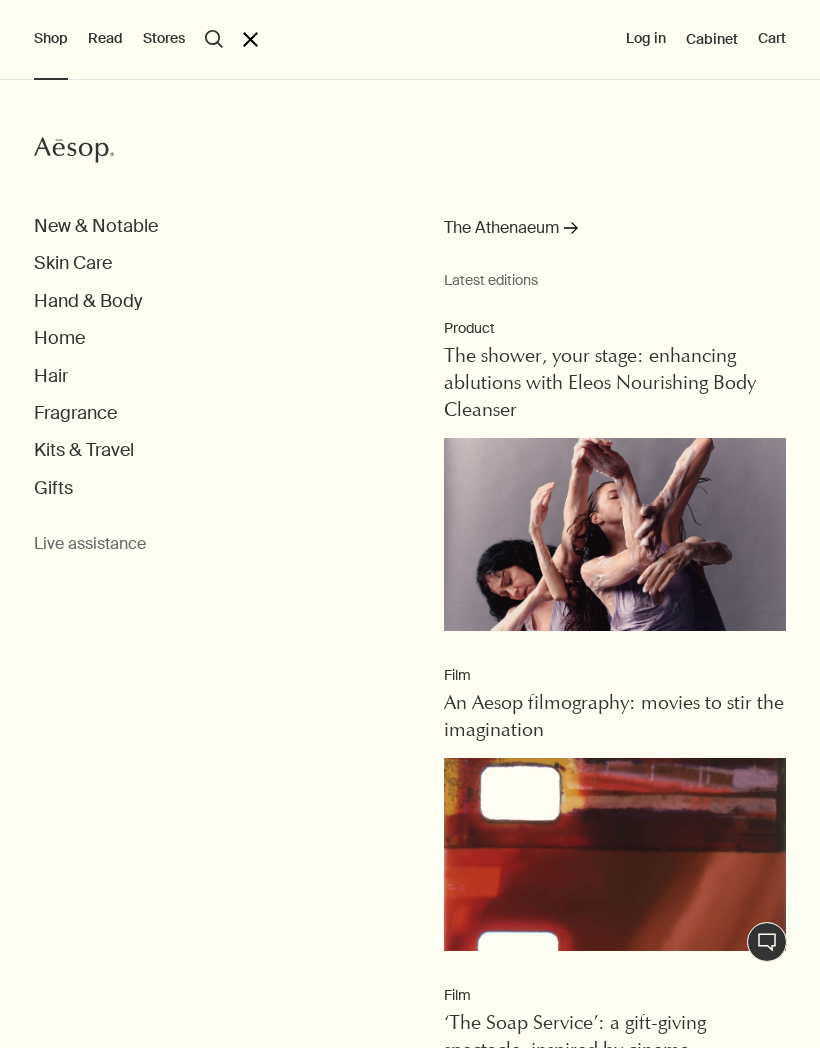 click on "Fragrance" at bounding box center [75, 413] 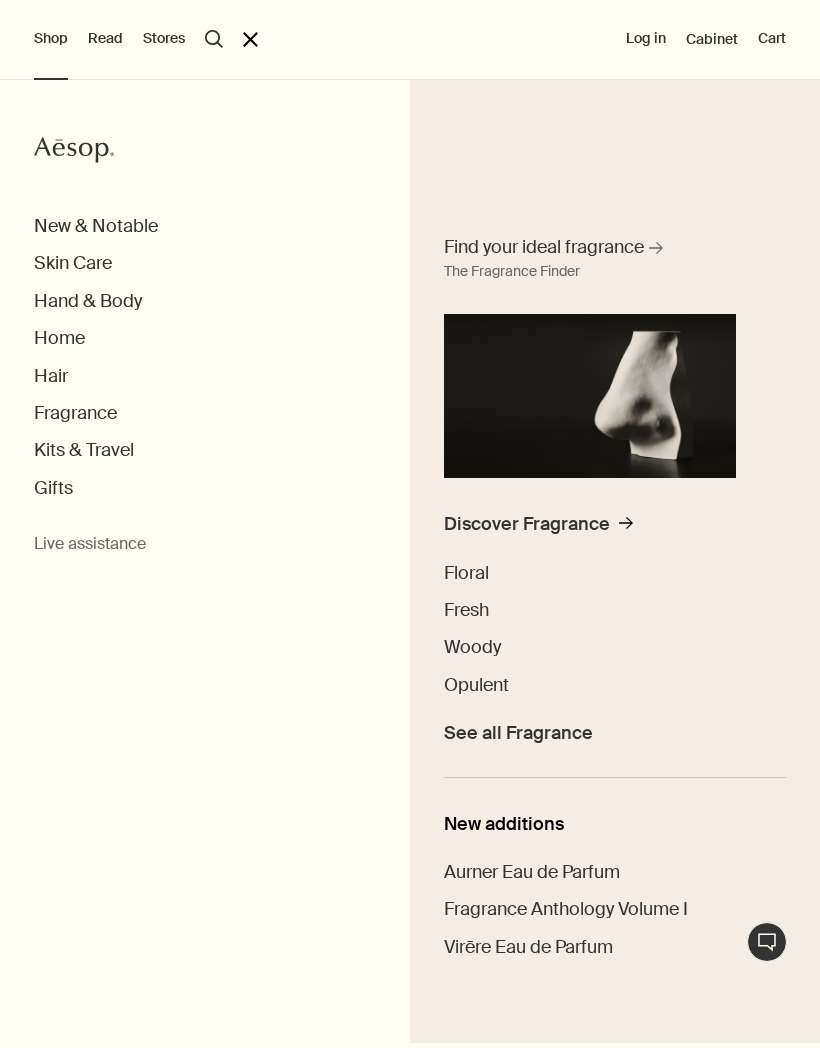 click on "Hand & Body" at bounding box center (88, 301) 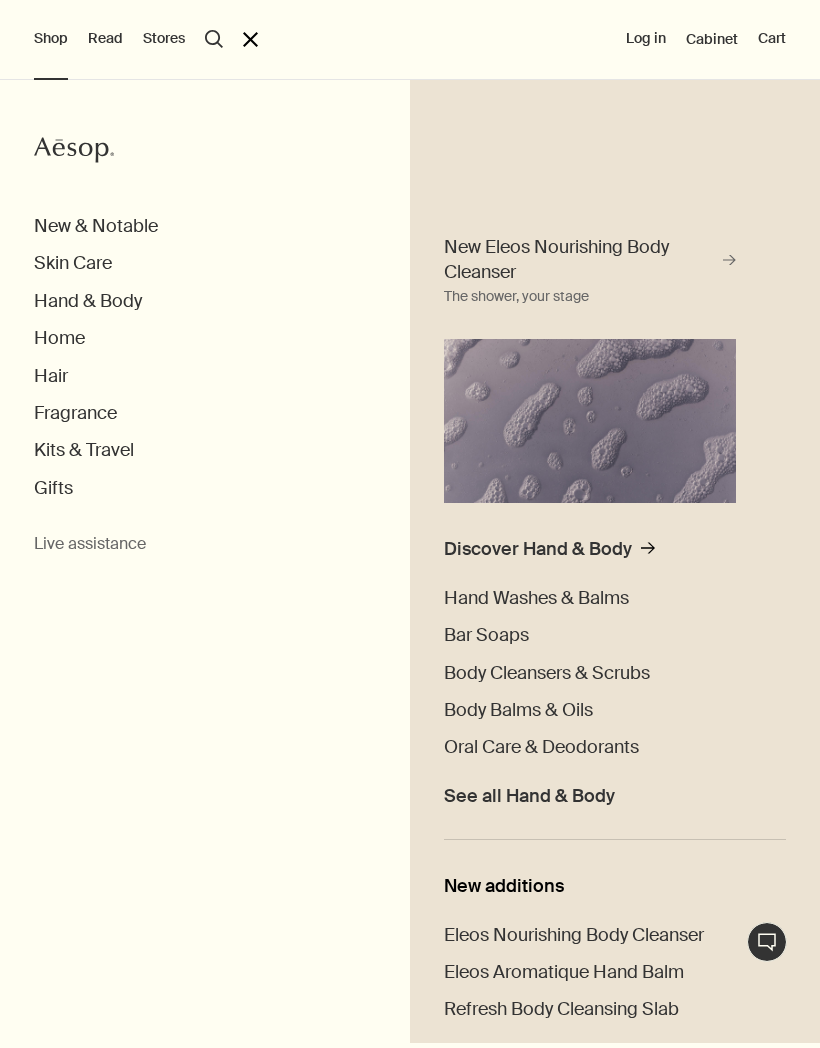 click on "Hand Washes & Balms" at bounding box center (536, 598) 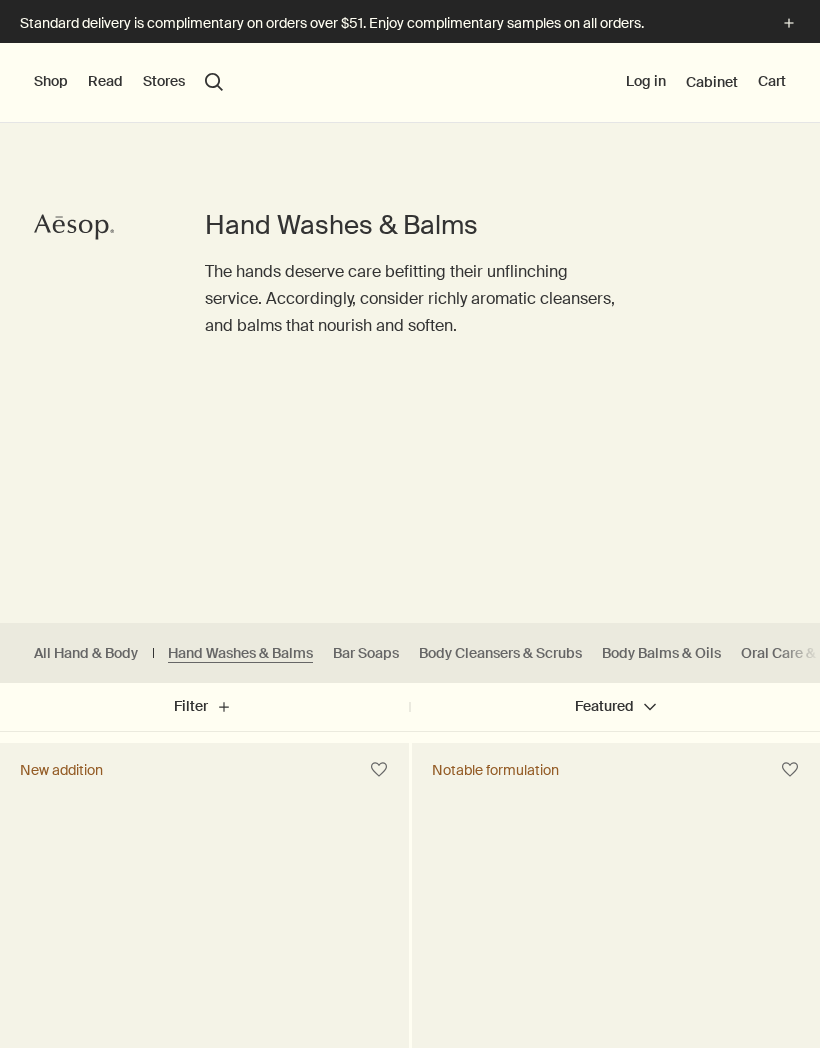 scroll, scrollTop: 0, scrollLeft: 0, axis: both 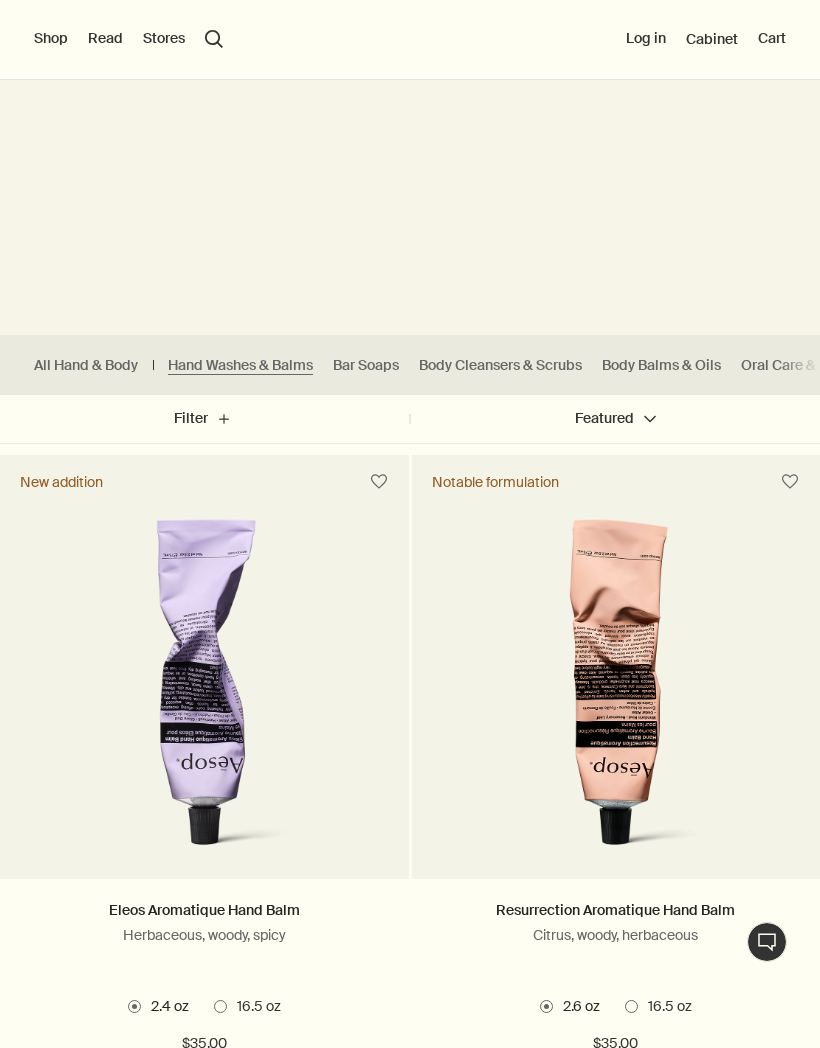 click on "All Hand & Body" at bounding box center [86, 365] 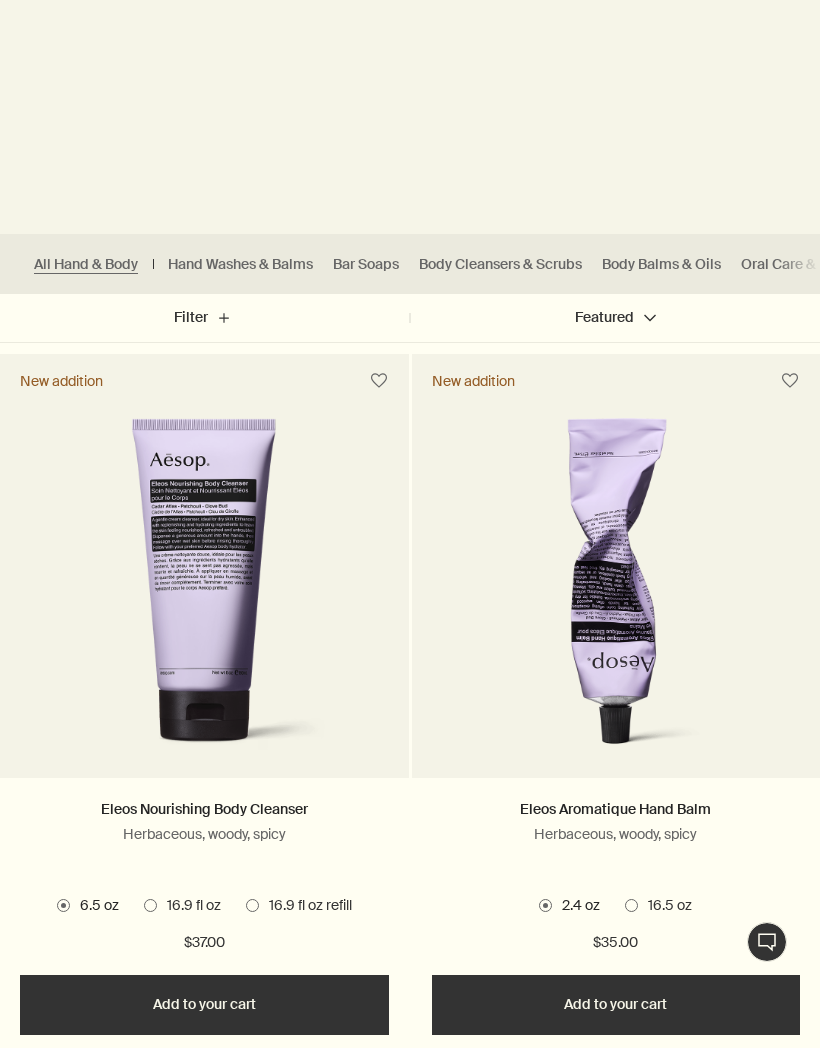 scroll, scrollTop: 387, scrollLeft: 0, axis: vertical 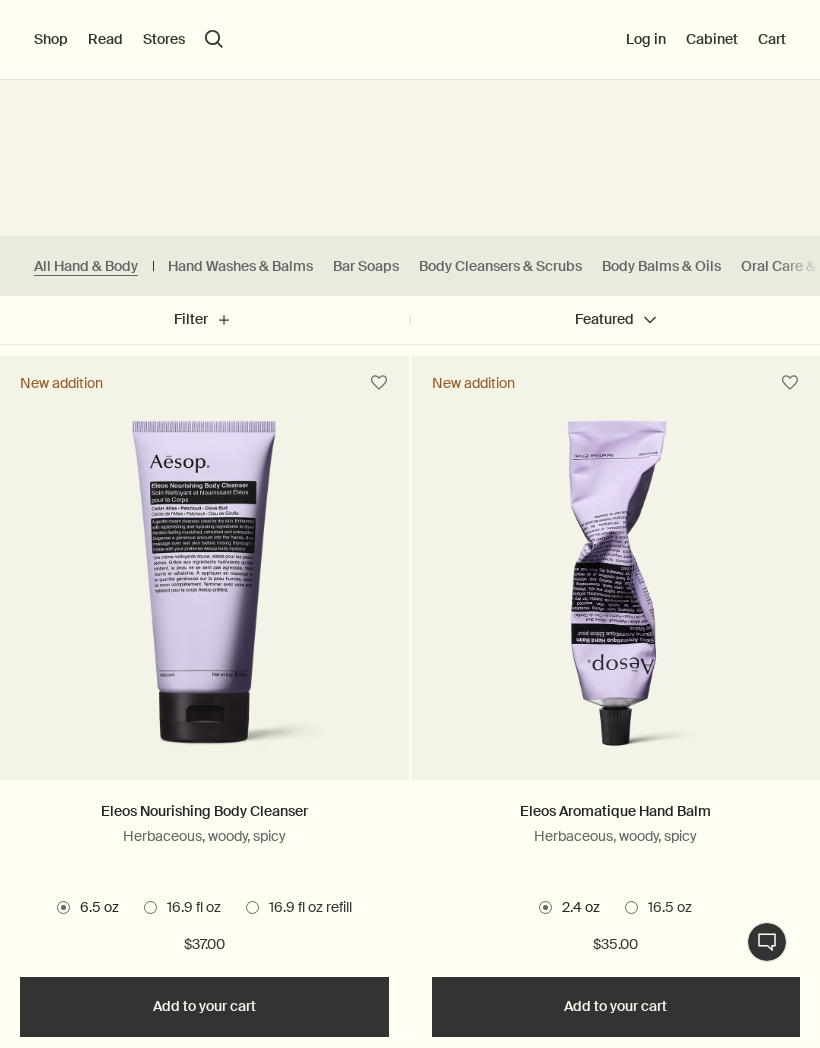 click on "Hand Washes & Balms" at bounding box center [240, 266] 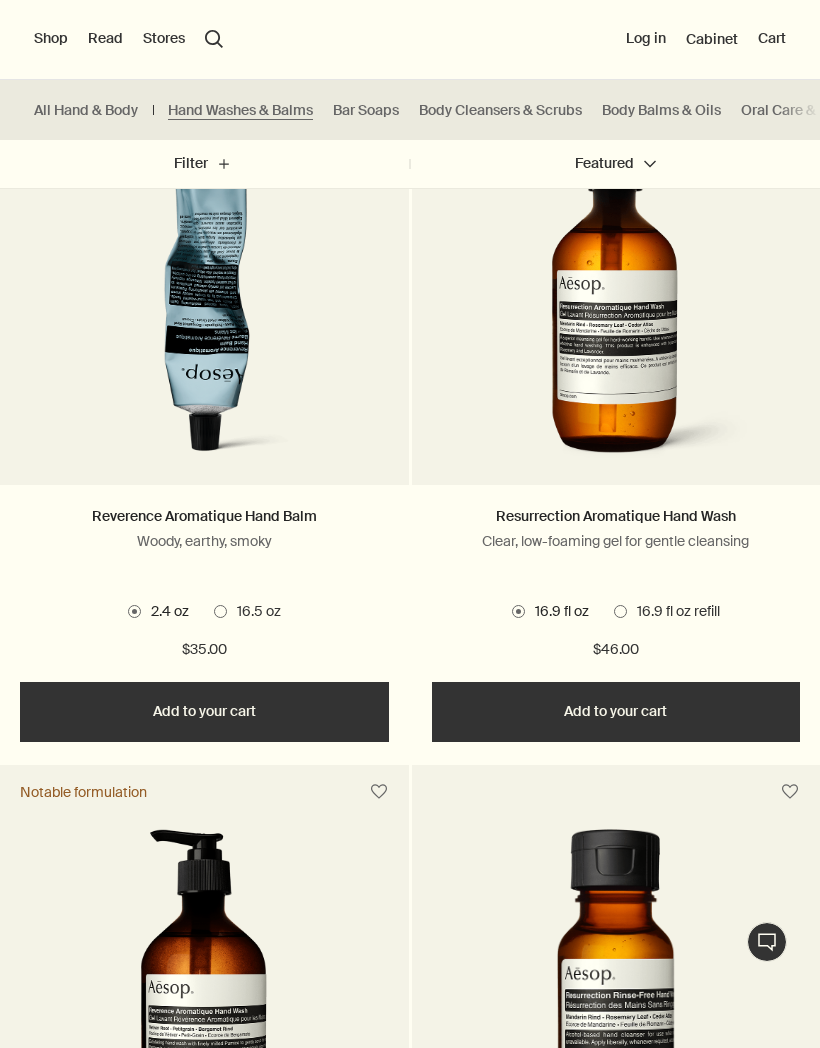 scroll, scrollTop: 1352, scrollLeft: 0, axis: vertical 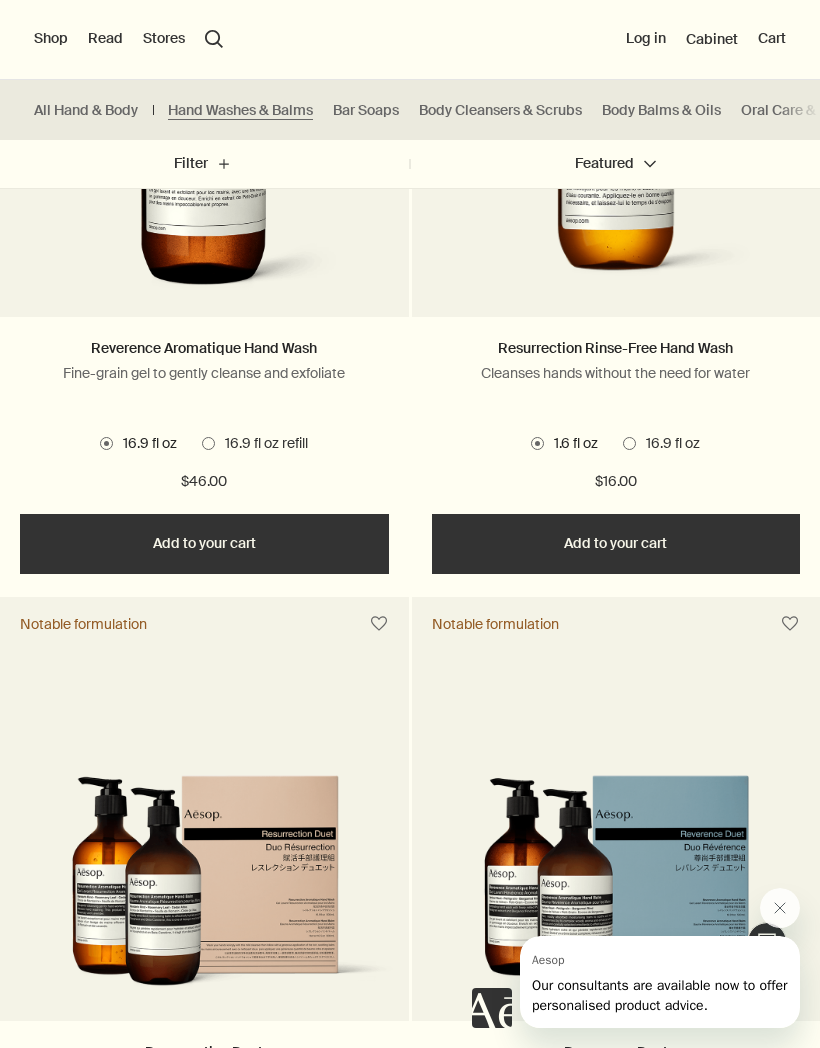 click on "16.9 fl oz refill" at bounding box center [255, 444] 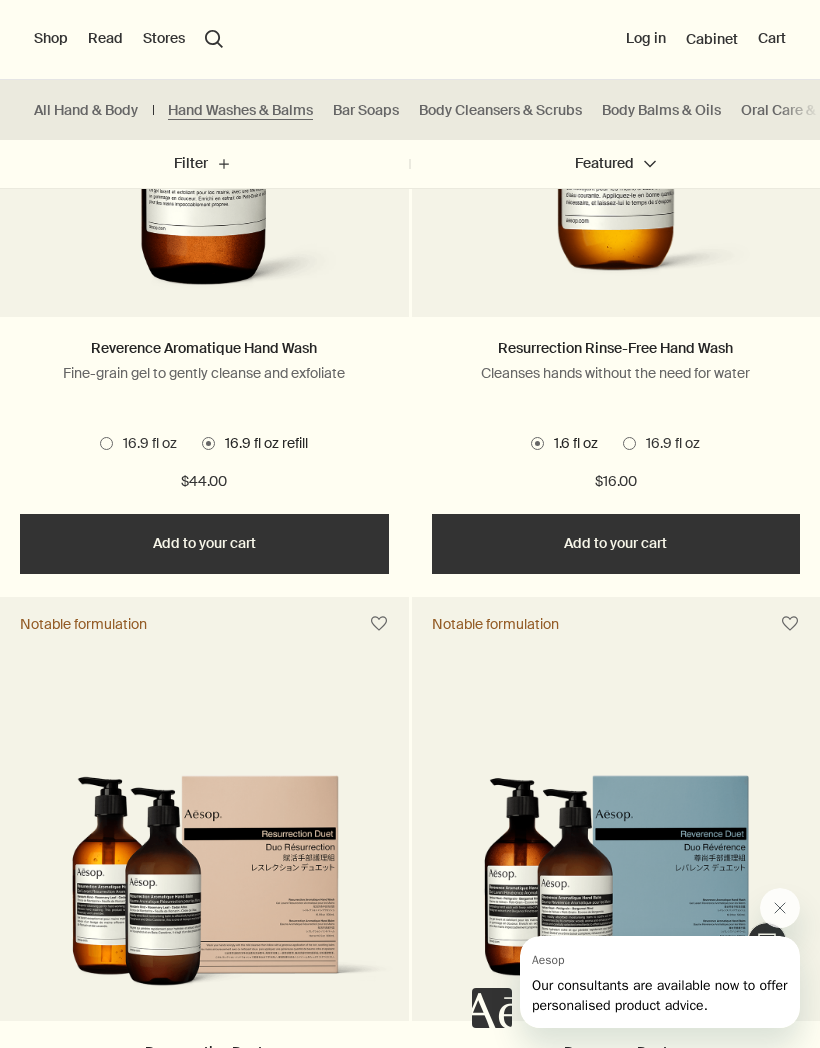 click on "16.9 fl oz" at bounding box center (138, 444) 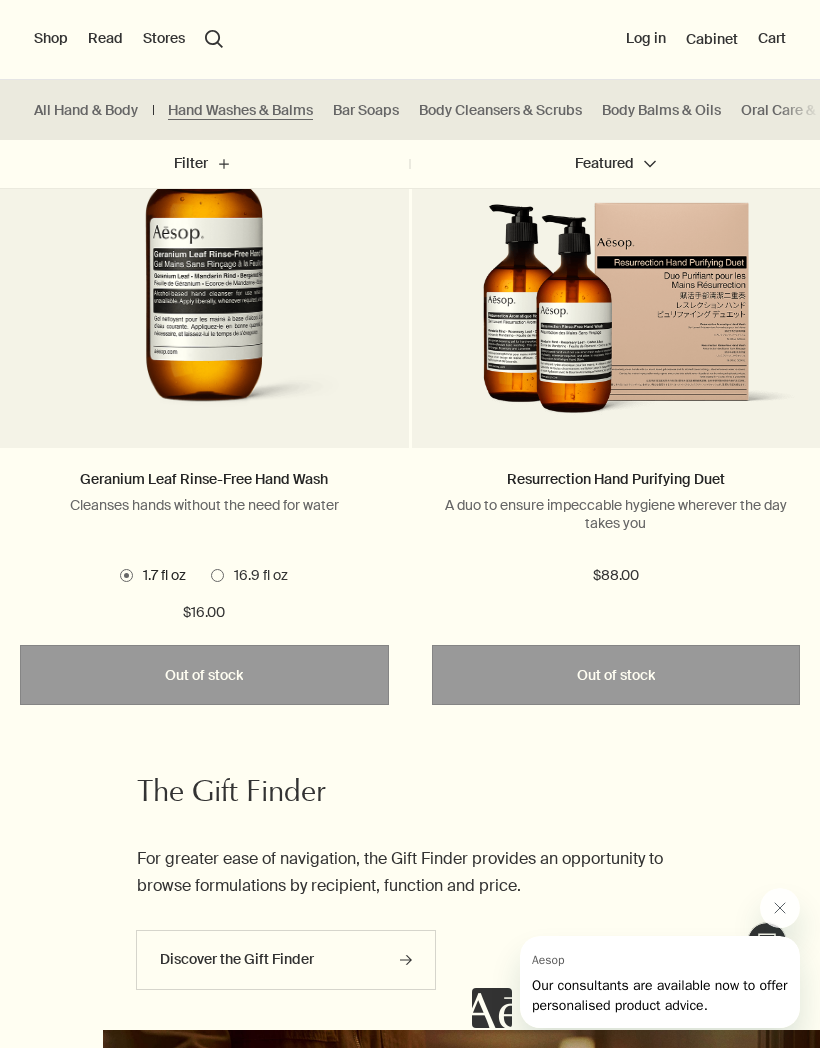 scroll, scrollTop: 6203, scrollLeft: 0, axis: vertical 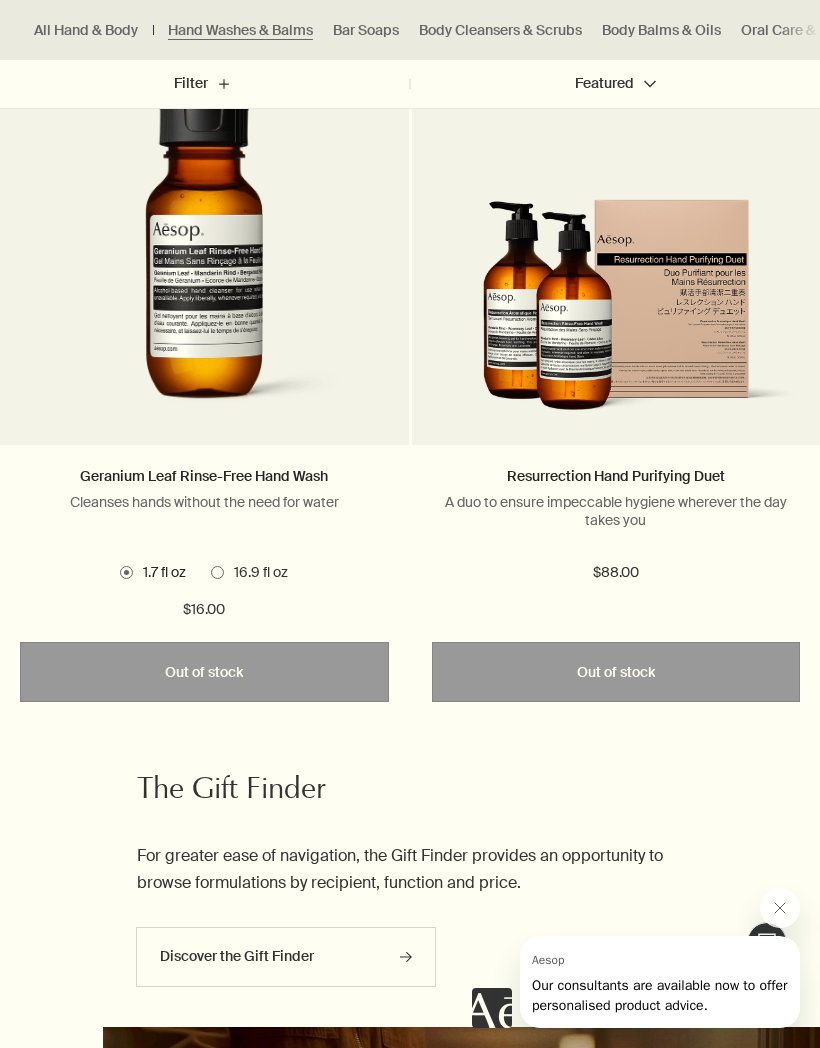 click on "16.9 fl oz" at bounding box center [256, 573] 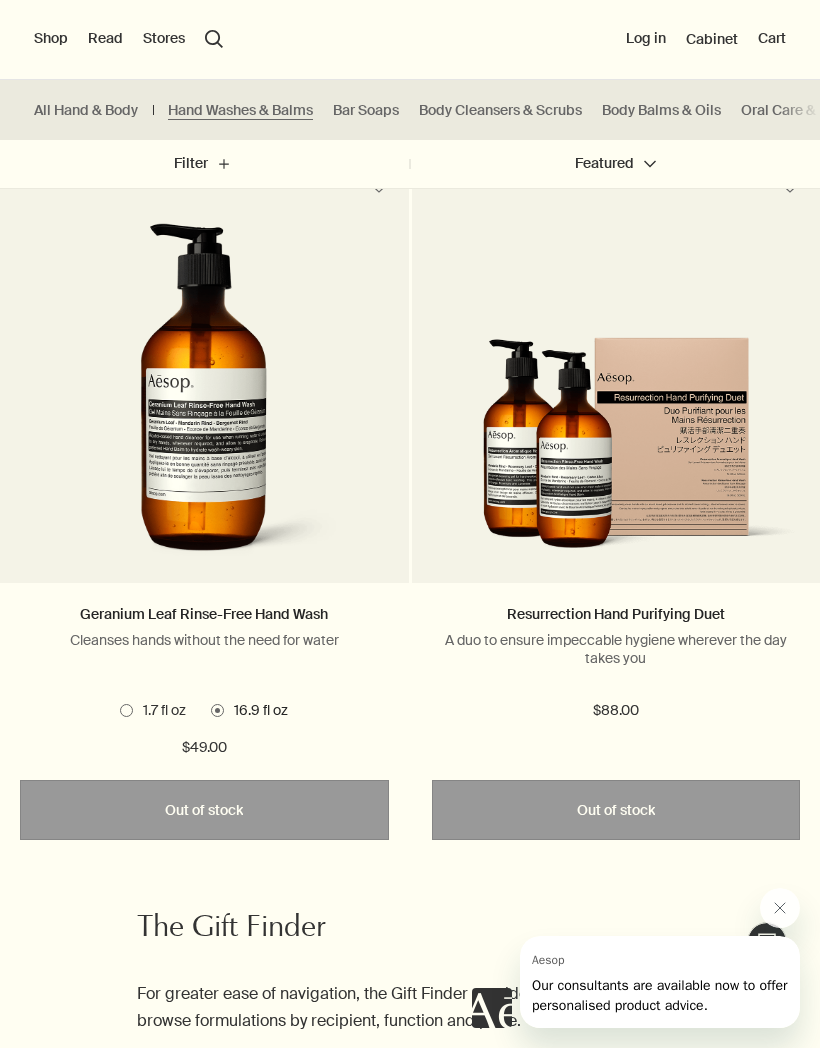 scroll, scrollTop: 6039, scrollLeft: 0, axis: vertical 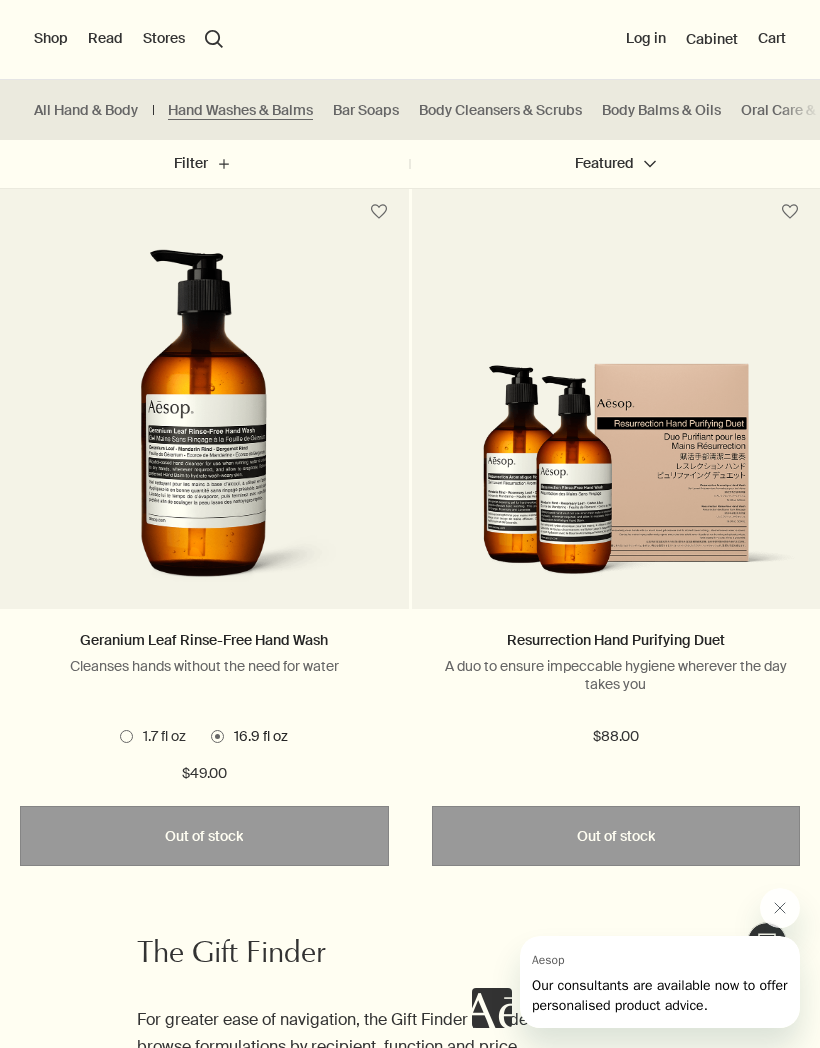 click at bounding box center (126, 736) 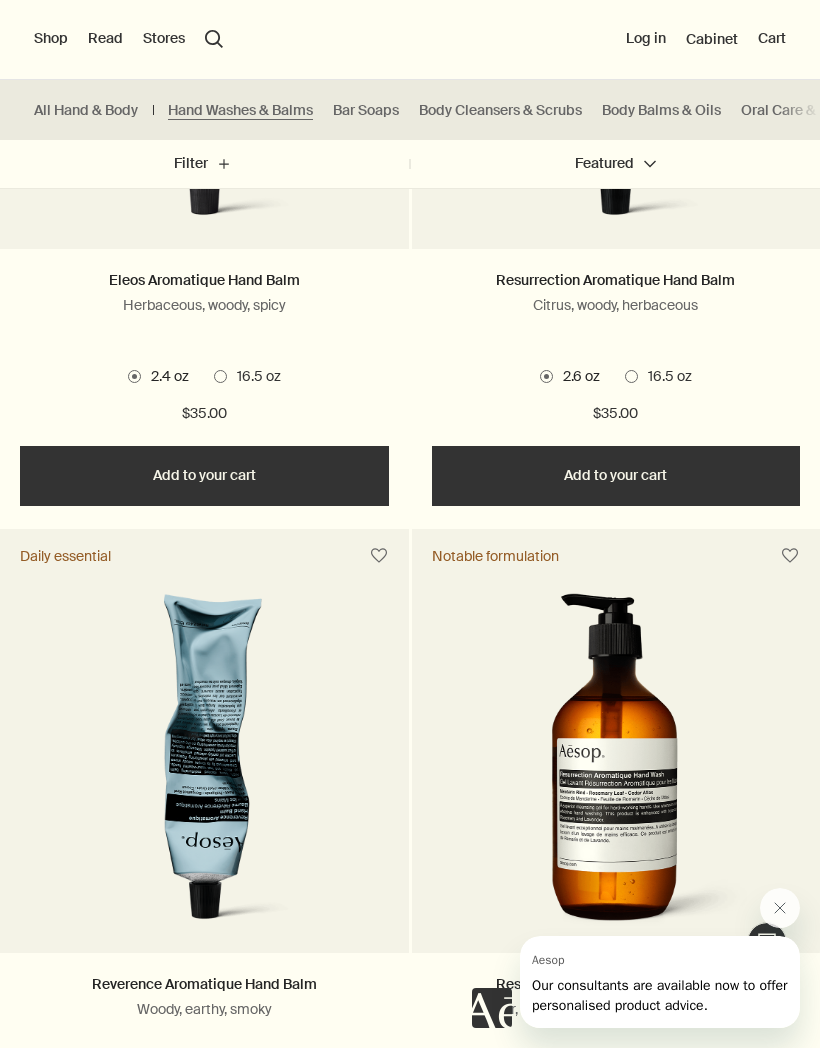 scroll, scrollTop: 922, scrollLeft: 0, axis: vertical 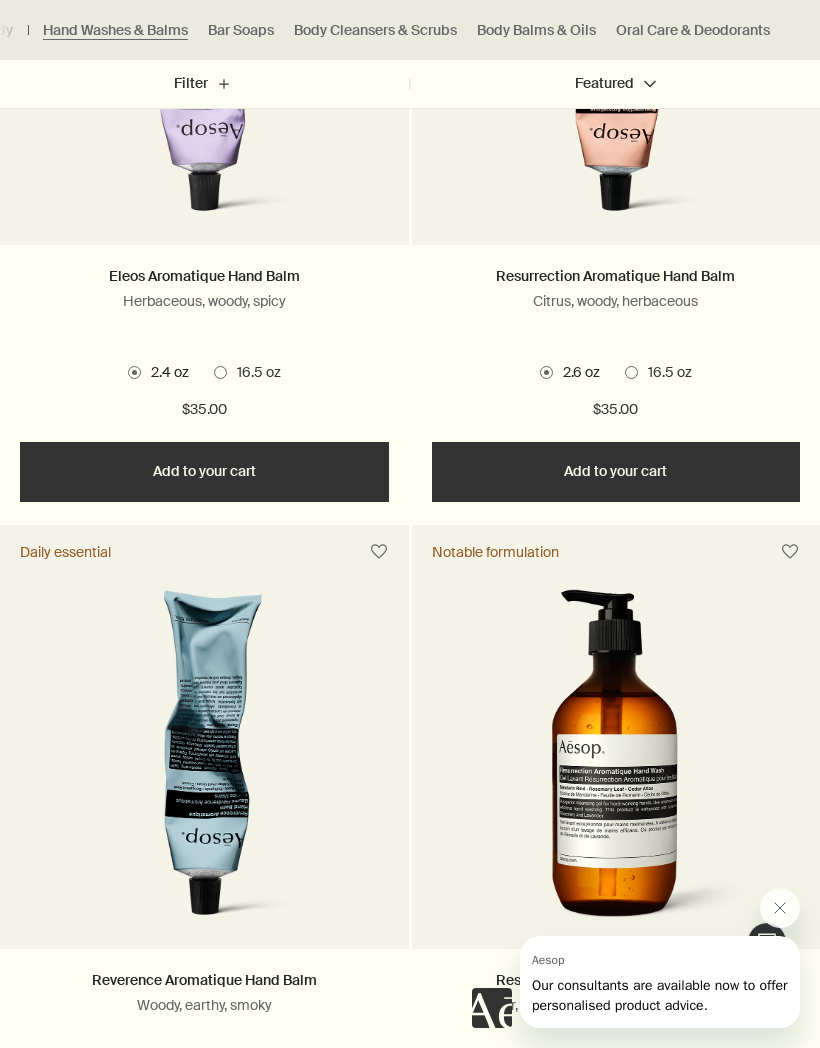 click on "Oral Care & Deodorants" at bounding box center [693, 30] 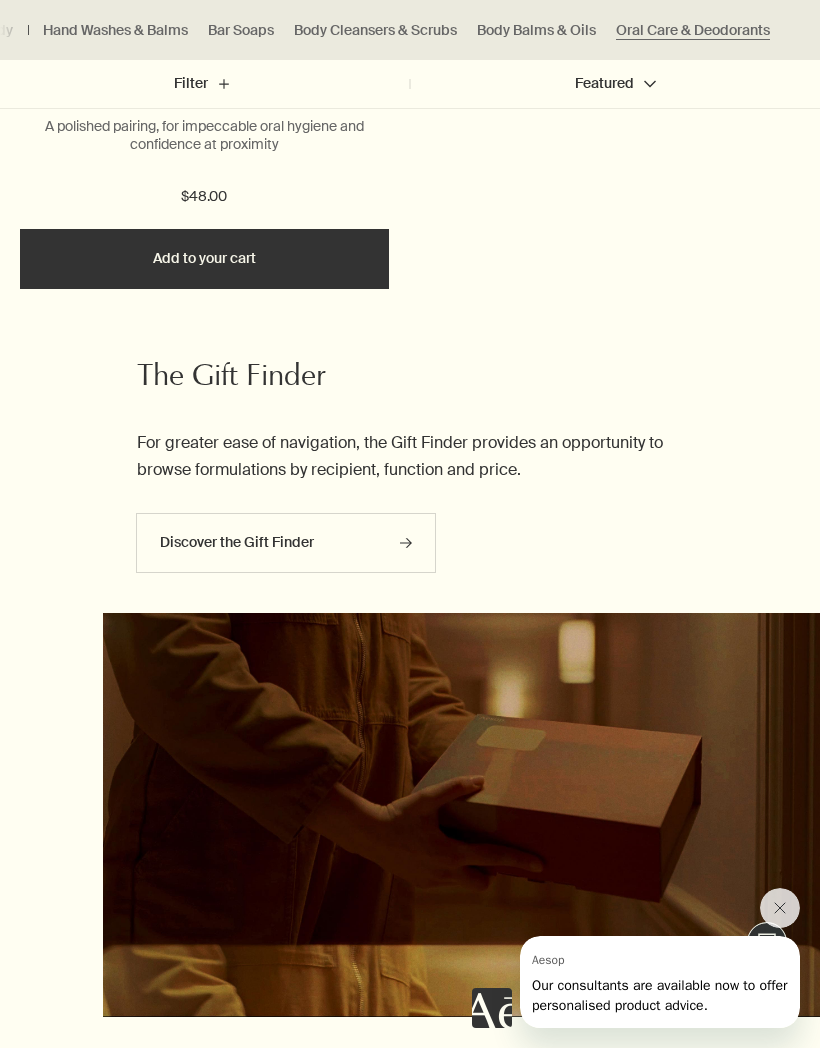 scroll, scrollTop: 3213, scrollLeft: 0, axis: vertical 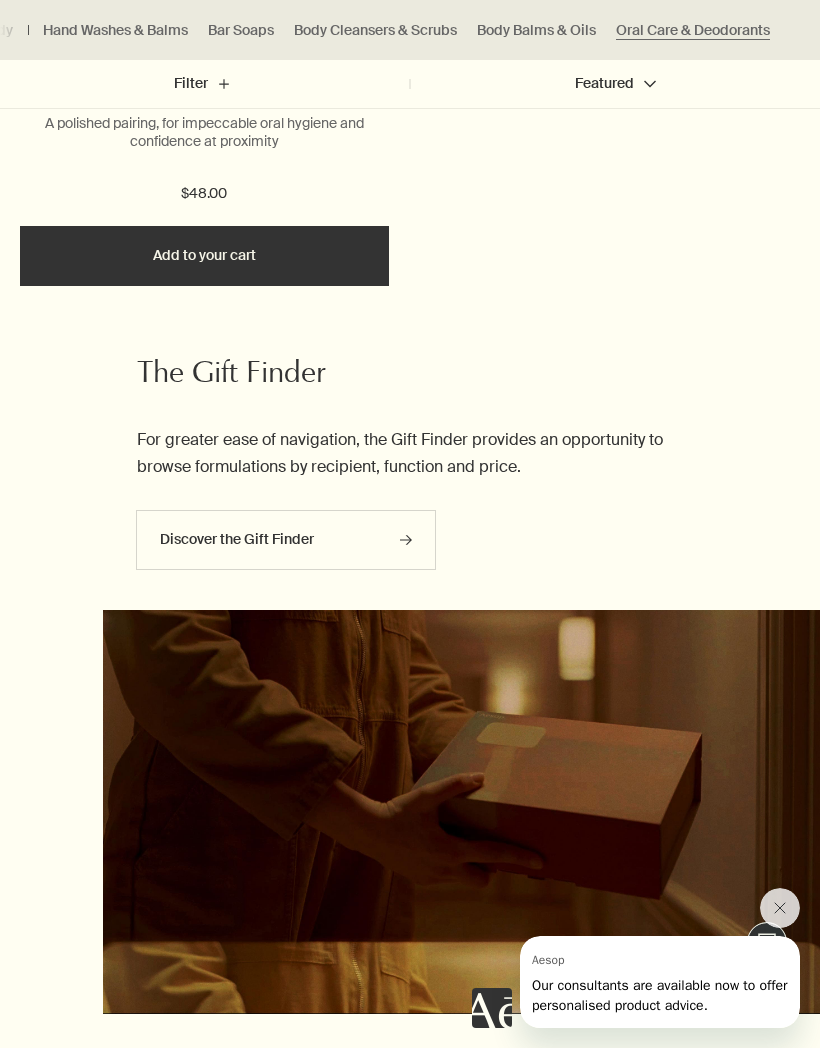 click on "Discover the Gift Finder   rightArrow" at bounding box center (286, 540) 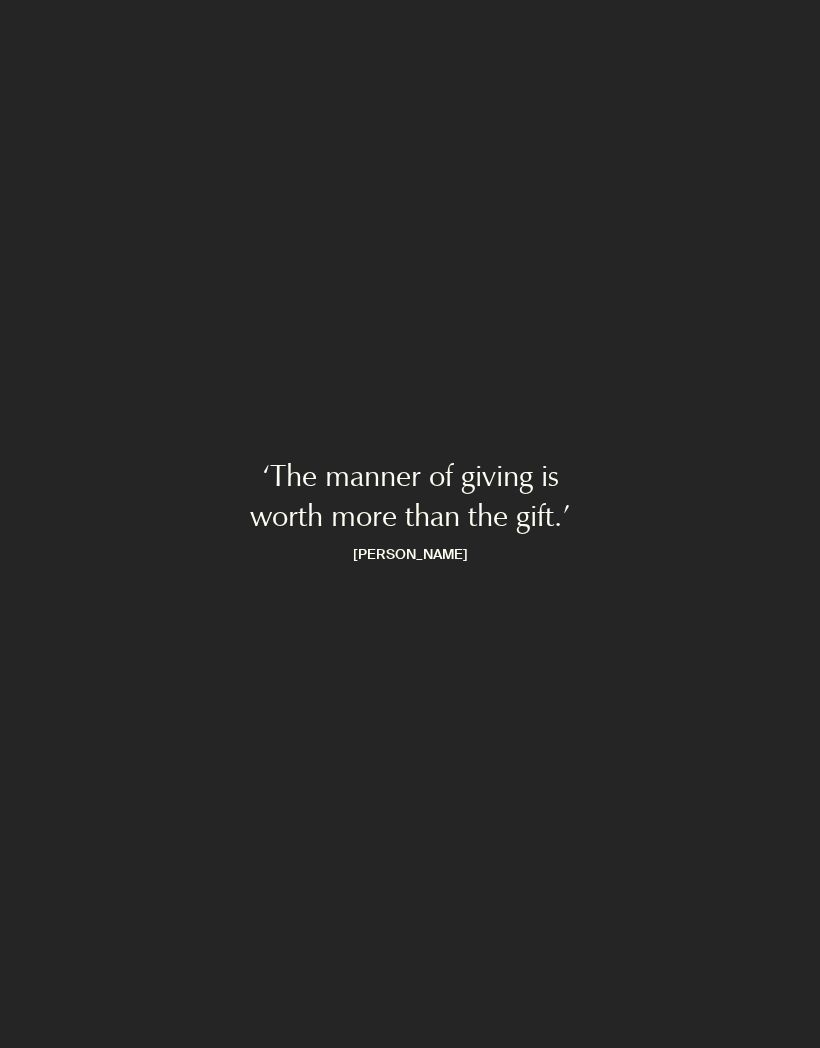 scroll, scrollTop: 0, scrollLeft: 0, axis: both 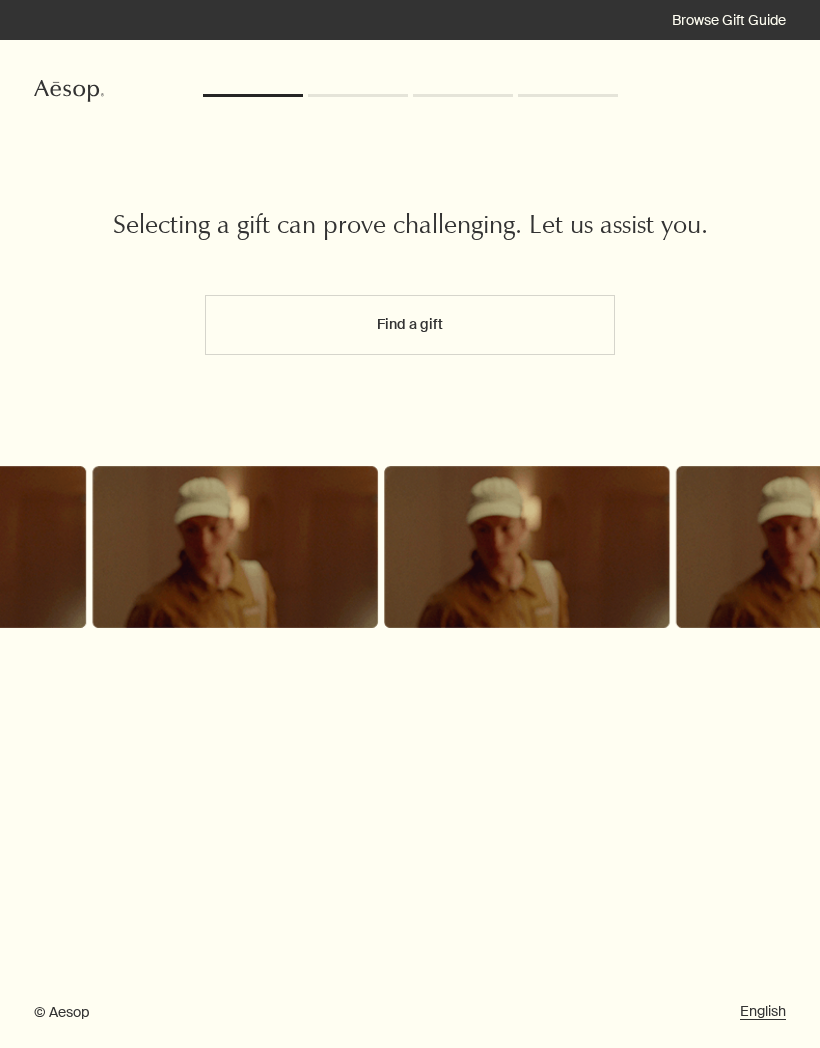 click on "Find a gift" at bounding box center (410, 325) 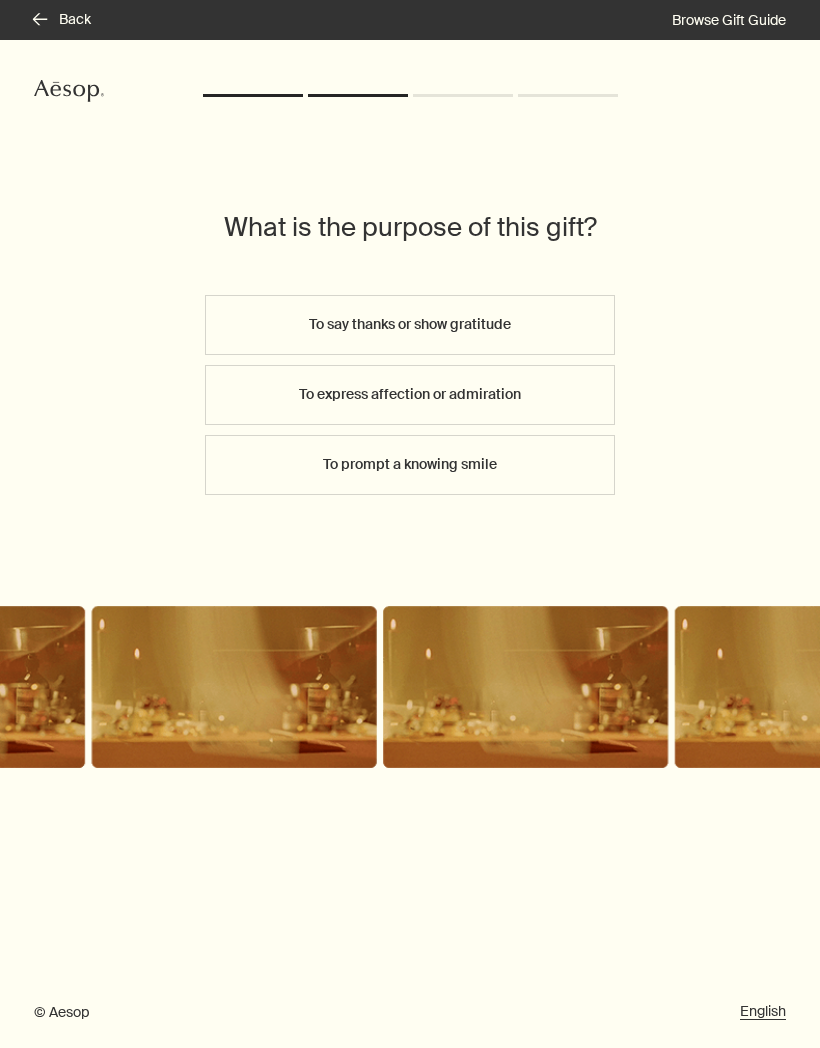click on "To prompt a knowing smile" at bounding box center [410, 465] 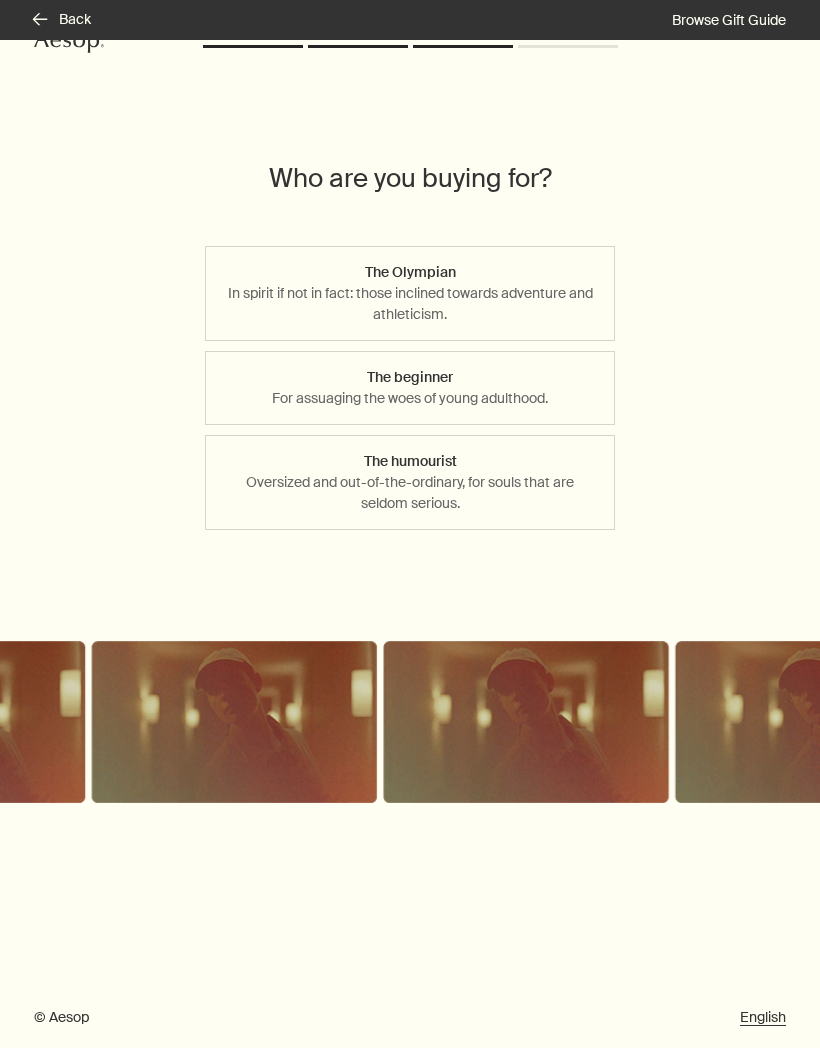 click on "The Olympian In spirit if not in fact: those inclined towards adventure and athleticism." at bounding box center (410, 293) 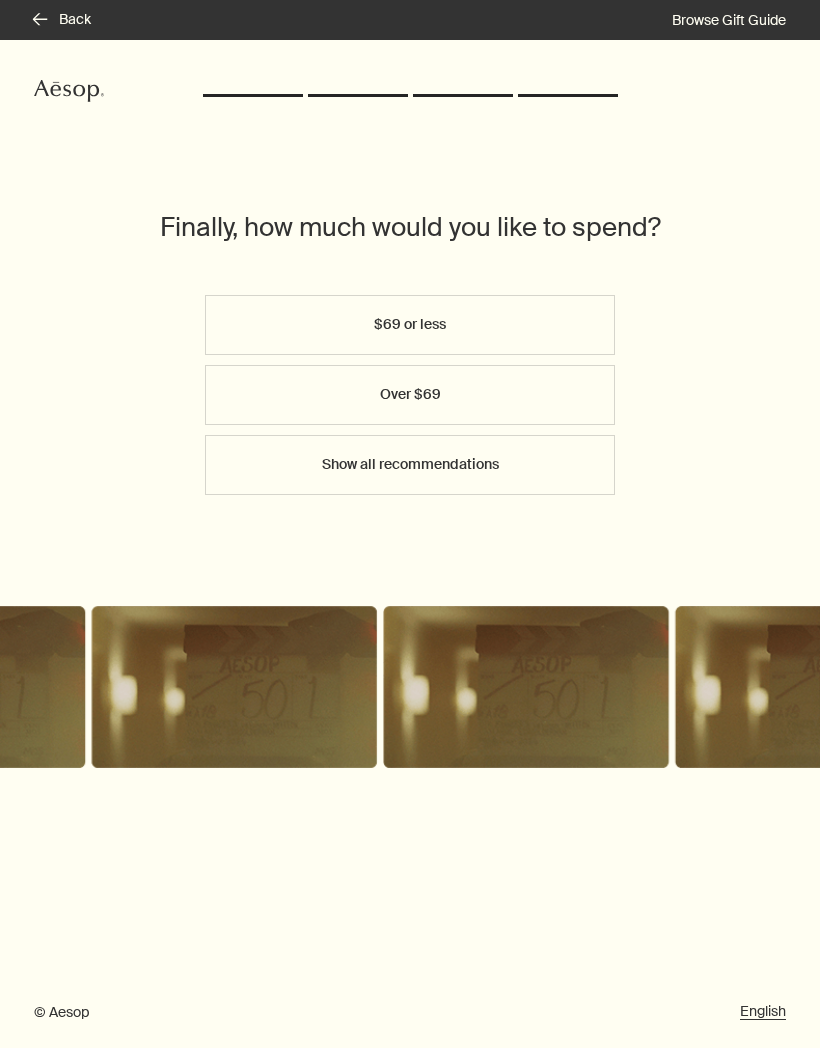 click on "Over $69" at bounding box center (410, 395) 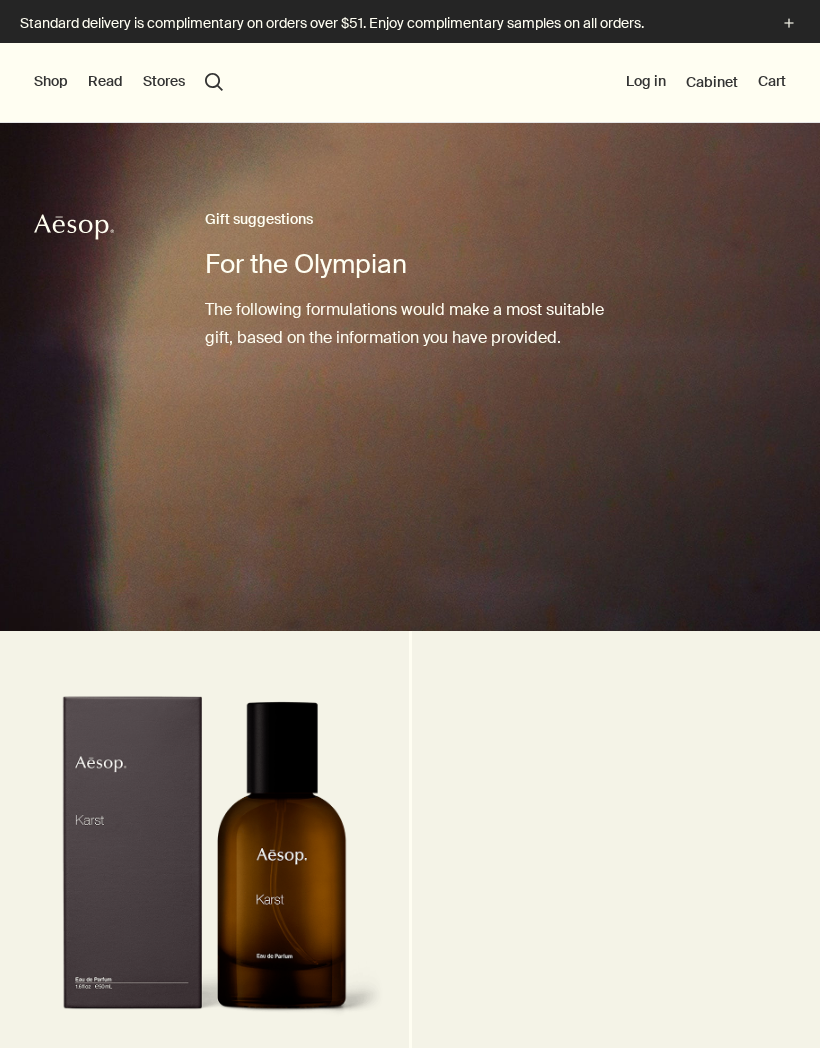 scroll, scrollTop: 0, scrollLeft: 0, axis: both 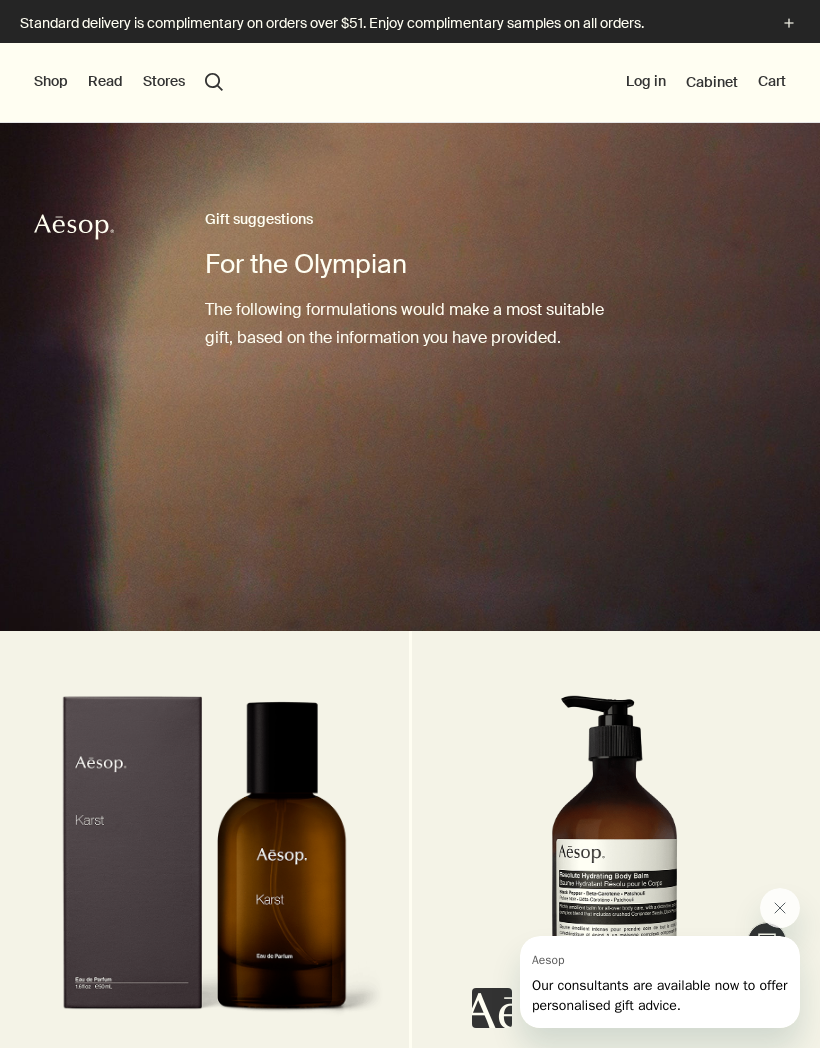 click on "Shop" at bounding box center [51, 82] 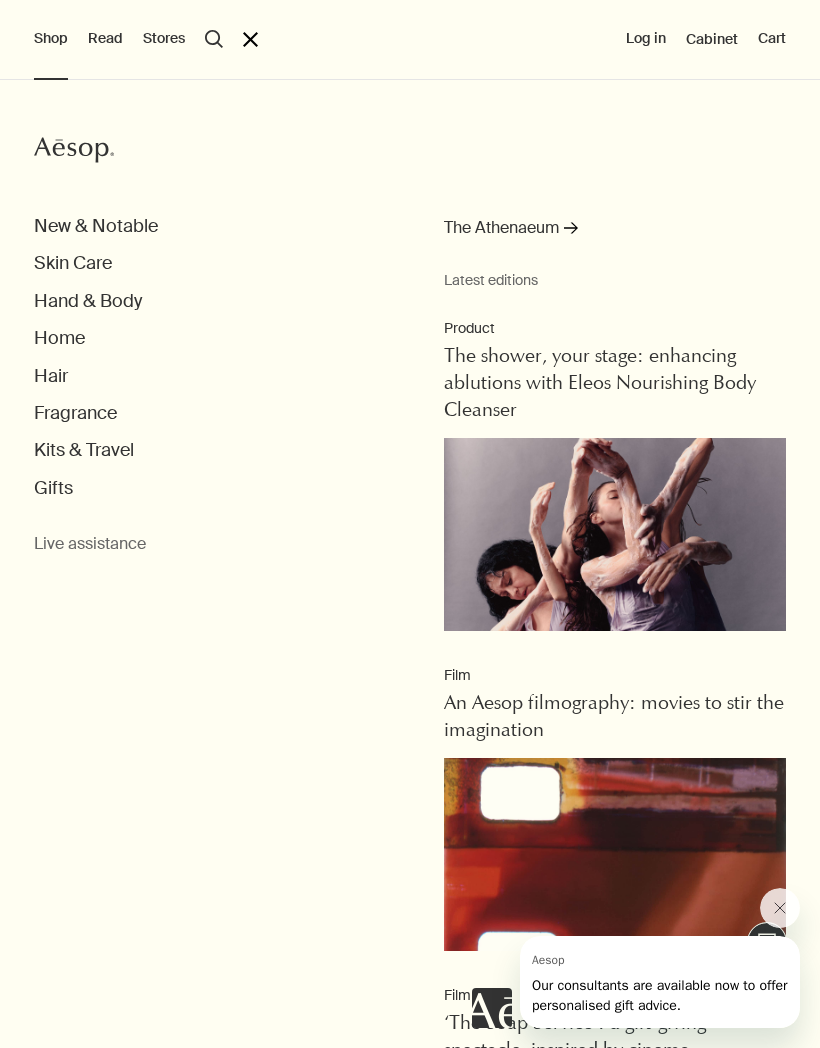 click on "Hair" at bounding box center [51, 376] 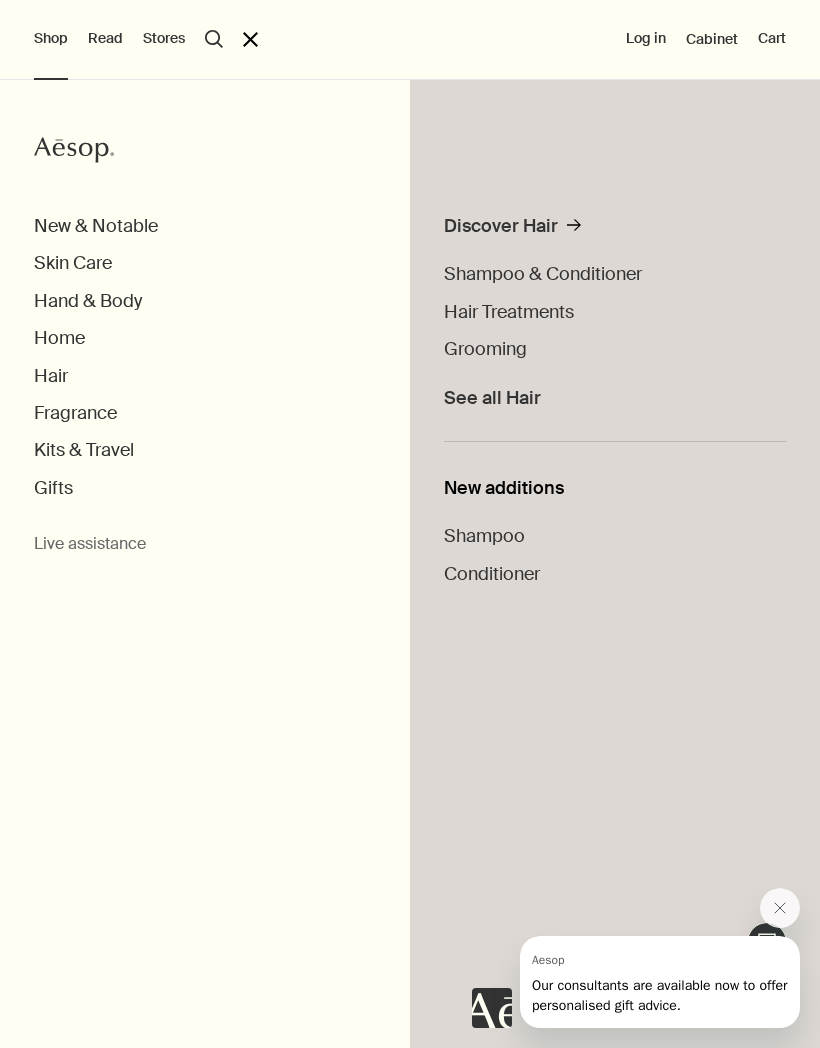 click on "Shampoo & Conditioner" at bounding box center [543, 274] 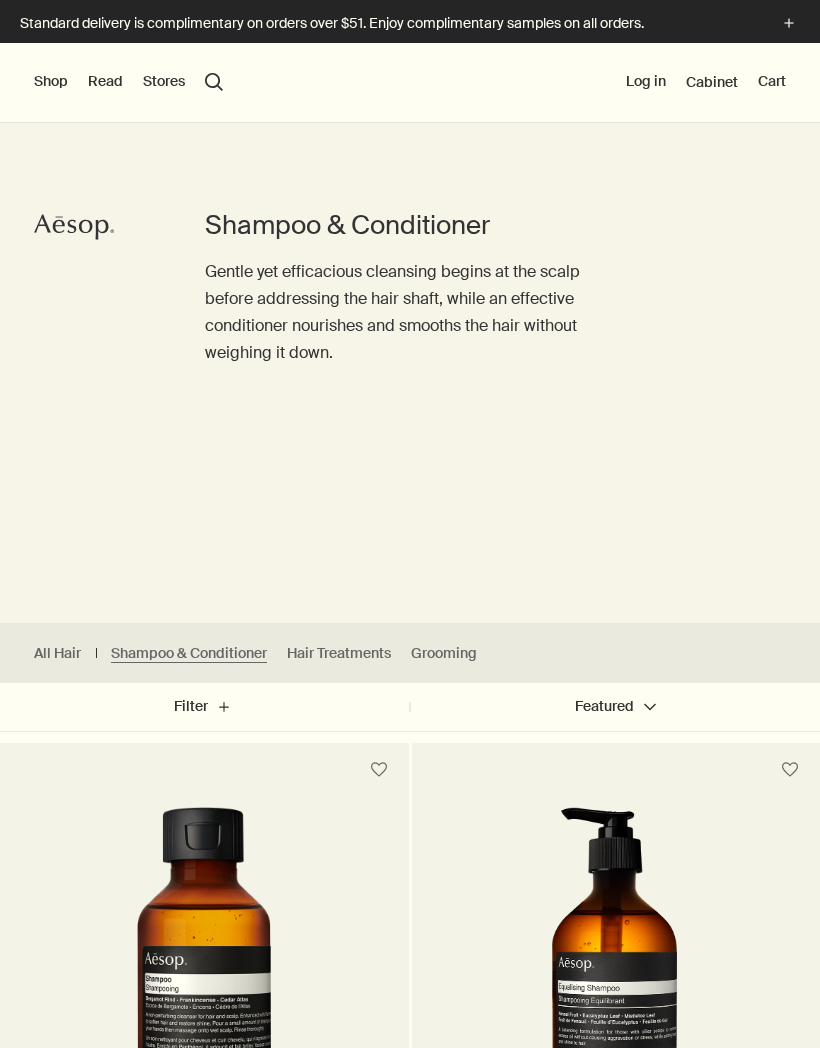 scroll, scrollTop: 0, scrollLeft: 0, axis: both 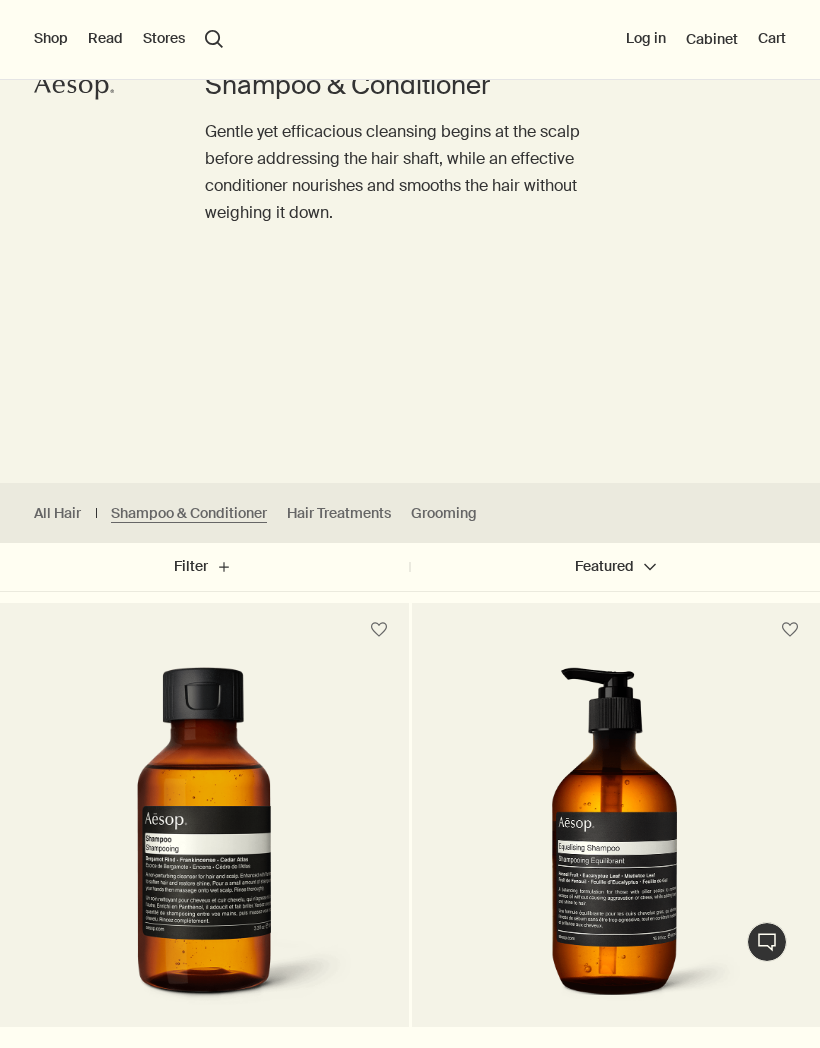 click on "Grooming" at bounding box center (444, 513) 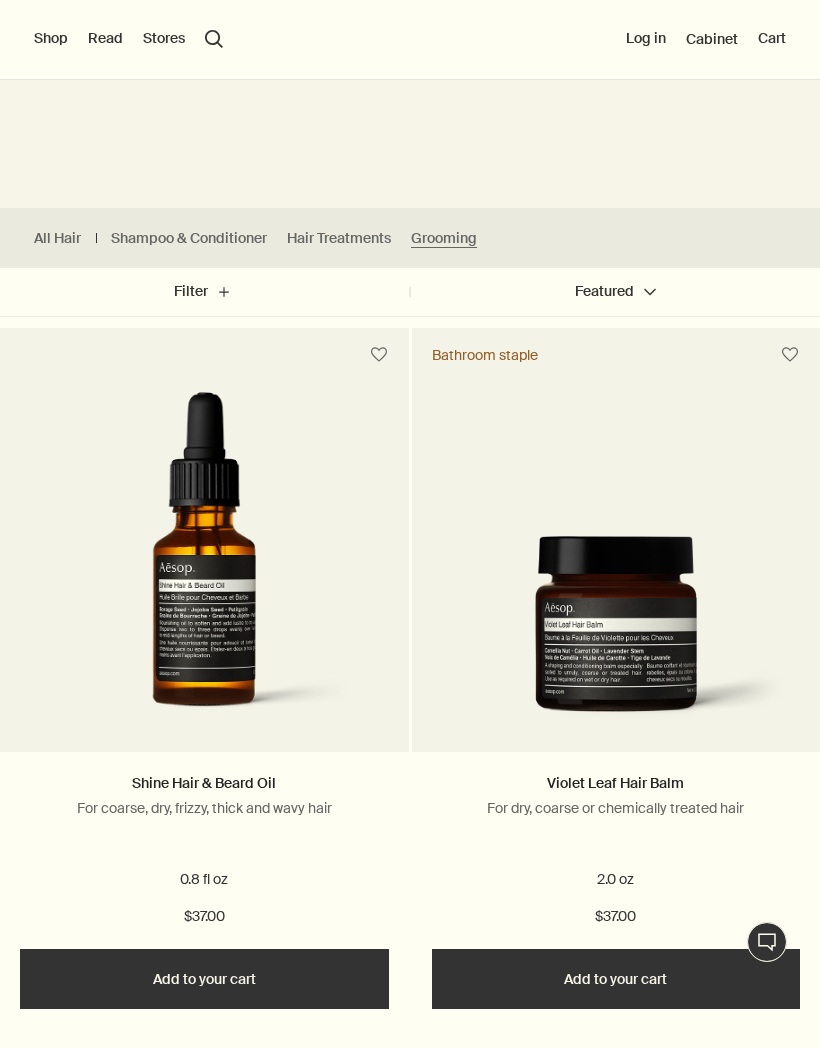 scroll, scrollTop: 411, scrollLeft: 0, axis: vertical 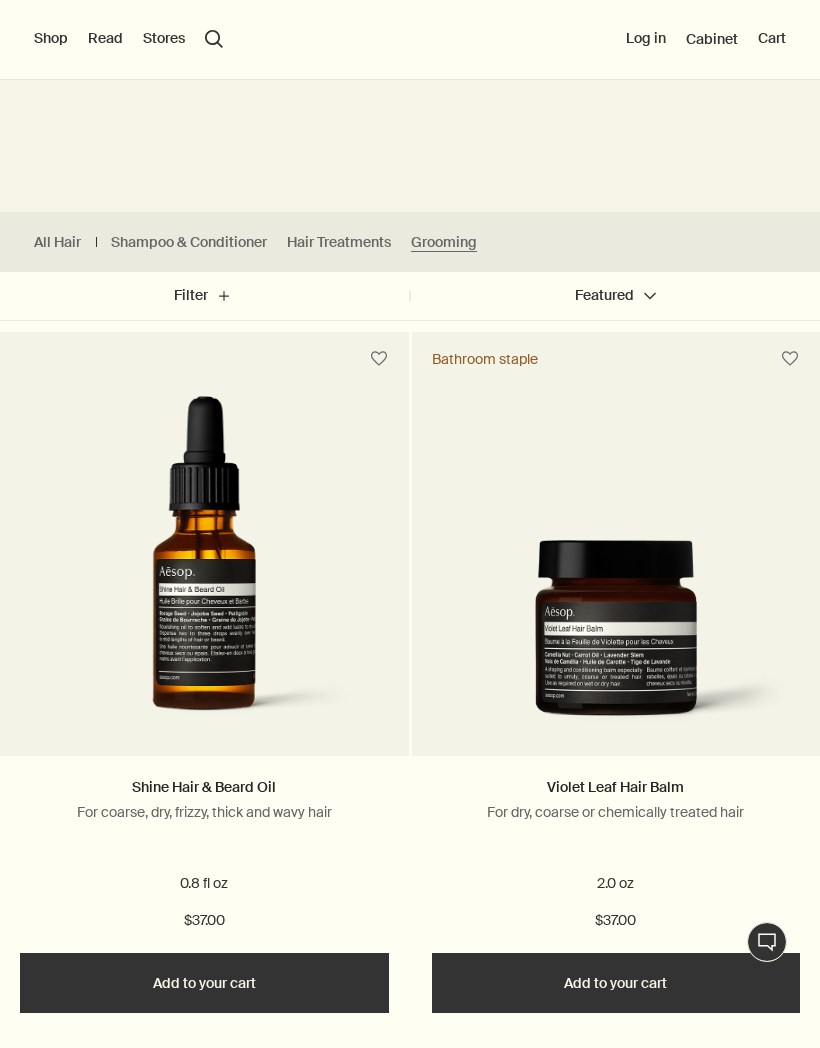 click at bounding box center (616, 643) 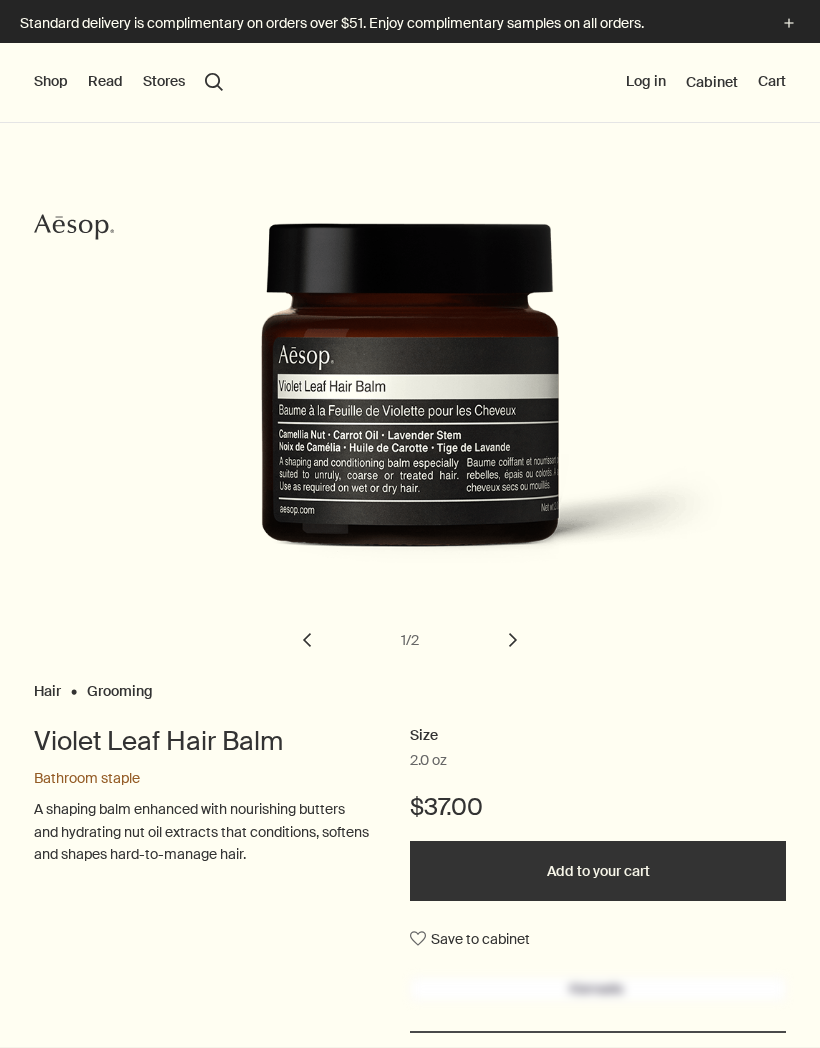 scroll, scrollTop: 0, scrollLeft: 0, axis: both 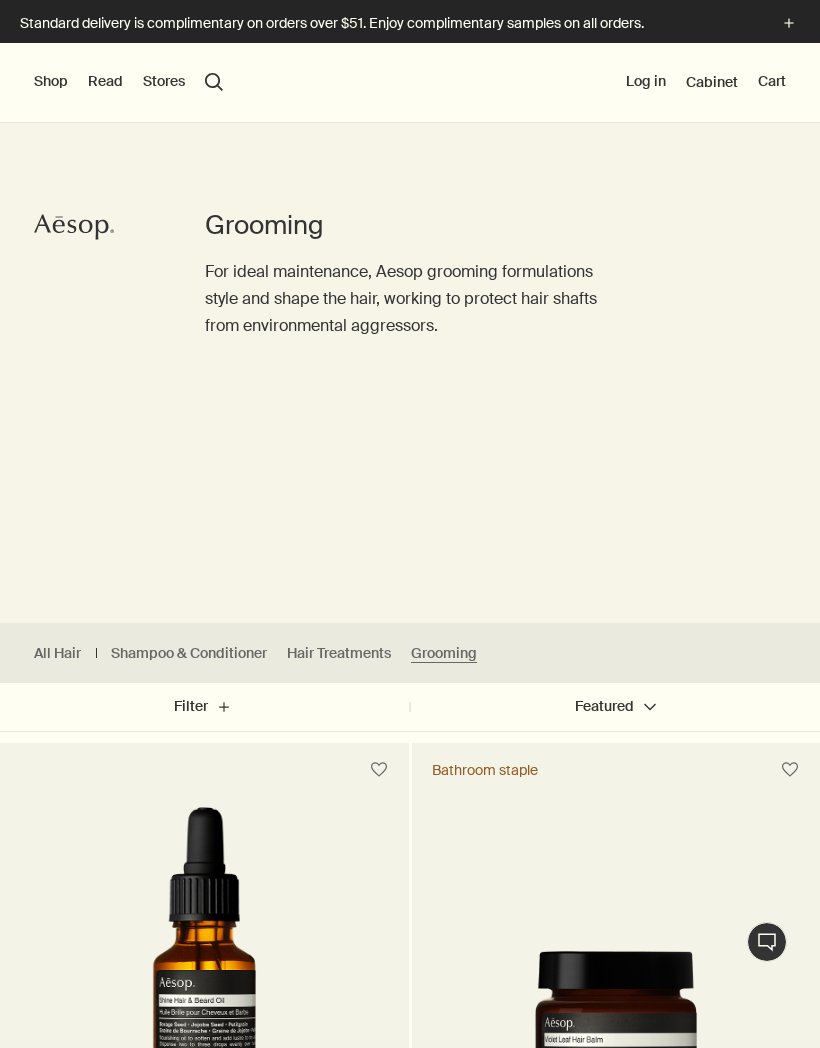 click on "Shop" at bounding box center [51, 82] 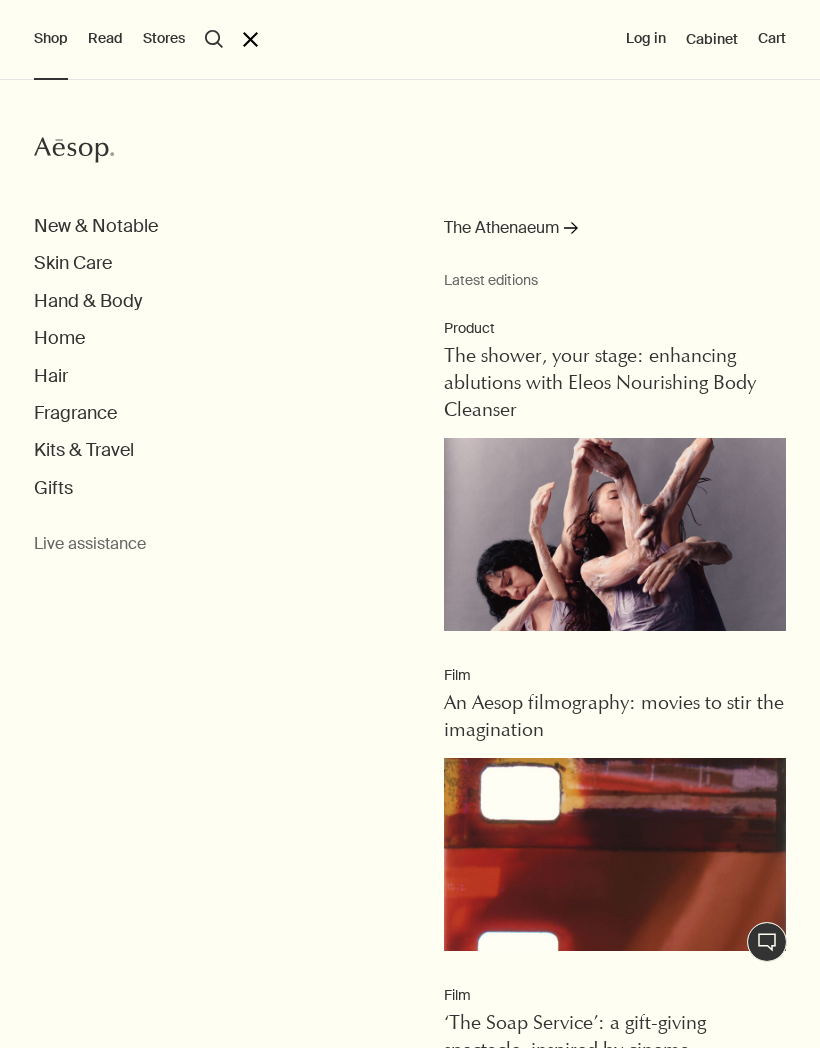click on "Hand & Body" at bounding box center (88, 301) 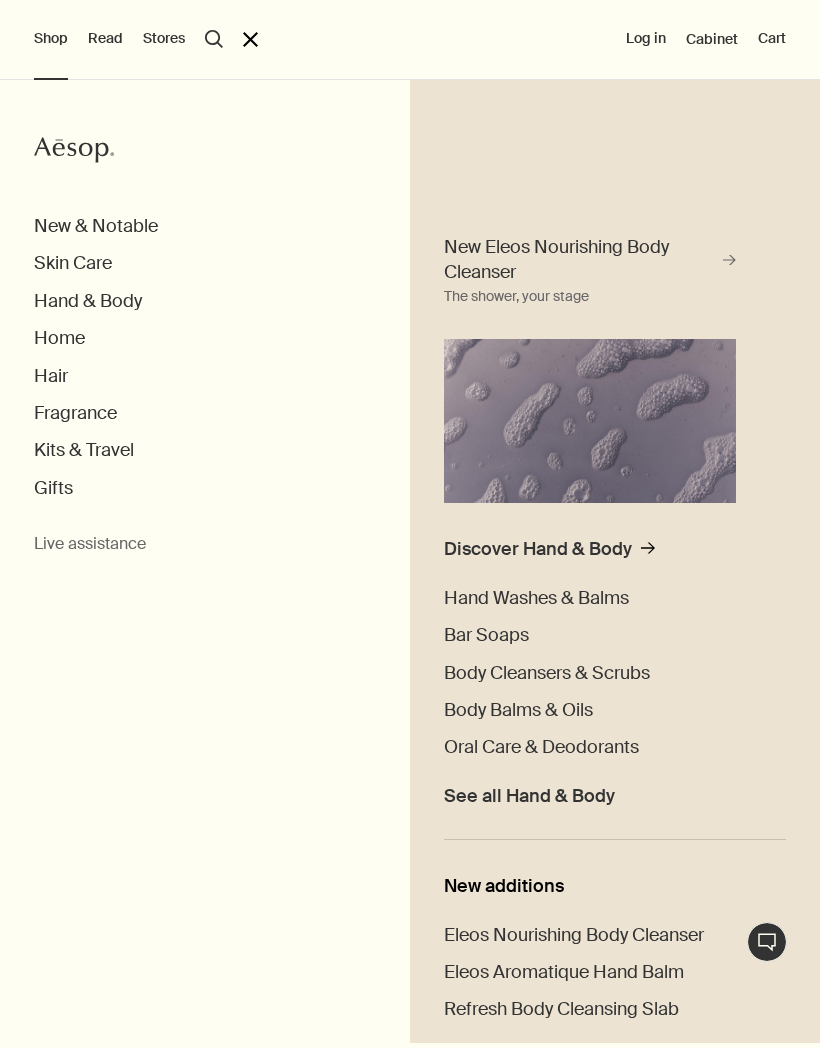 click on "Home" at bounding box center [59, 338] 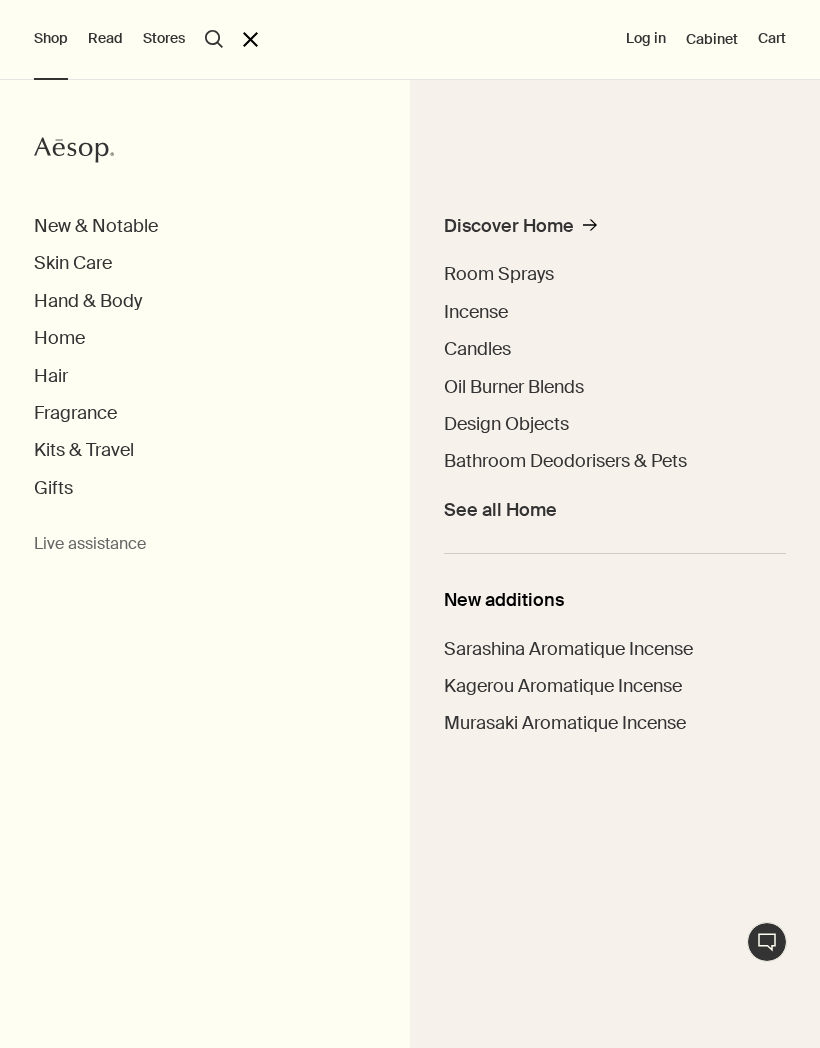 click on "Candles" at bounding box center (477, 349) 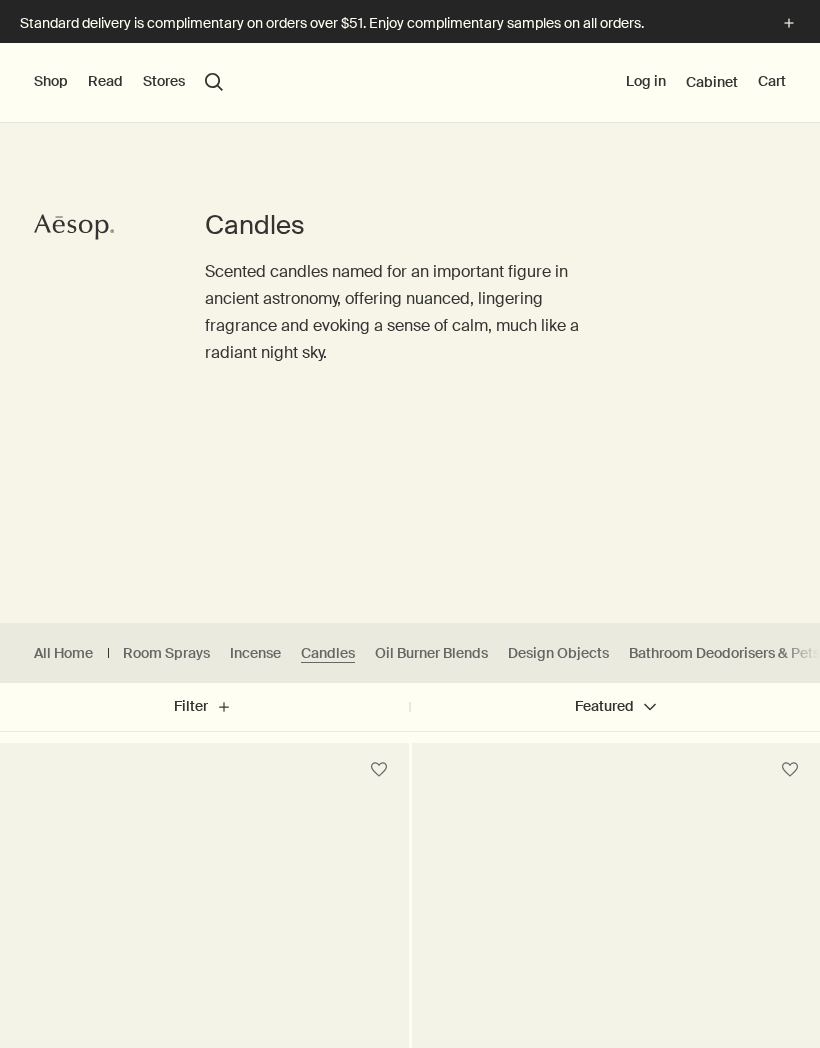 scroll, scrollTop: 0, scrollLeft: 0, axis: both 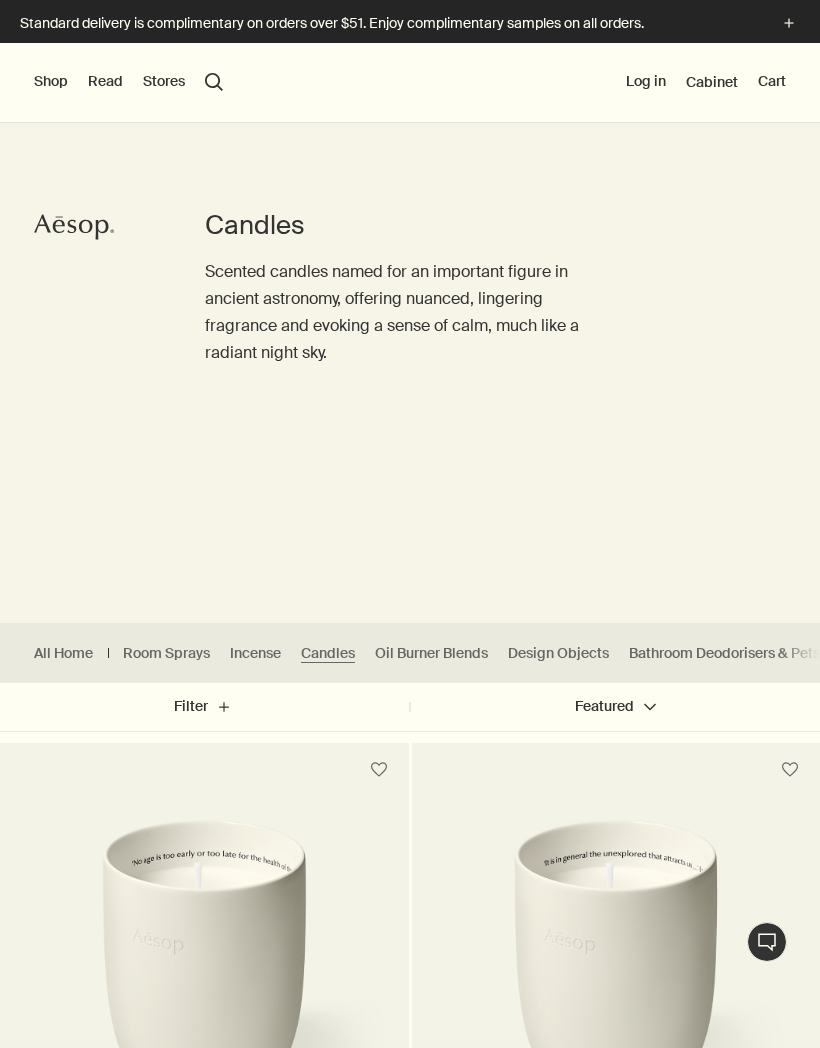 click on "Shop" at bounding box center (51, 82) 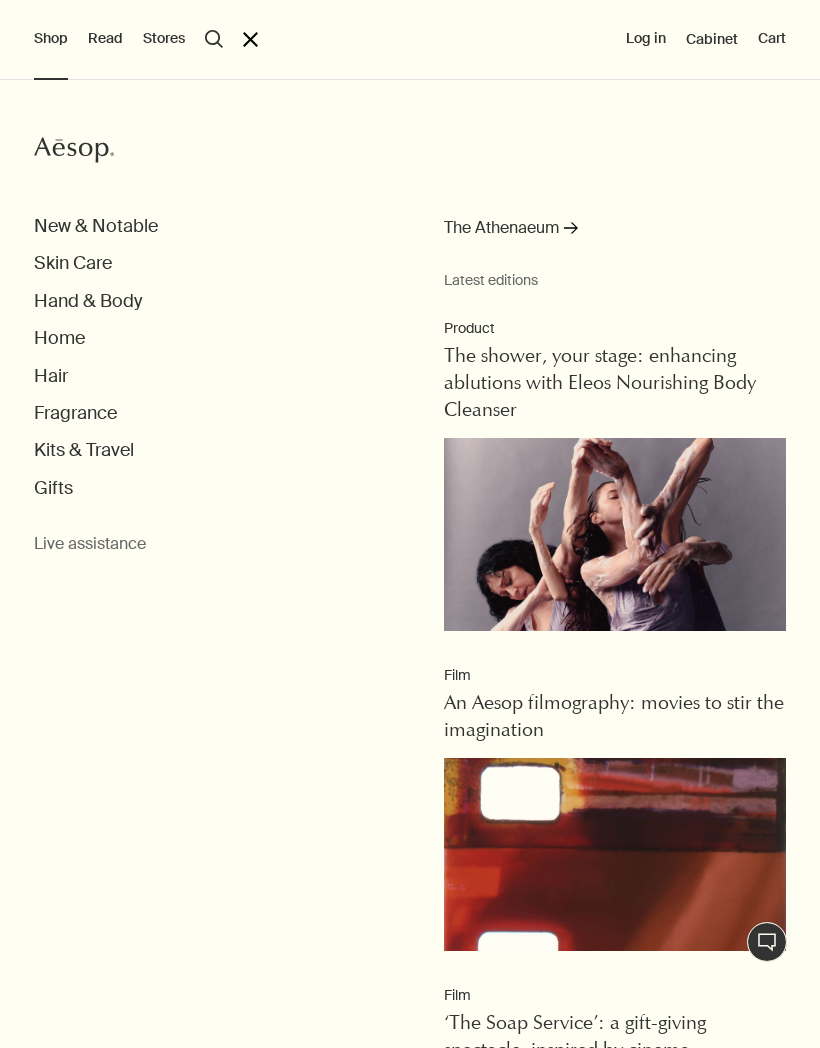 click on "Home" at bounding box center [59, 338] 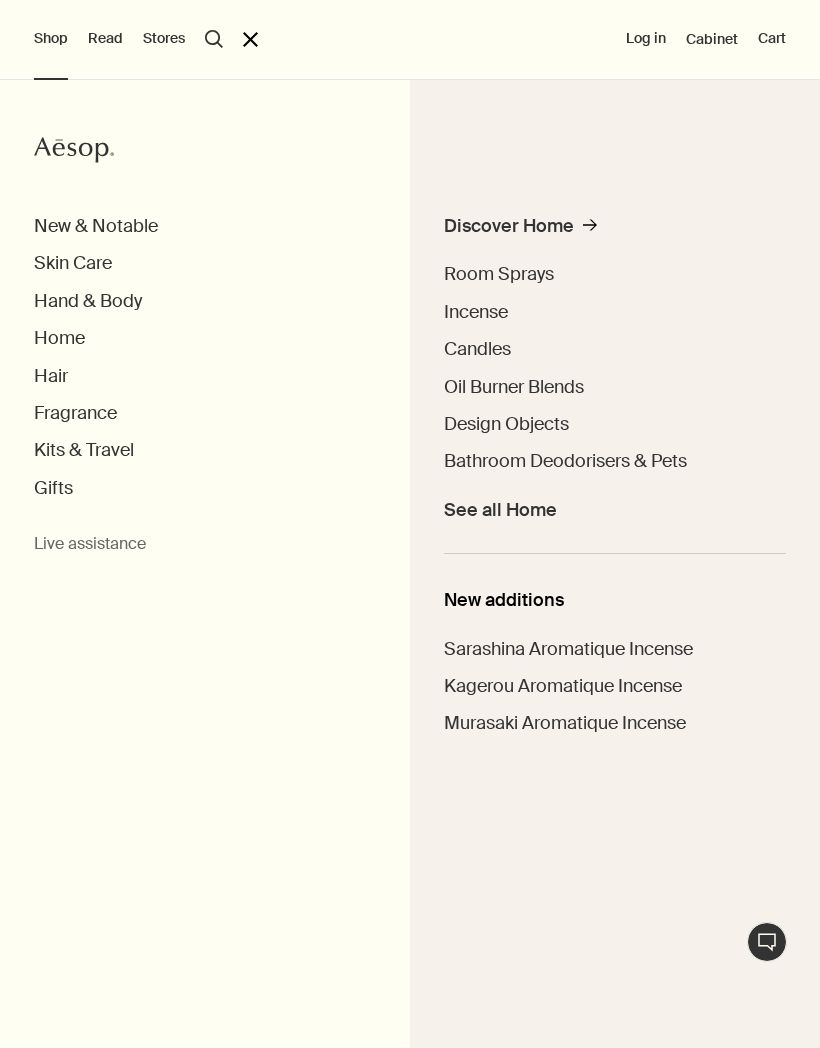 click on "Bathroom Deodorisers & Pets" at bounding box center [565, 461] 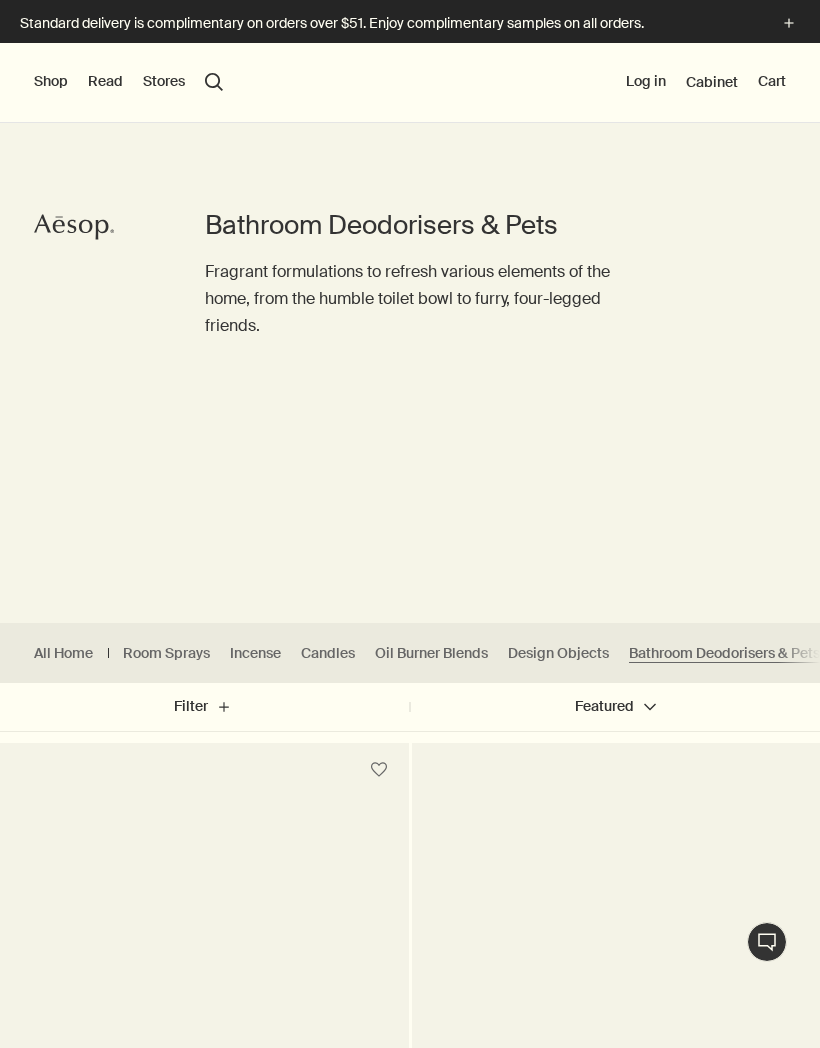 scroll, scrollTop: 0, scrollLeft: 0, axis: both 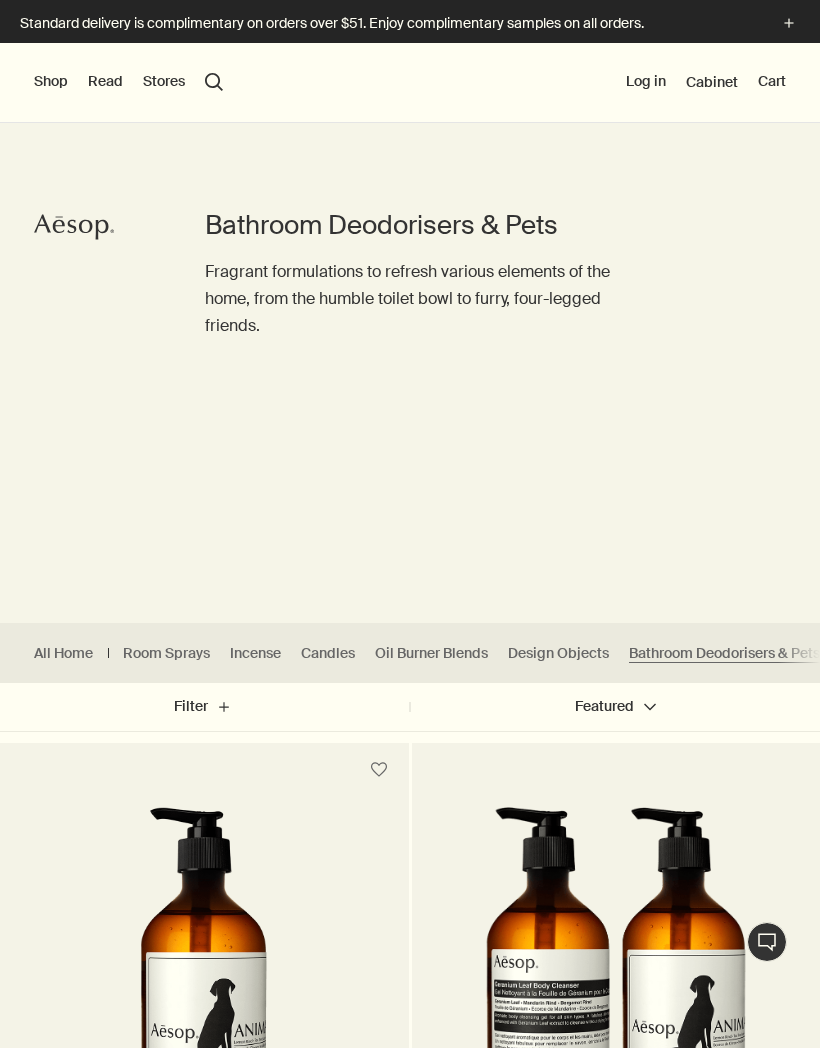 click on "Shop" at bounding box center [51, 82] 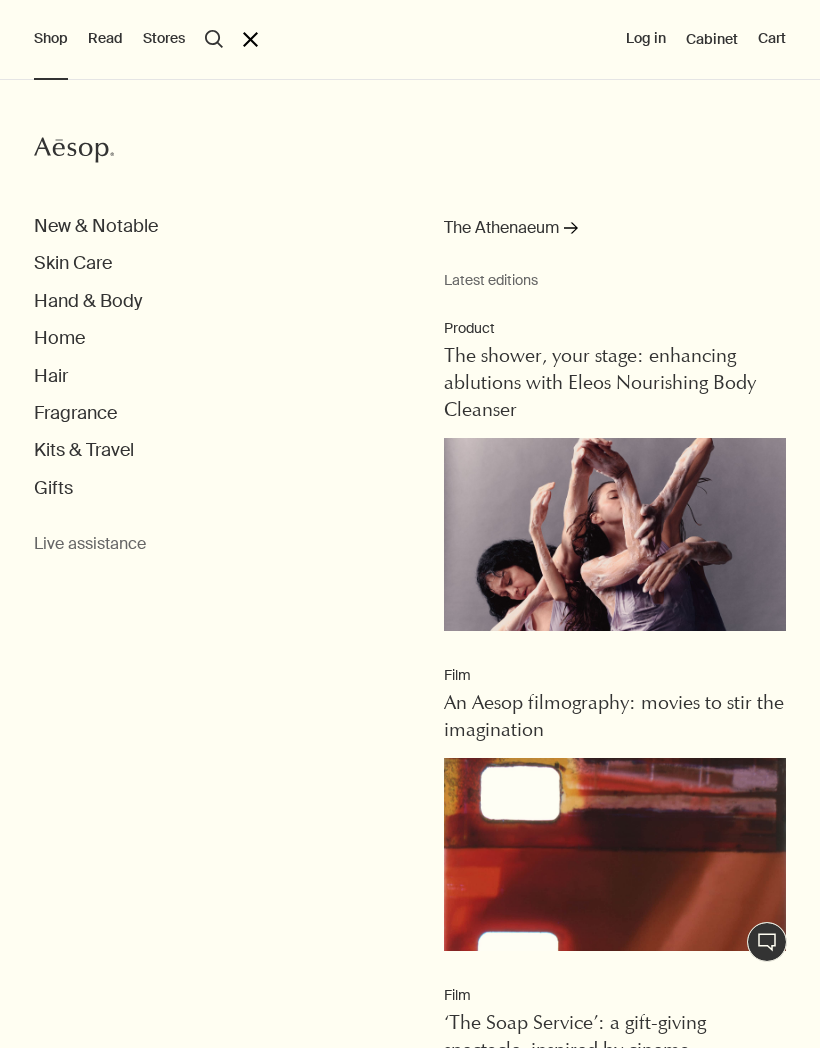 click on "Home" at bounding box center (427, 338) 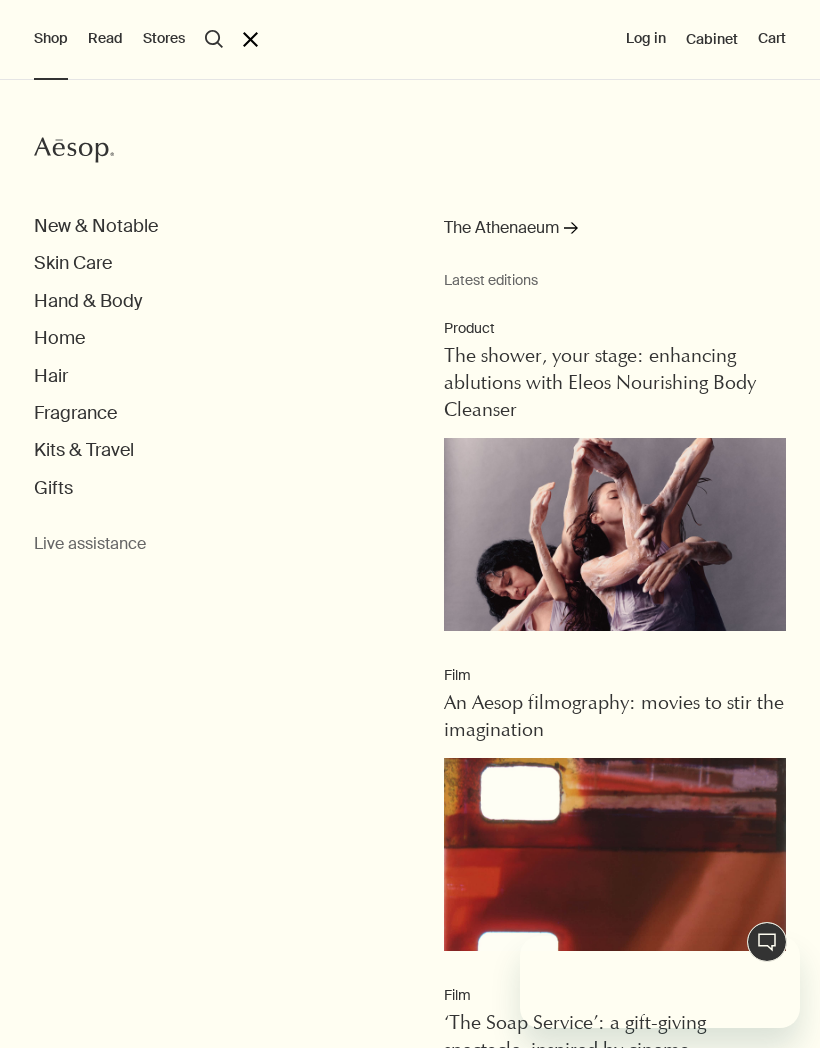 click on "Home" at bounding box center [59, 338] 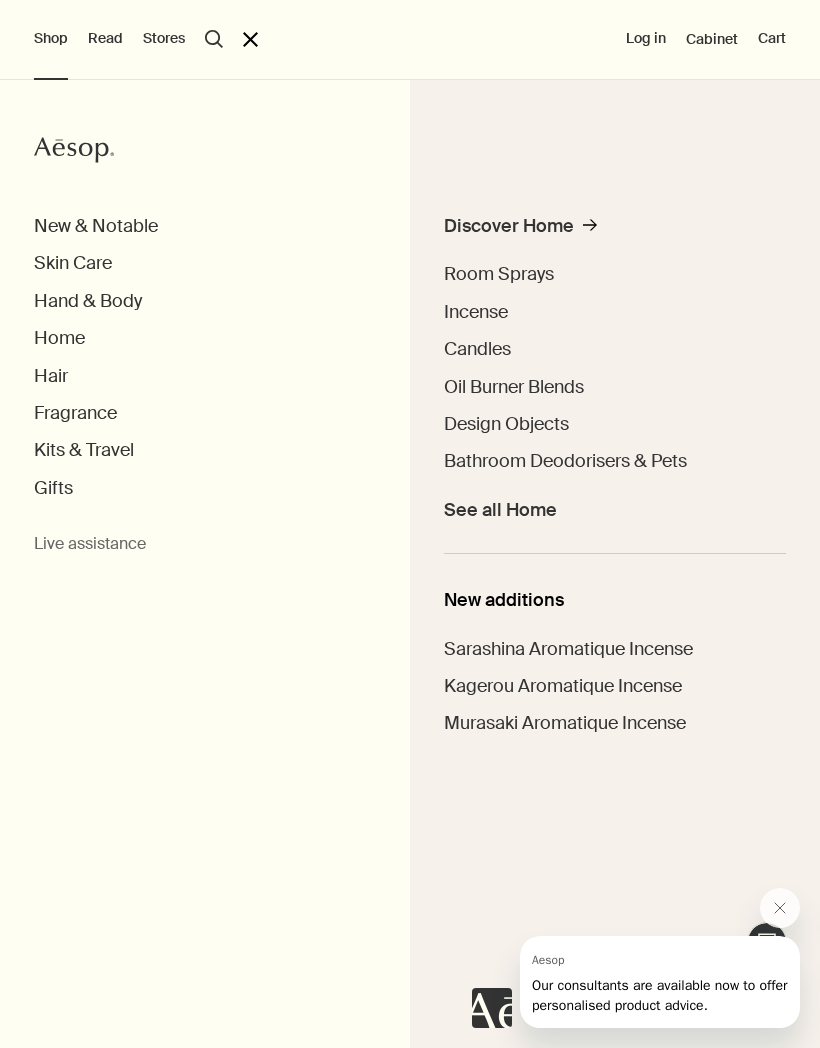 click on "Oil Burner Blends" at bounding box center [514, 387] 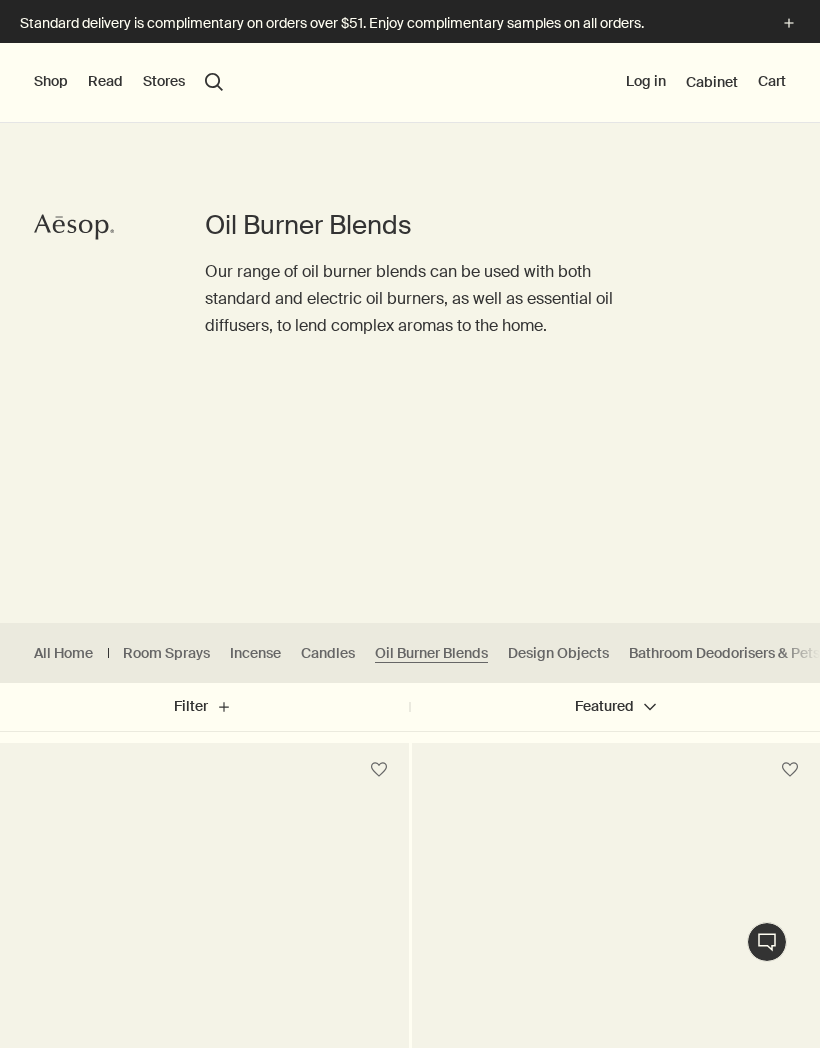 scroll, scrollTop: 0, scrollLeft: 0, axis: both 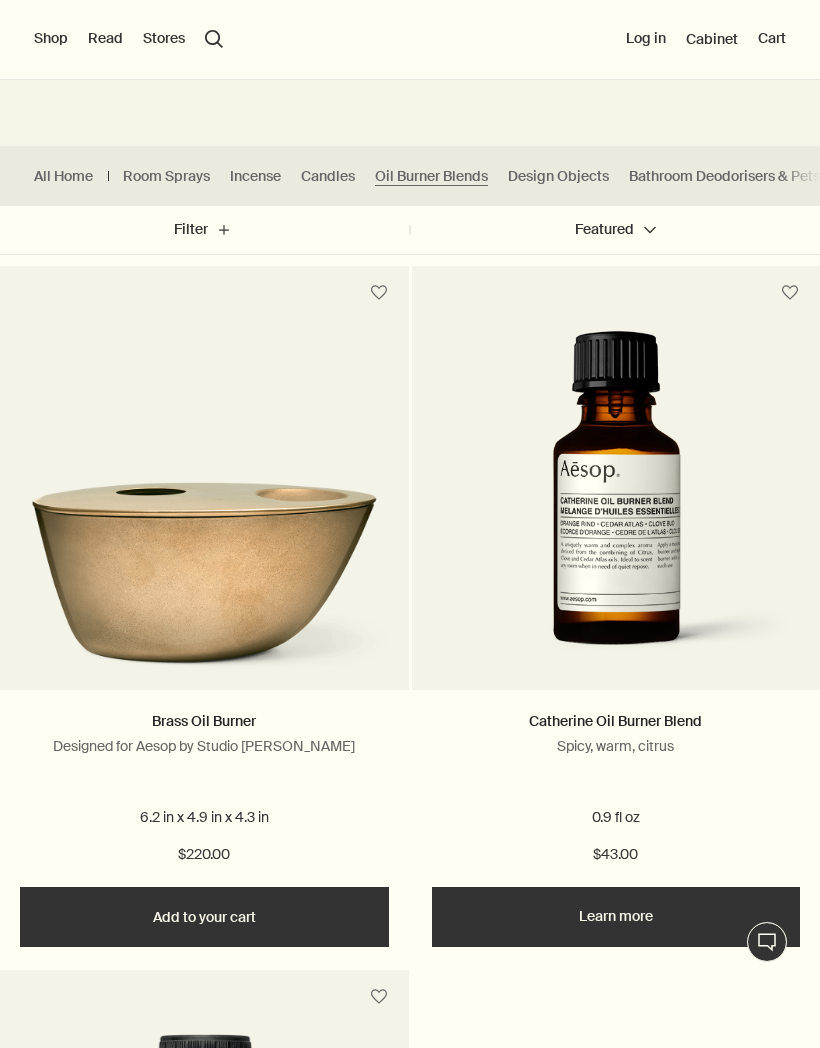 click at bounding box center (204, 562) 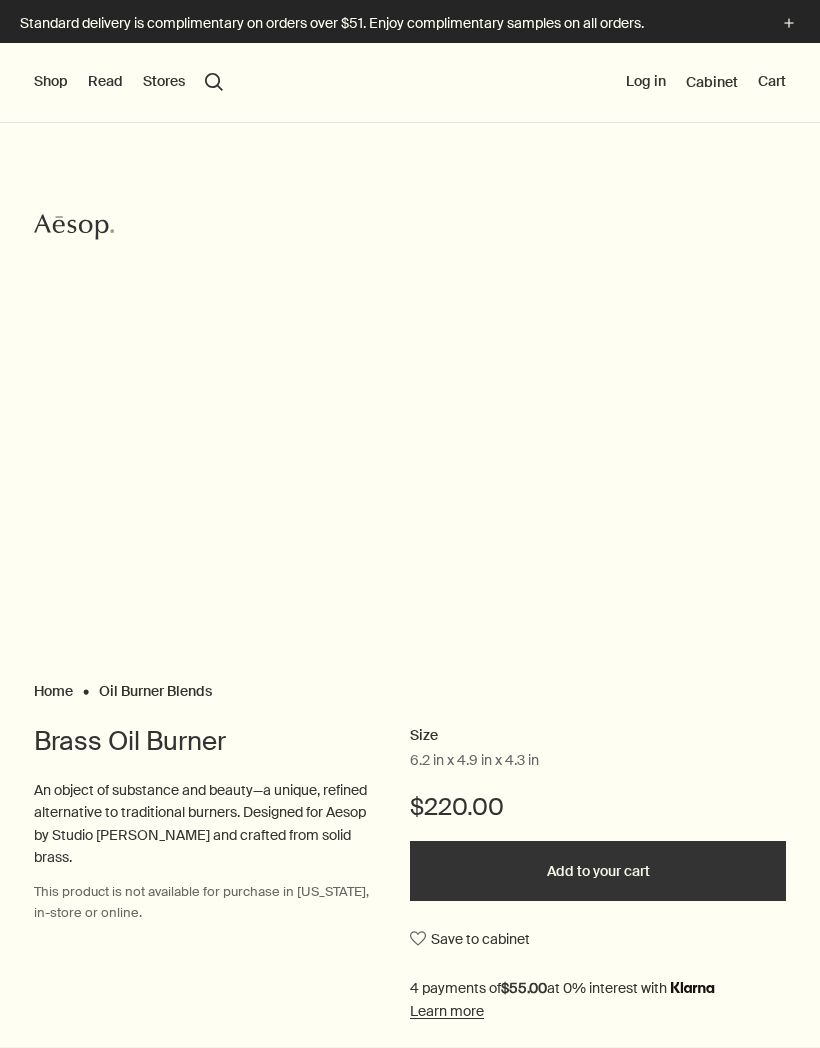 scroll, scrollTop: 0, scrollLeft: 0, axis: both 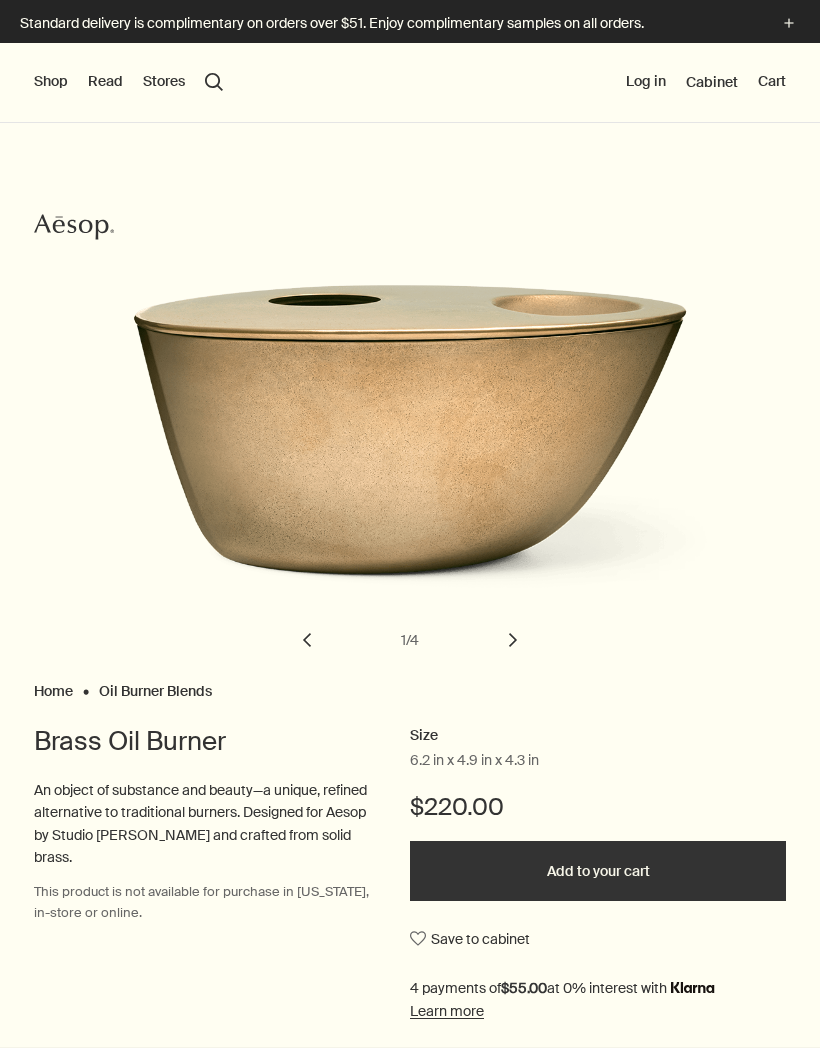 click on "chevron" at bounding box center (513, 640) 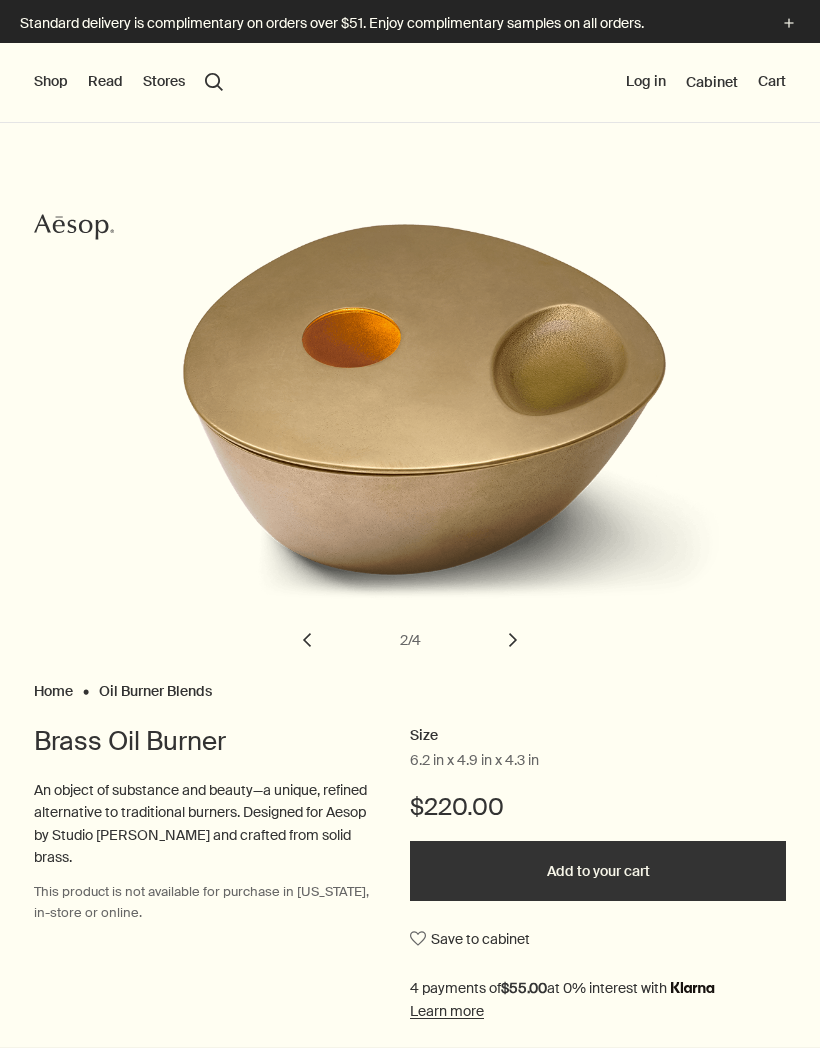 click on "chevron" at bounding box center [513, 640] 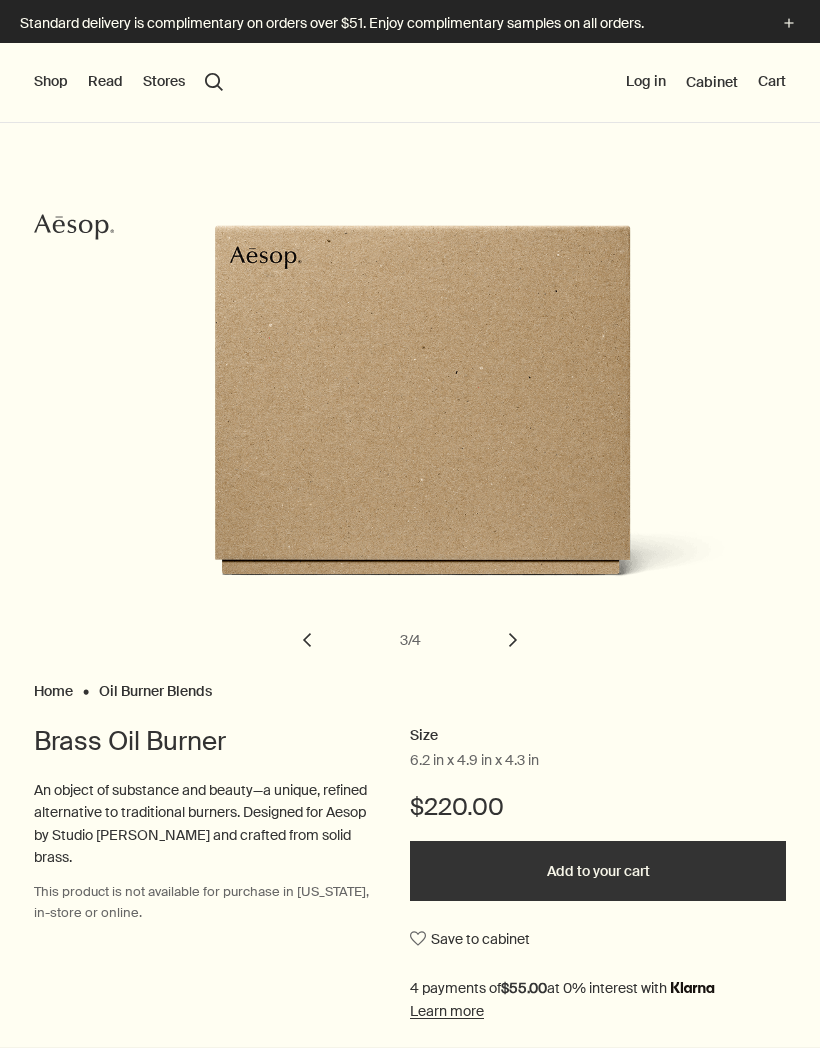 click on "chevron" at bounding box center [513, 640] 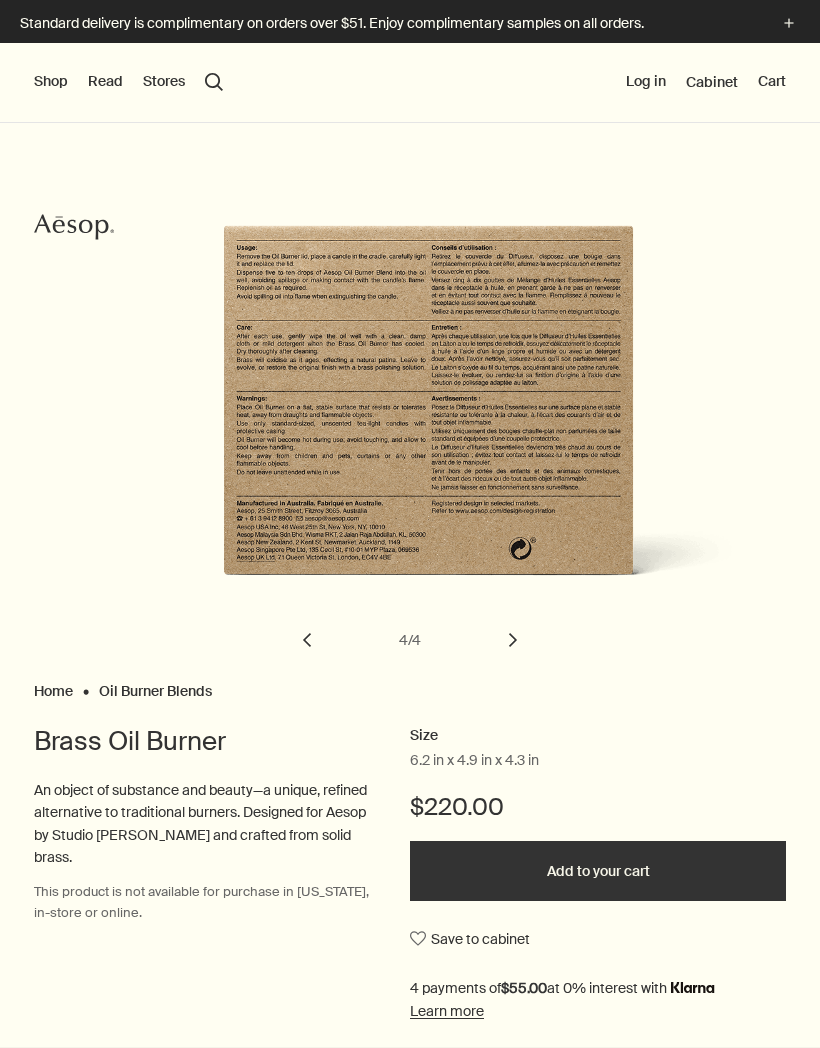 click on "chevron" at bounding box center (513, 640) 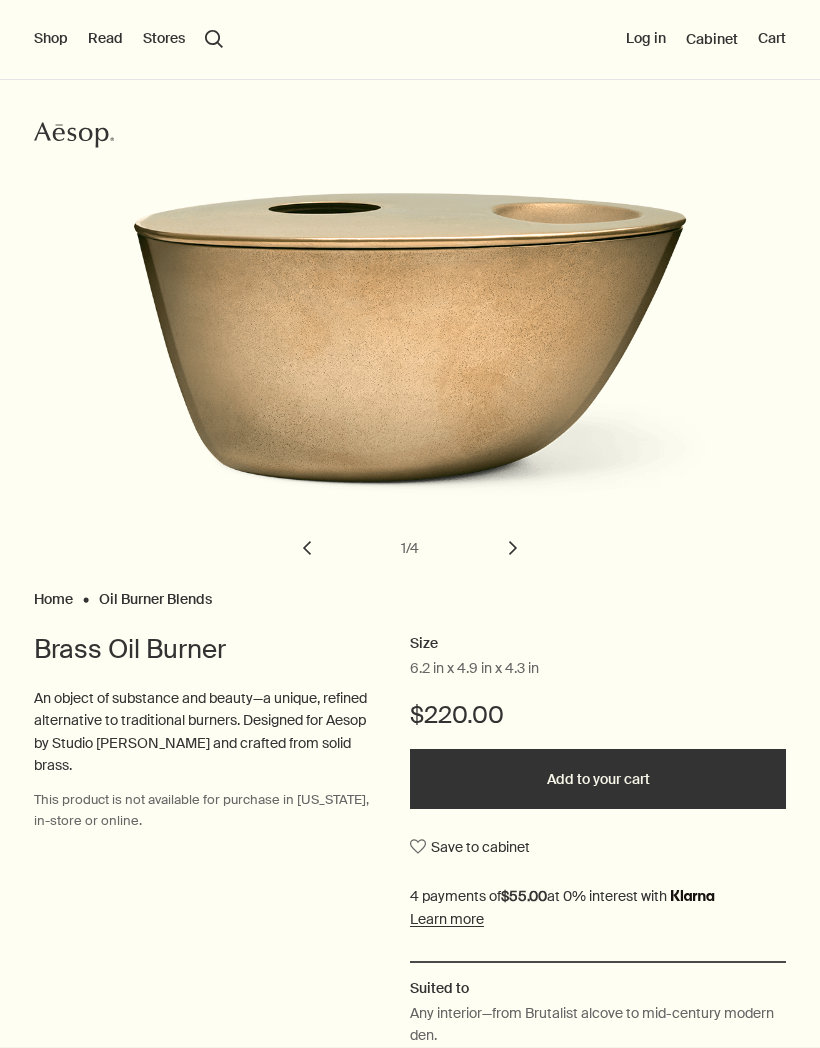 scroll, scrollTop: 91, scrollLeft: 0, axis: vertical 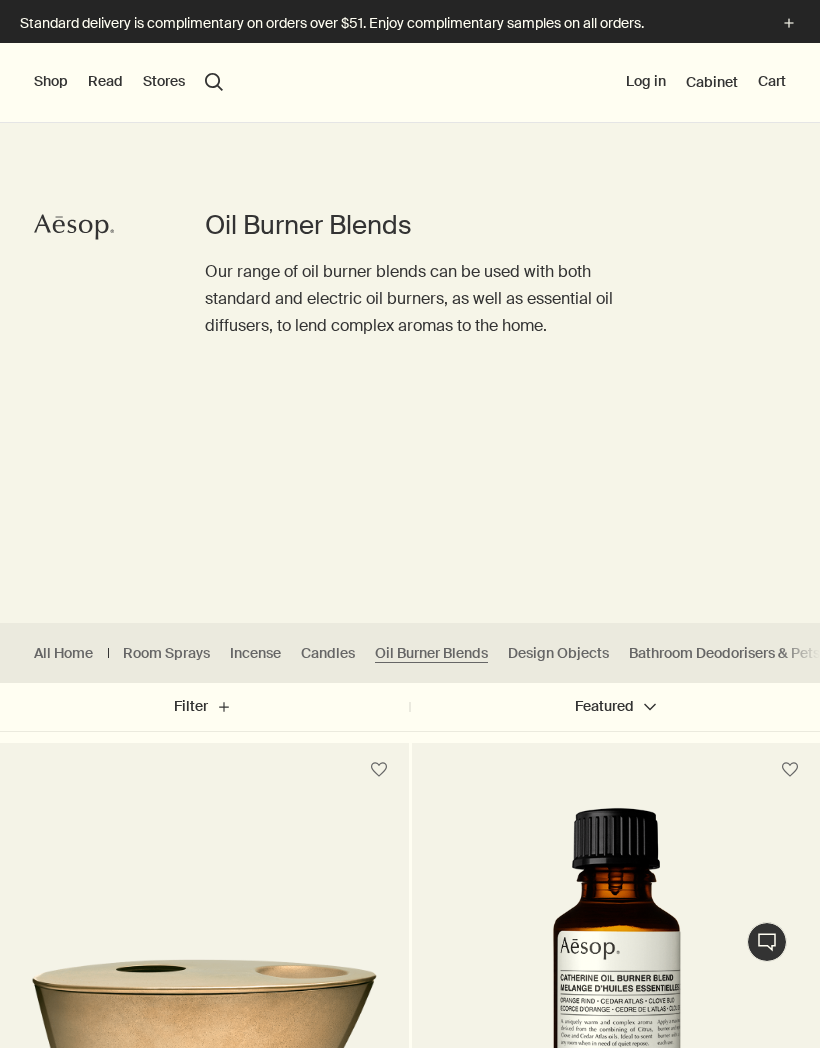 click on "Shop" at bounding box center (51, 82) 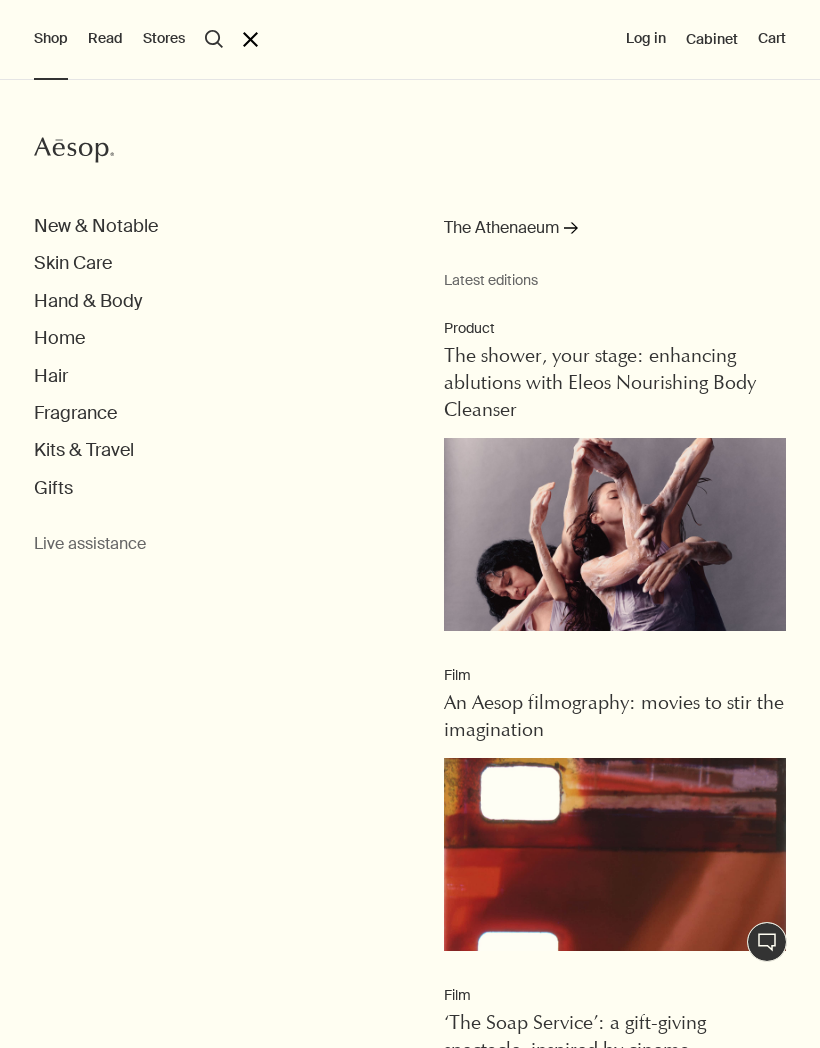 click on "Shop" at bounding box center (51, 39) 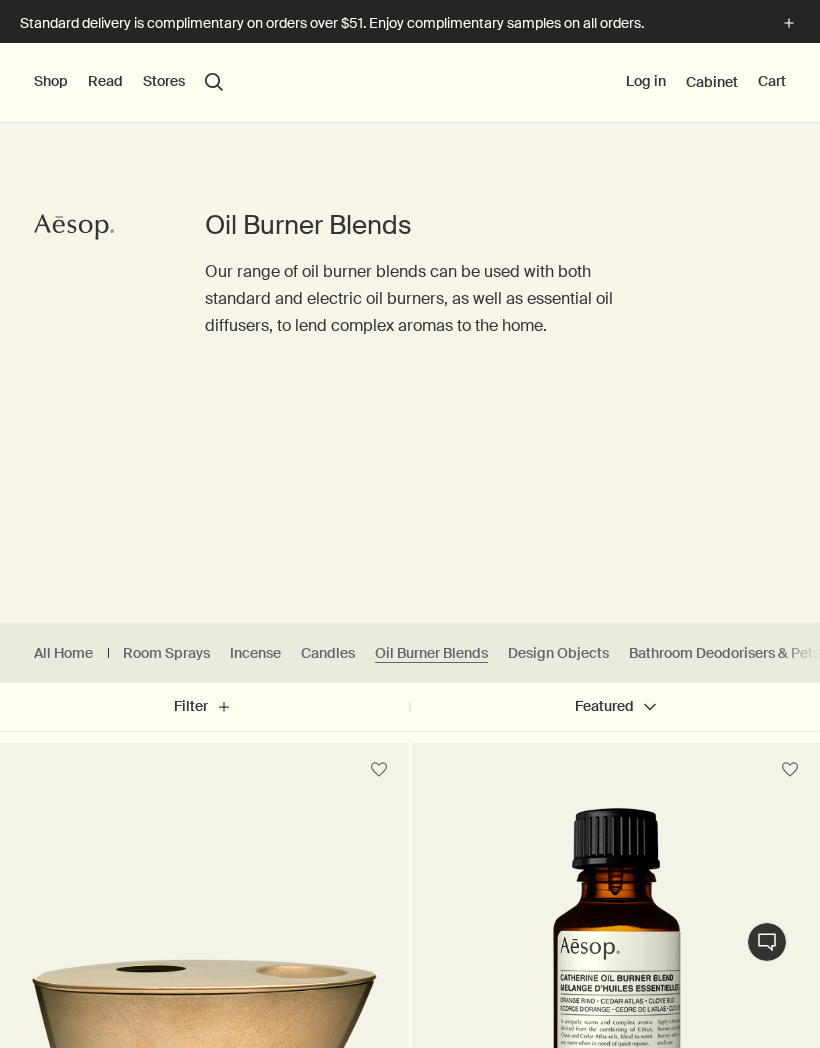 click on "Shop" at bounding box center (51, 82) 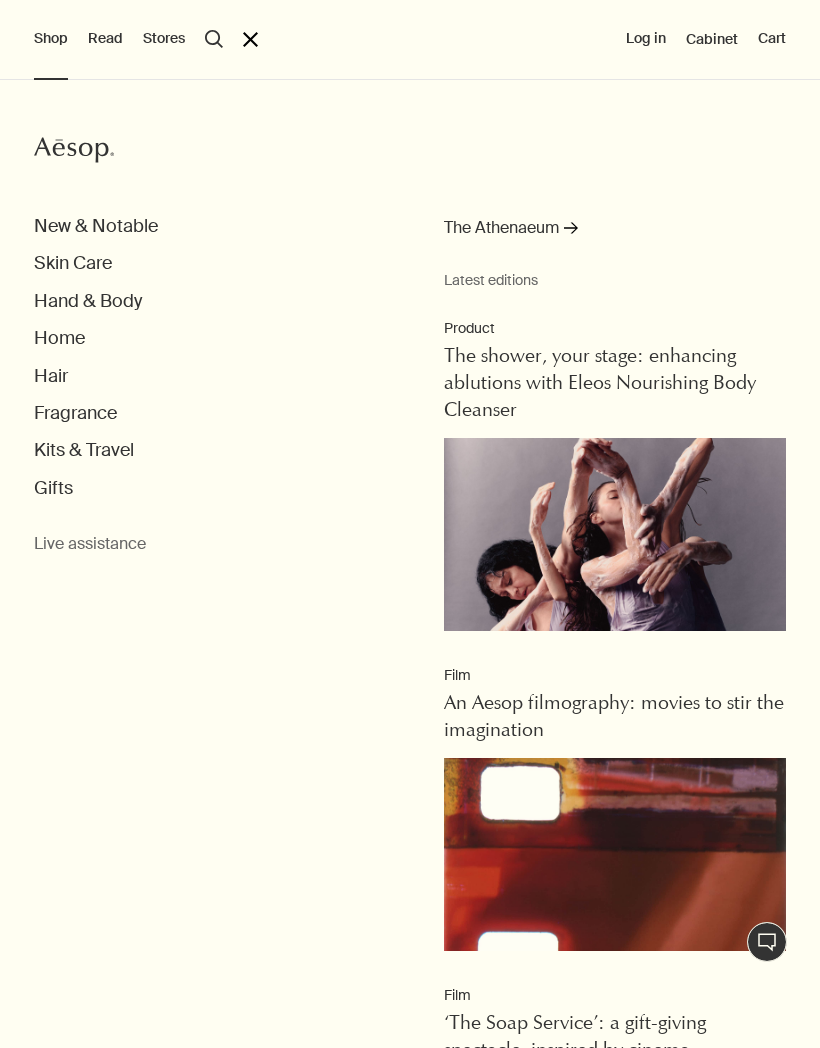 click on "Kits & Travel" at bounding box center (84, 450) 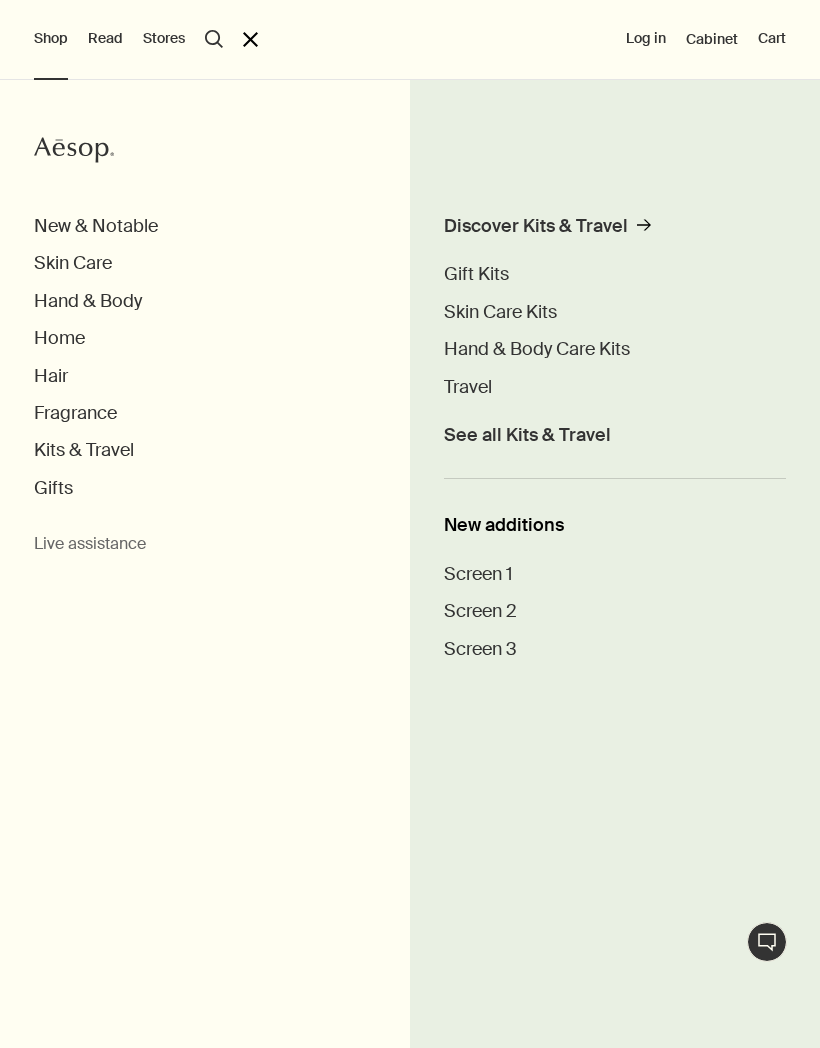 click on "Fragrance" at bounding box center [75, 413] 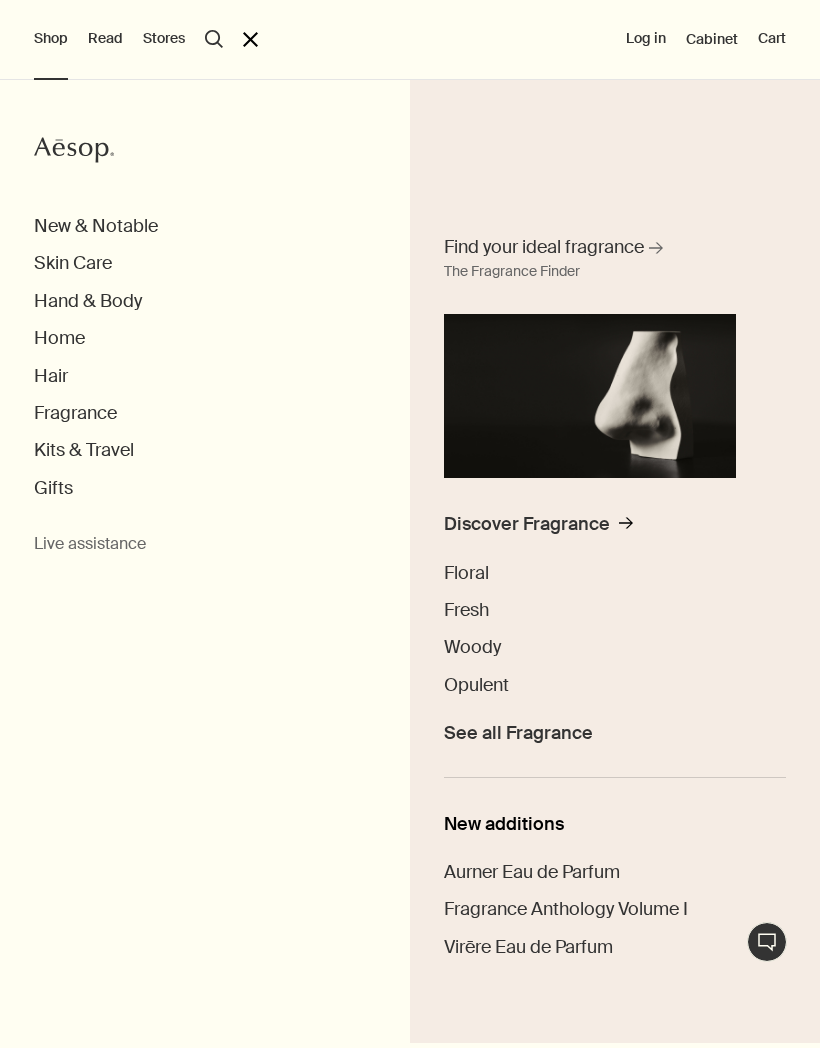 click on "Hair" at bounding box center (51, 376) 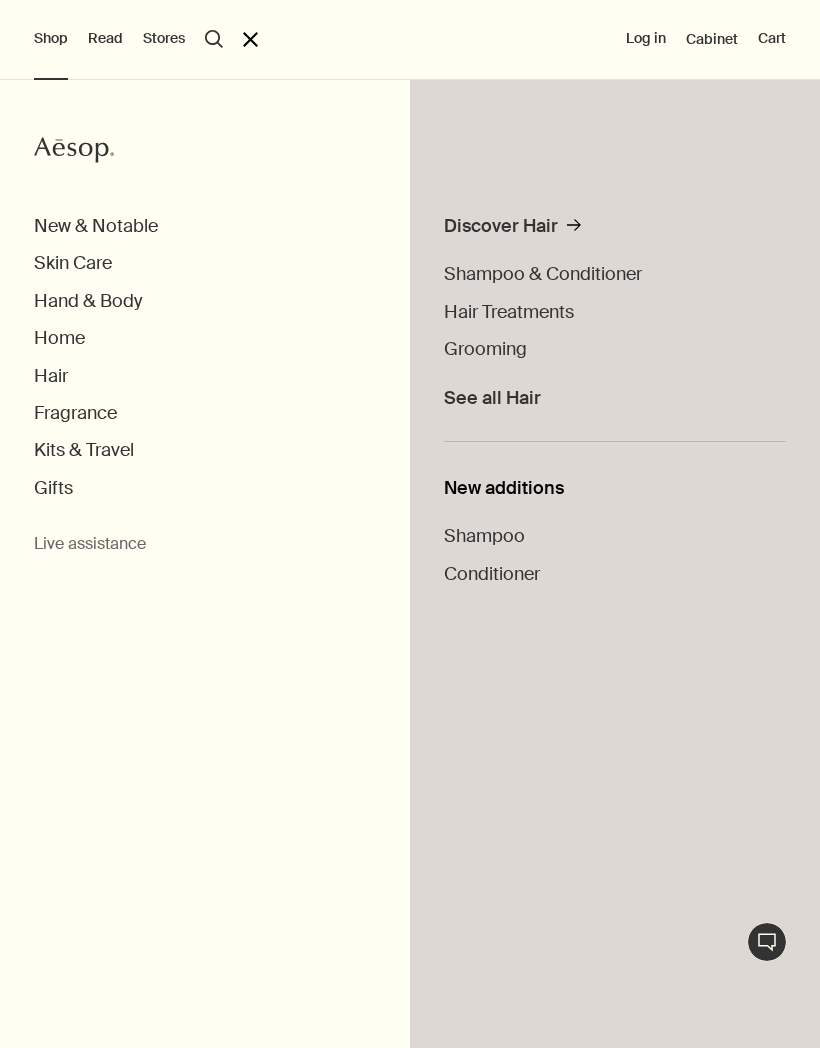 click on "Home" at bounding box center (59, 338) 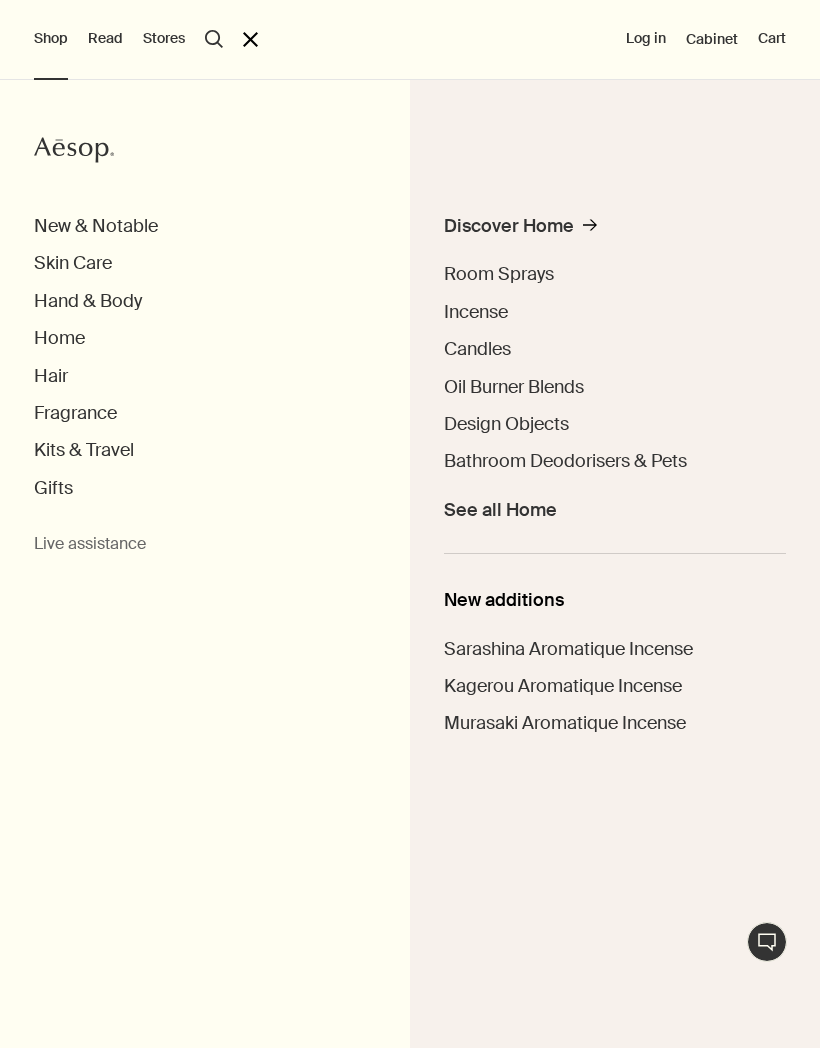 click on "Hand & Body" at bounding box center (88, 301) 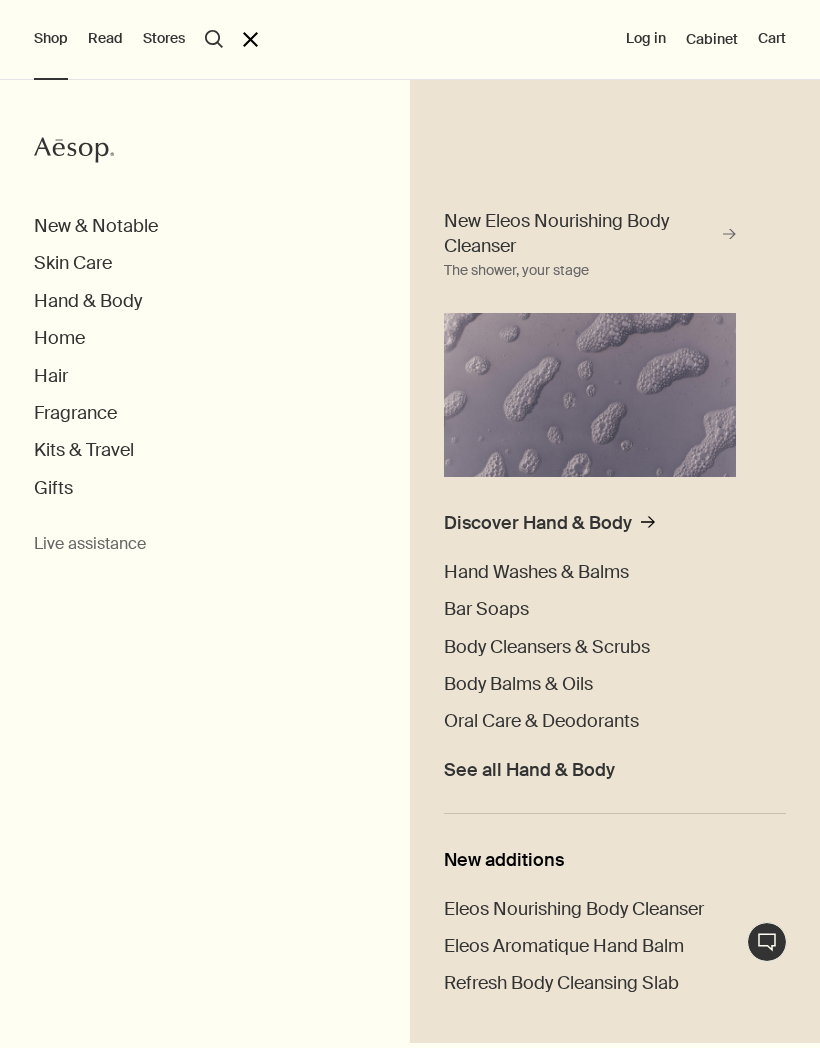 scroll, scrollTop: 24, scrollLeft: 0, axis: vertical 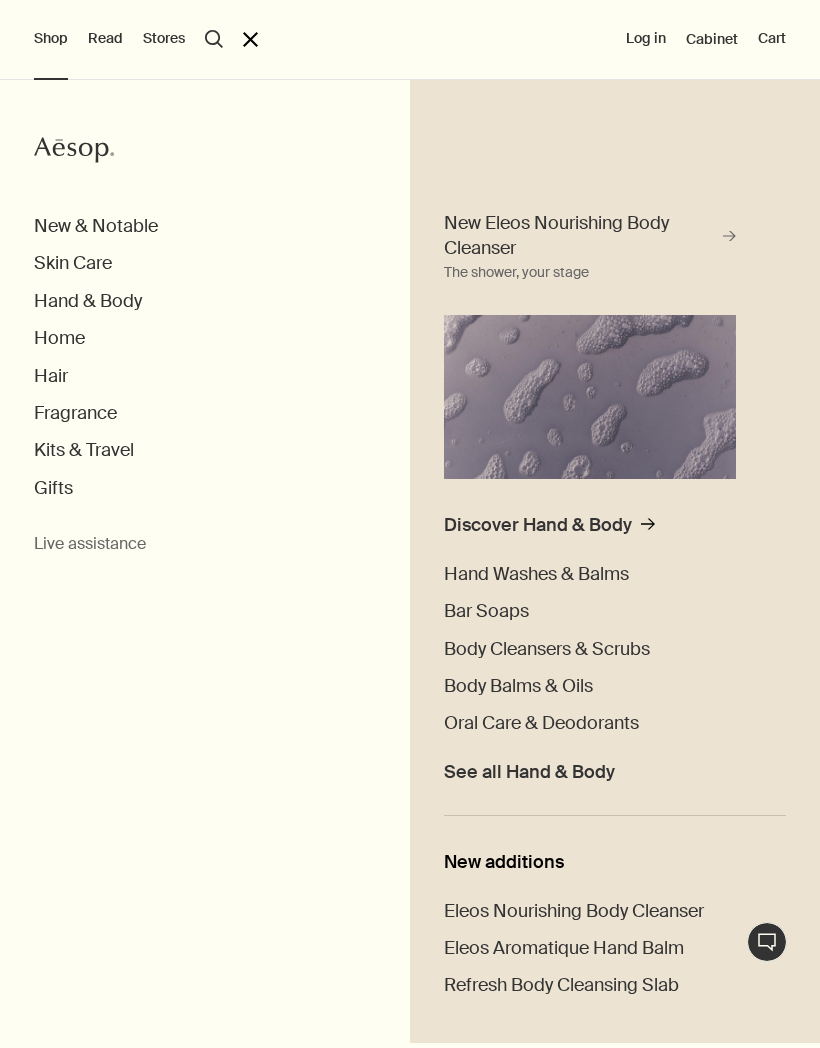 click on "Body Cleansers & Scrubs" at bounding box center (547, 649) 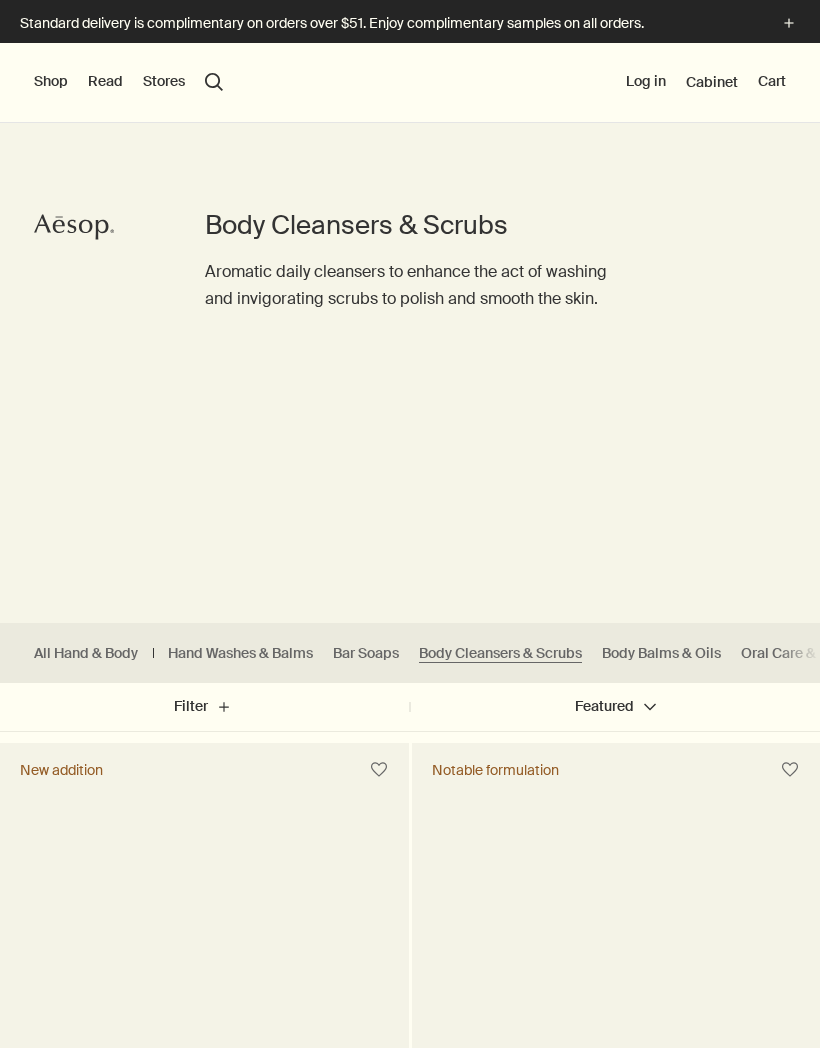 scroll, scrollTop: 0, scrollLeft: 0, axis: both 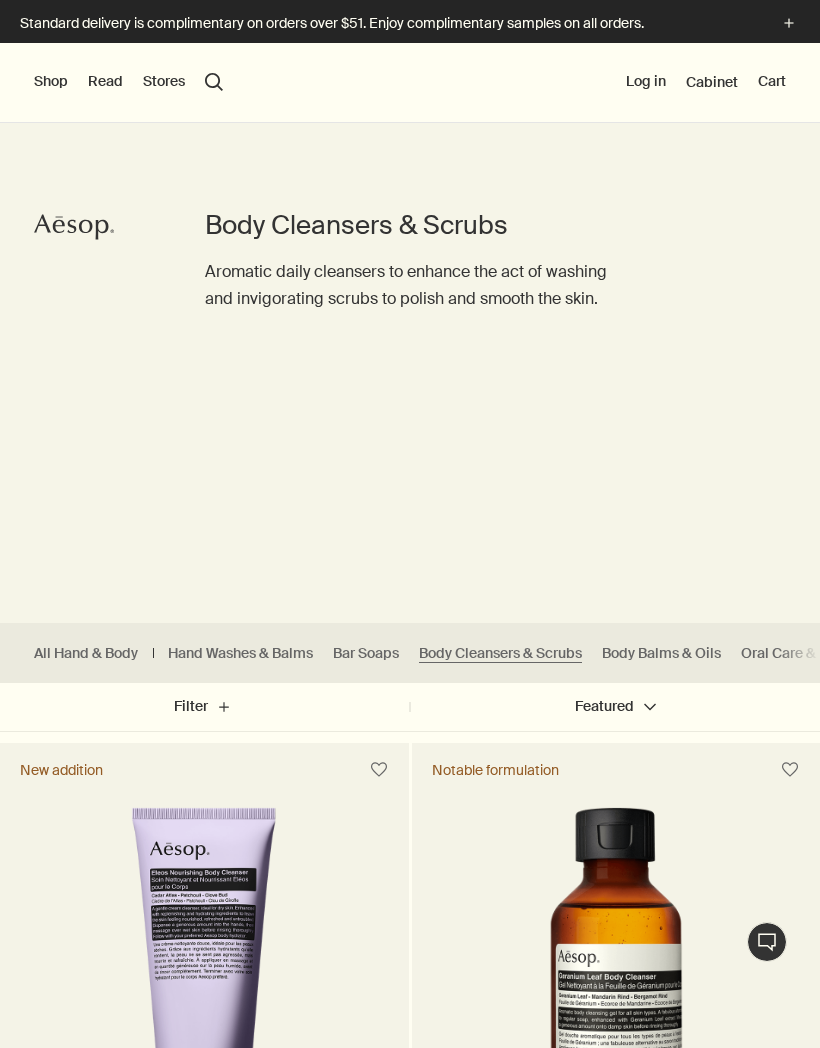 click on "Shop" at bounding box center (51, 82) 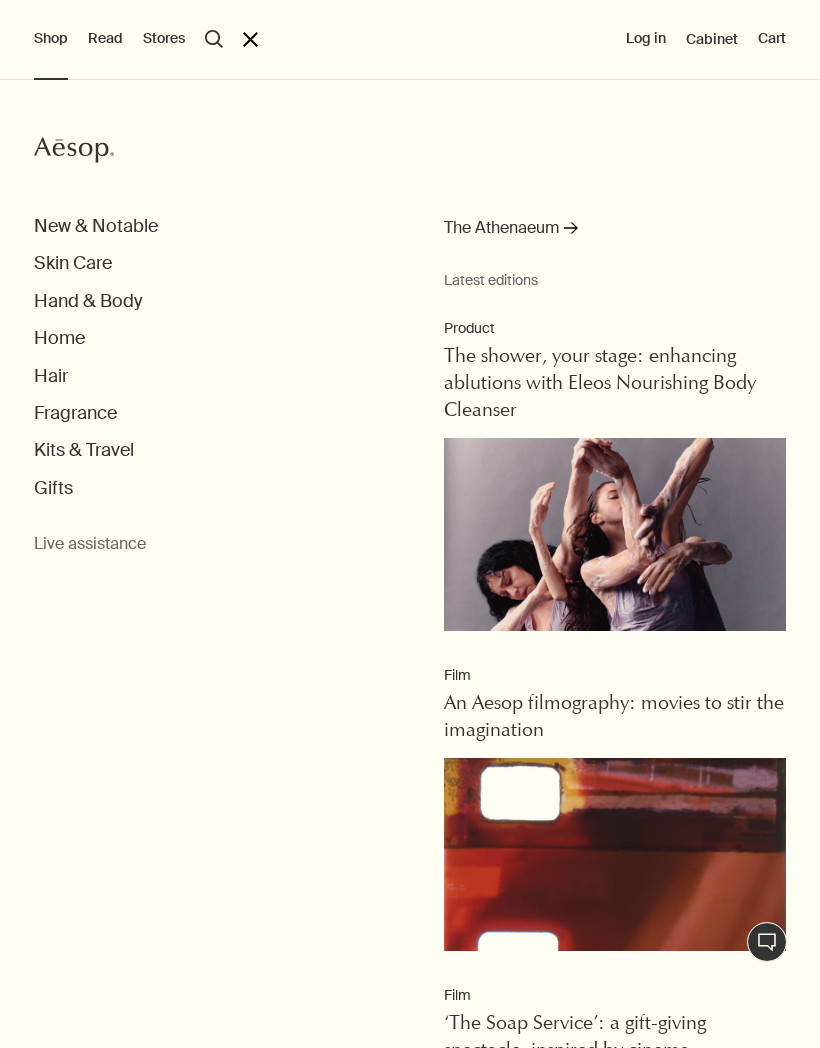 click on "Hand & Body" at bounding box center [88, 301] 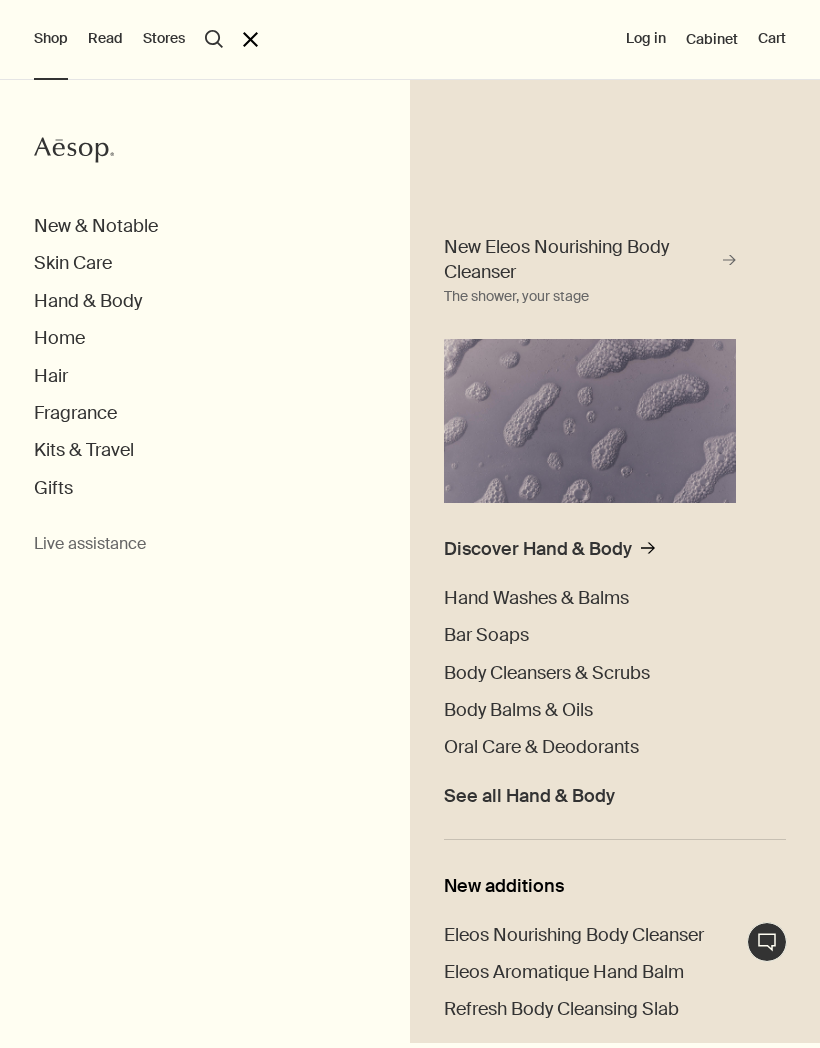 click on "Skin Care" at bounding box center [73, 263] 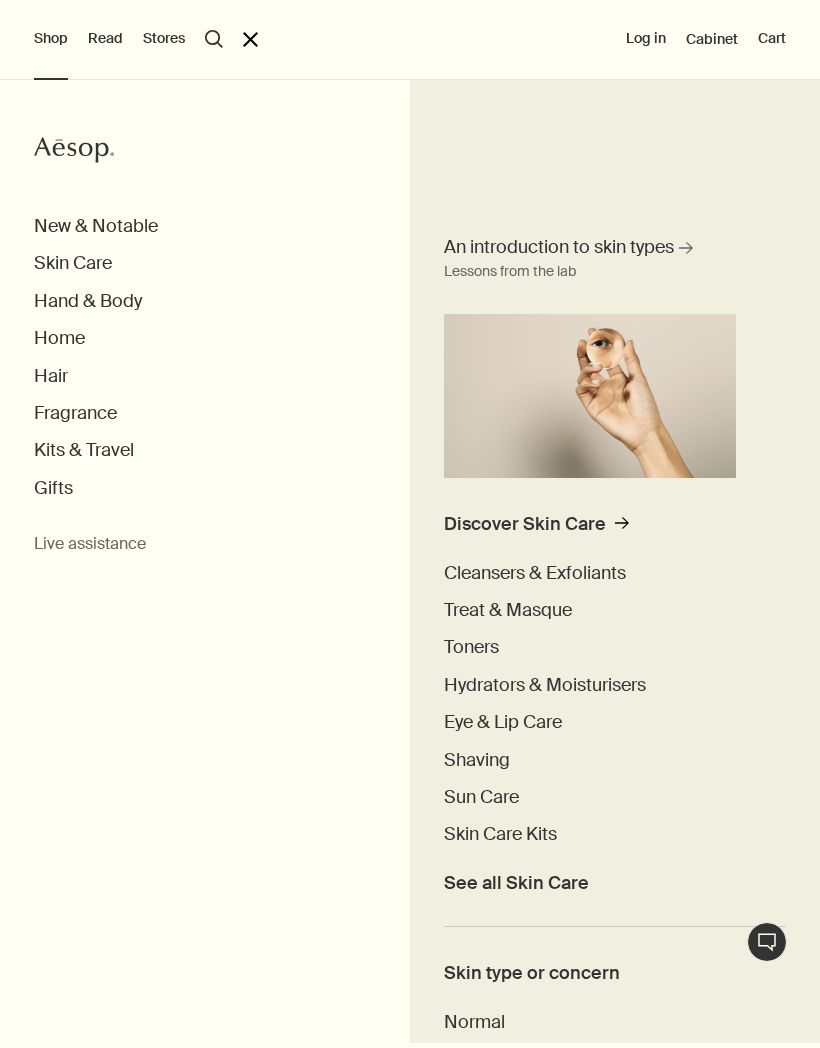 click on "Hair" at bounding box center [427, 376] 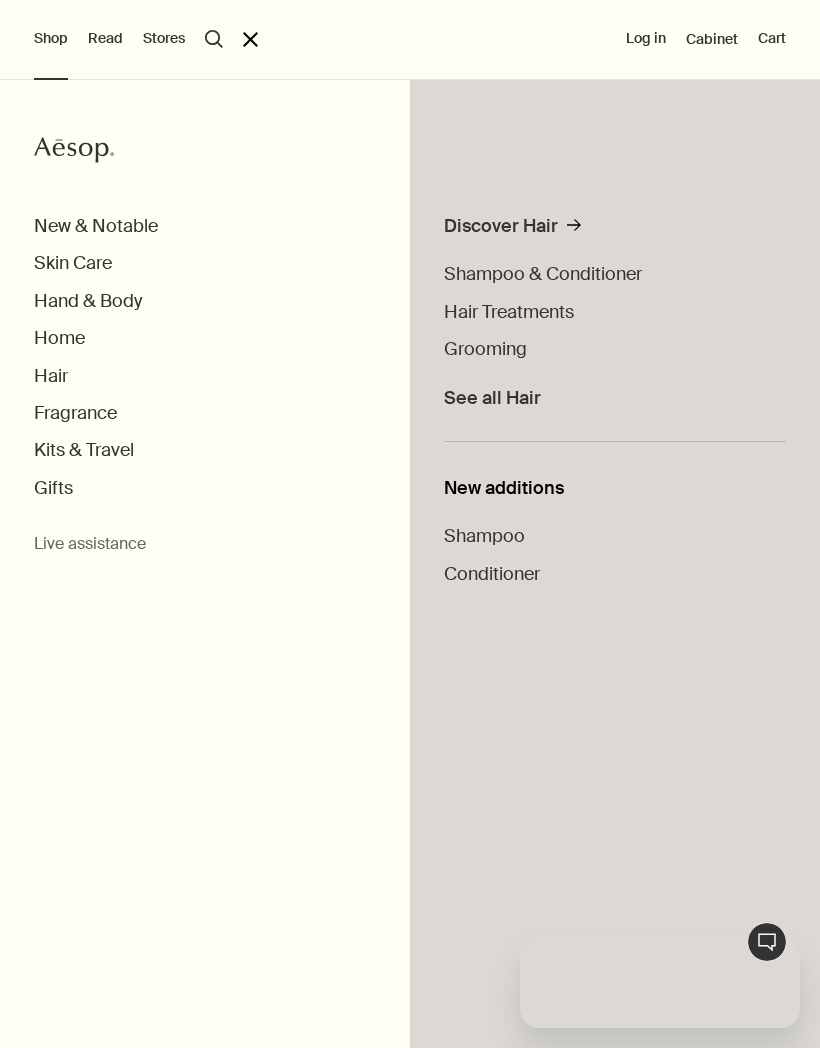 scroll, scrollTop: 0, scrollLeft: 0, axis: both 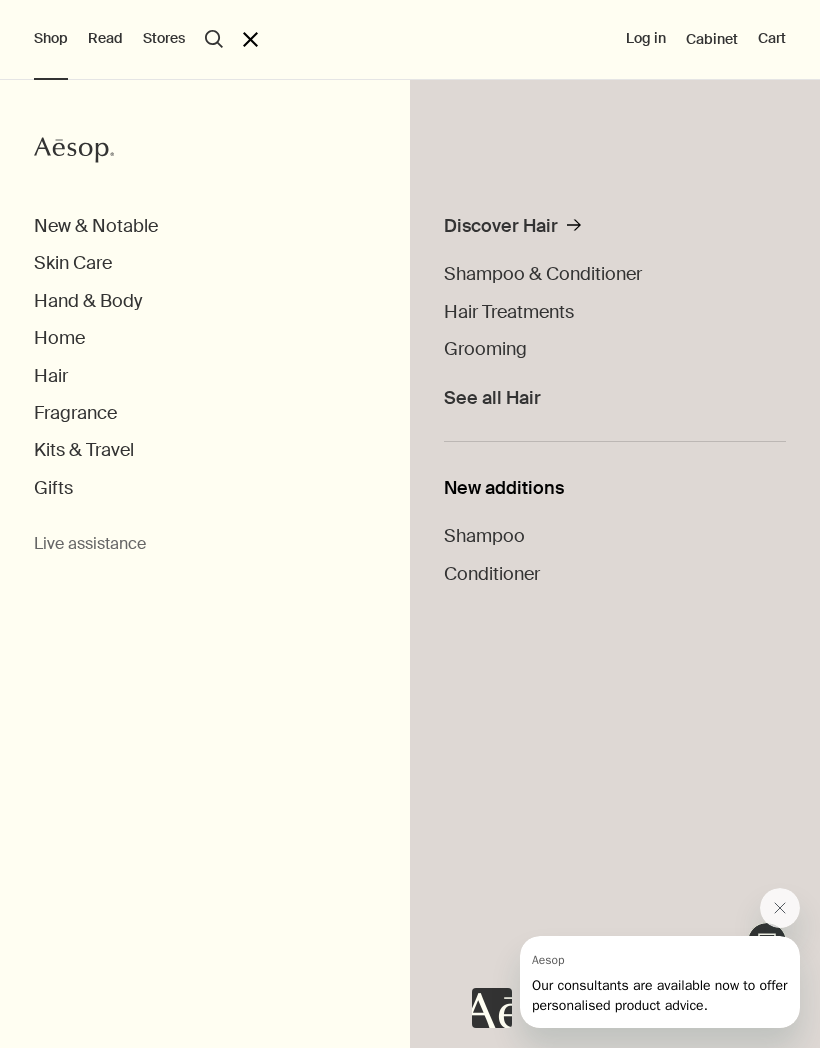 click on "Skin Care" at bounding box center [73, 263] 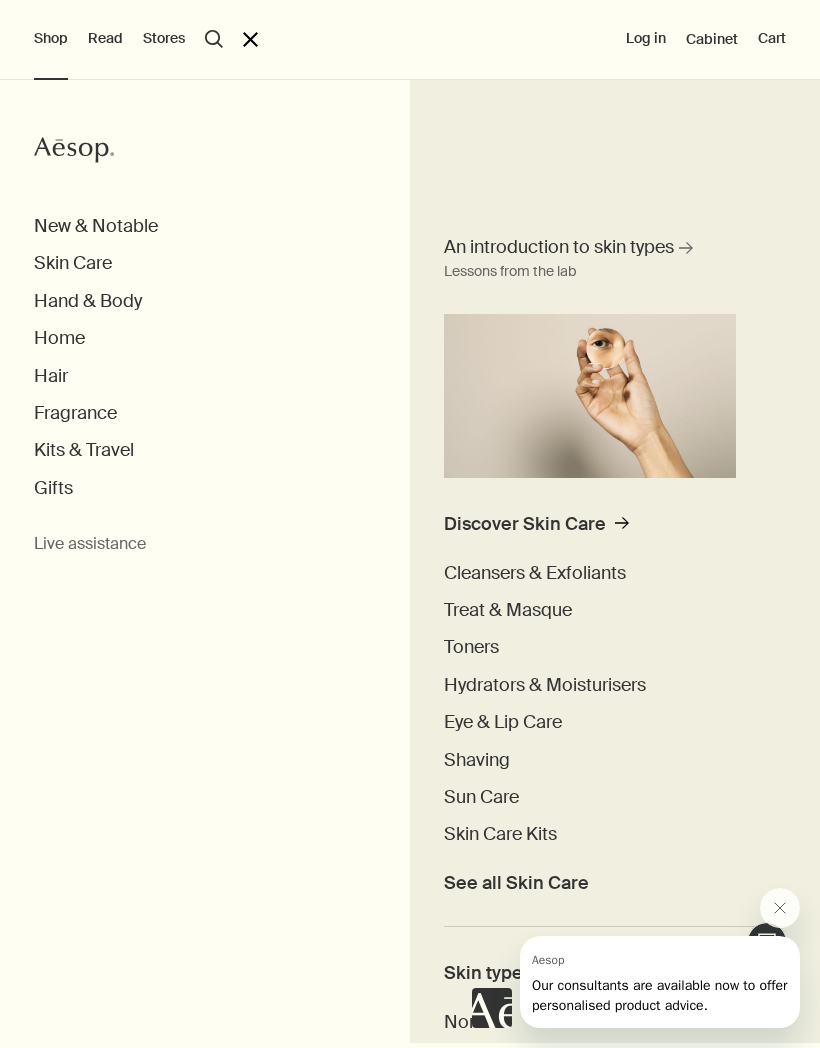 click on "Eye & Lip Care" at bounding box center (503, 722) 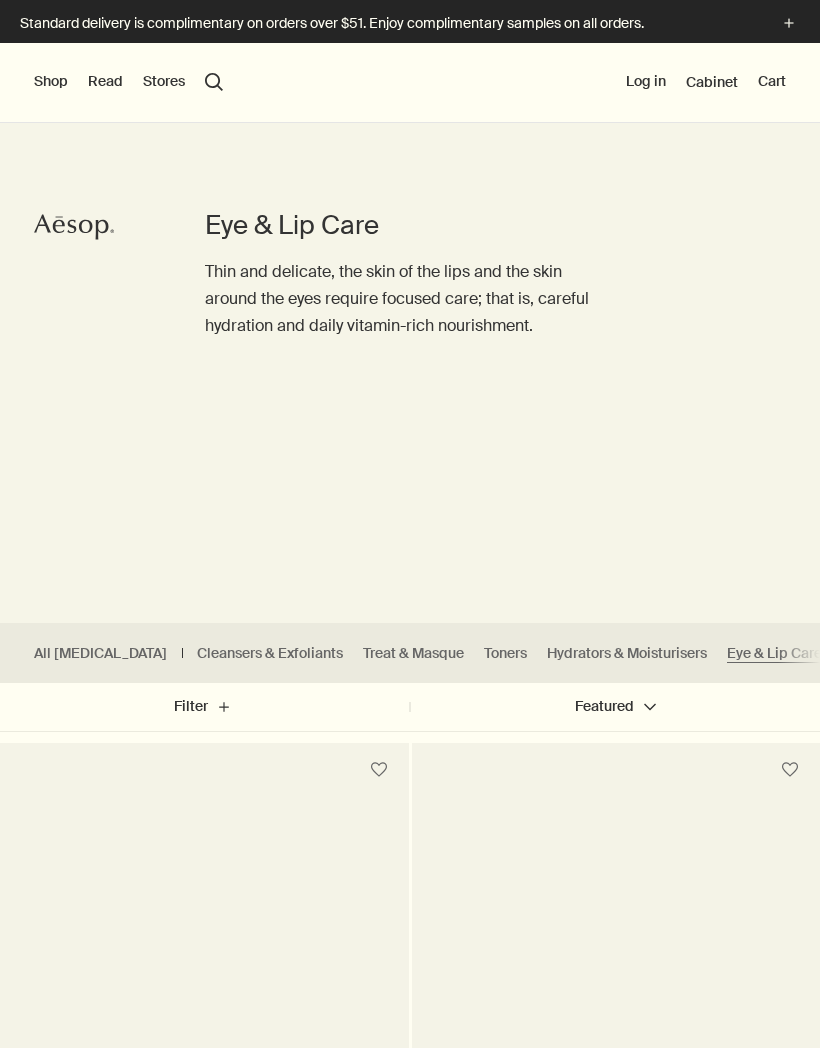 scroll, scrollTop: 0, scrollLeft: 0, axis: both 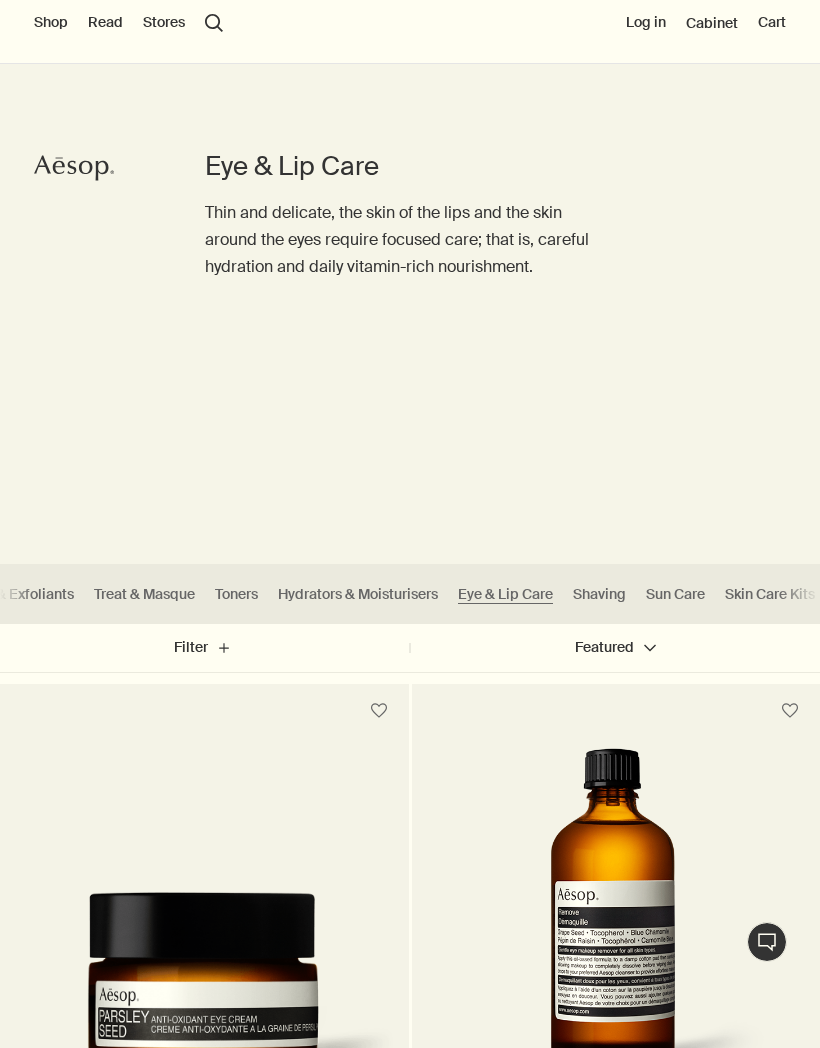 click on "Toners" at bounding box center [236, 594] 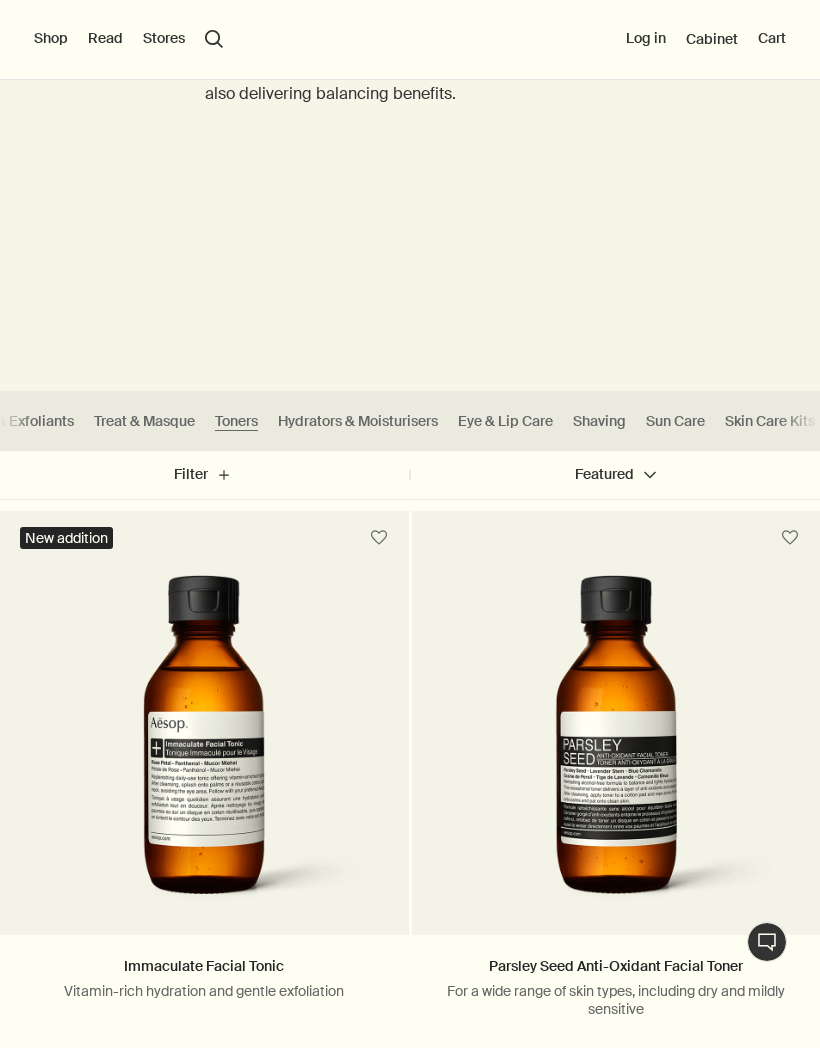 scroll, scrollTop: 235, scrollLeft: 0, axis: vertical 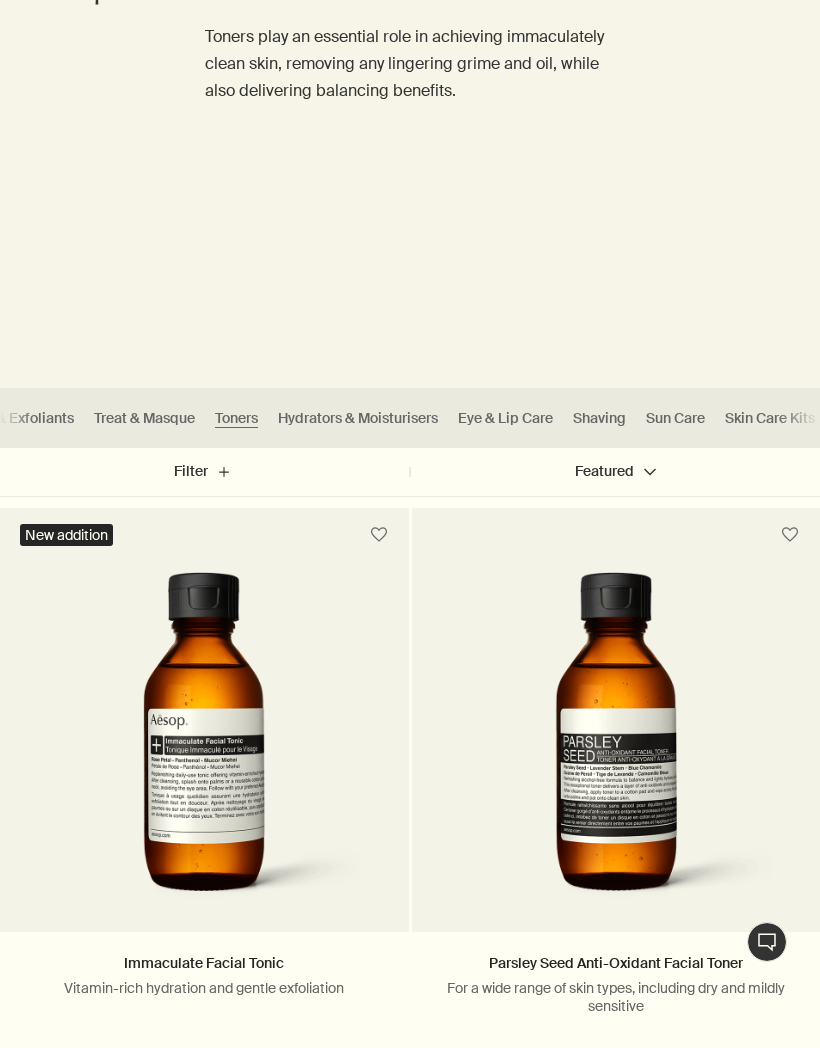 click on "Sun Care" at bounding box center [675, 418] 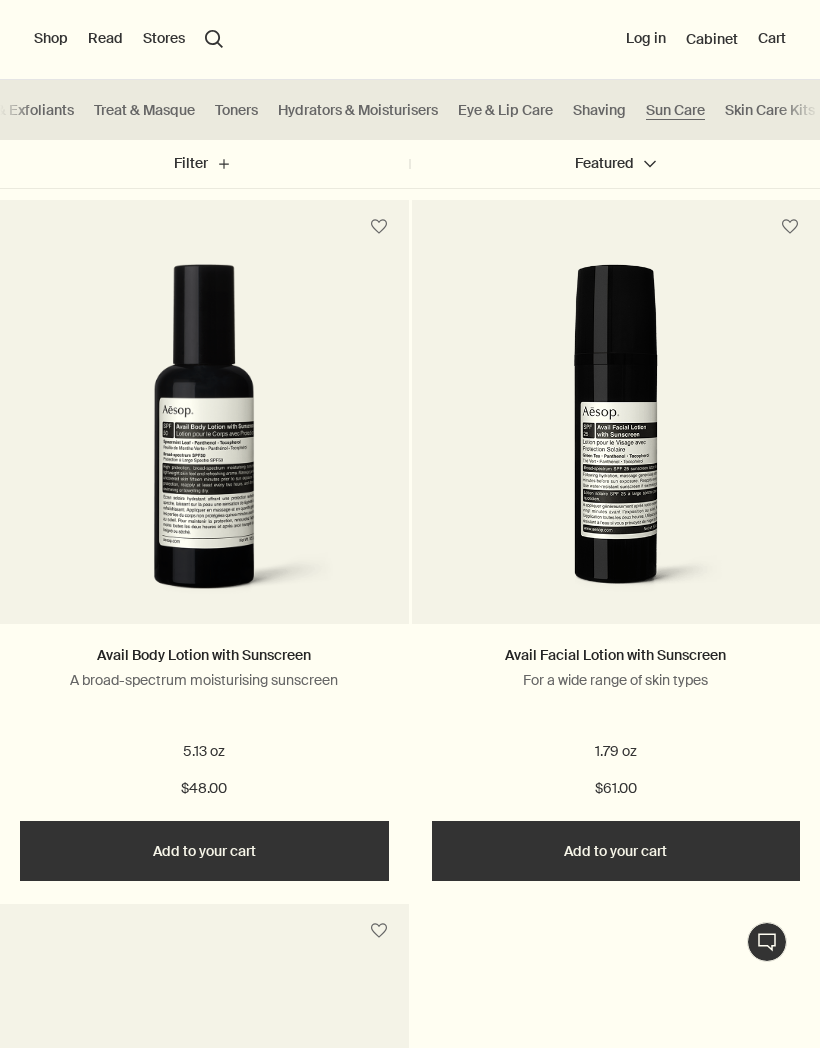 scroll, scrollTop: 1230, scrollLeft: 0, axis: vertical 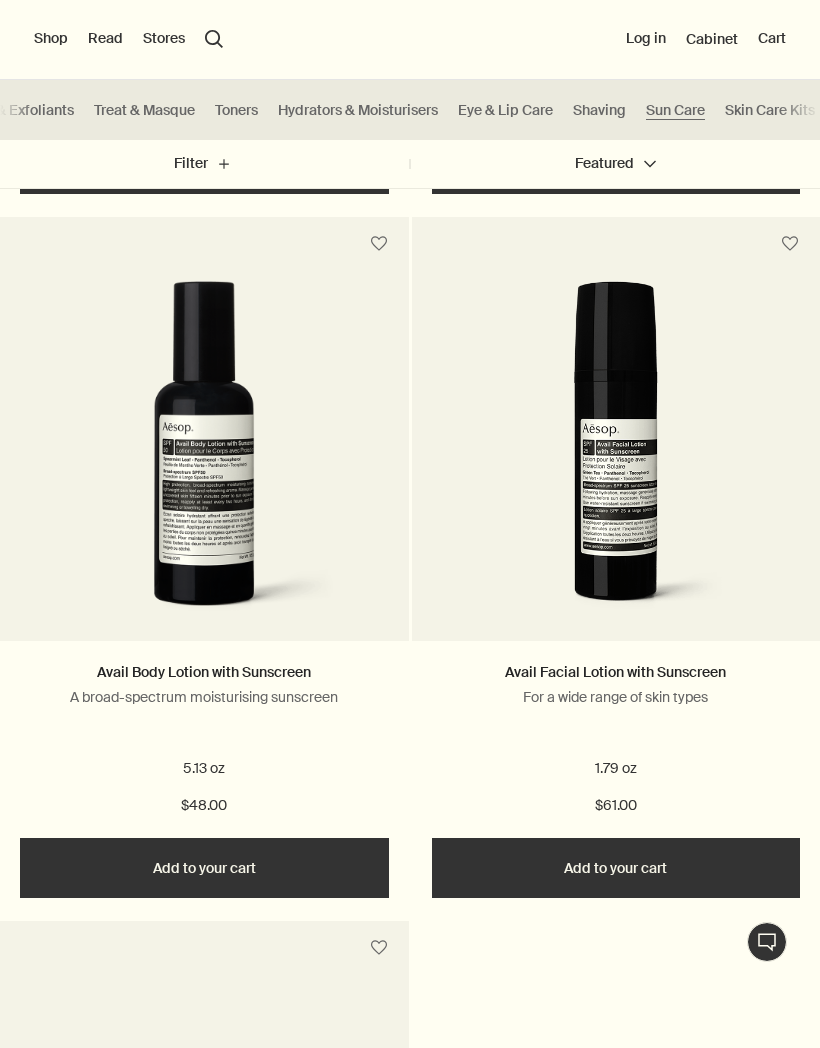 click on "Immediate Moisture Facial Hydrosol For a wide range of skin types, frequent travellers and office workers 1.7 fl oz $27.00   Add Add to your cart Petitgrain Reviving Body Gel To hydrate the skin after sun exposure 5.2 fl oz $46.00   Add Add to your cart Avail Body Lotion with Sunscreen A broad-spectrum moisturising sunscreen 5.13 oz $48.00   Add Add to your cart Avail Facial Lotion with Sunscreen For a wide range of skin types 1.79 oz $61.00   Add Add to your cart Sage & Zinc Facial Hydrating Lotion SPF15  For most skin types, including sensitive 2.1 oz $55.00 Learn more" at bounding box center [410, 567] 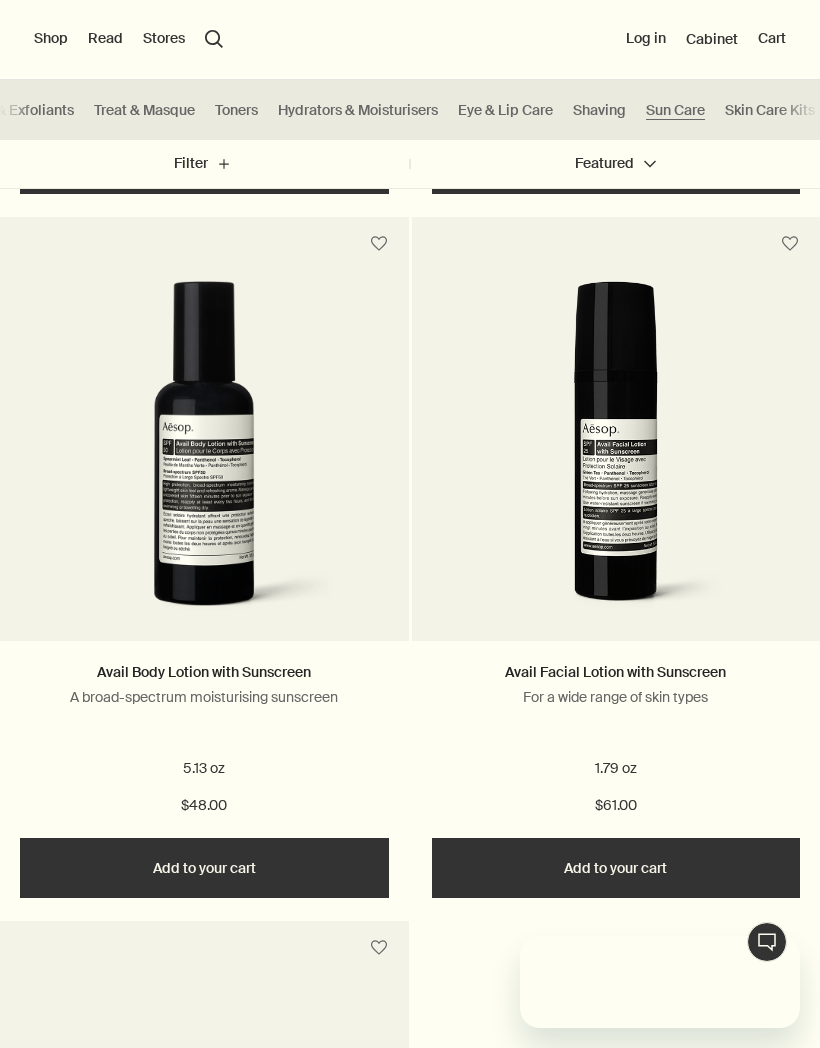 scroll, scrollTop: 0, scrollLeft: 0, axis: both 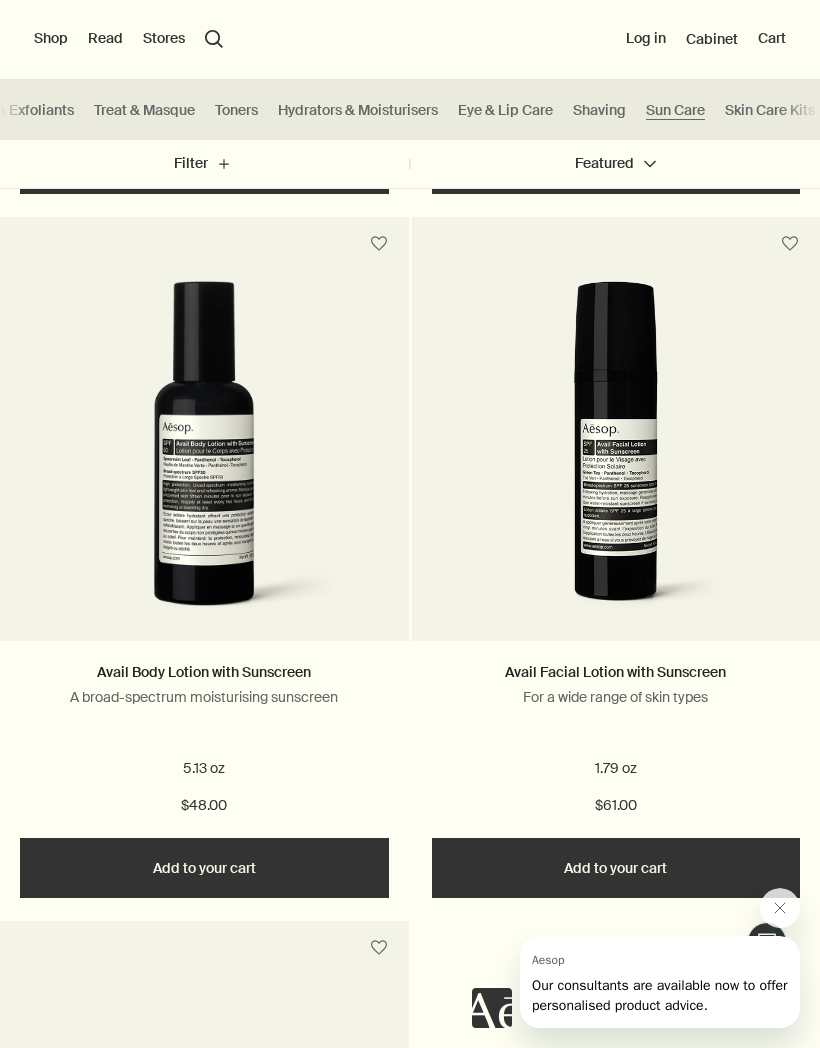 click on "Immediate Moisture Facial Hydrosol For a wide range of skin types, frequent travellers and office workers 1.7 fl oz $27.00   Add Add to your cart Petitgrain Reviving Body Gel To hydrate the skin after sun exposure 5.2 fl oz $46.00   Add Add to your cart Avail Body Lotion with Sunscreen A broad-spectrum moisturising sunscreen 5.13 oz $48.00   Add Add to your cart Avail Facial Lotion with Sunscreen For a wide range of skin types 1.79 oz $61.00   Add Add to your cart Sage & Zinc Facial Hydrating Lotion SPF15  For most skin types, including sensitive 2.1 oz $55.00 Learn more" at bounding box center [410, 567] 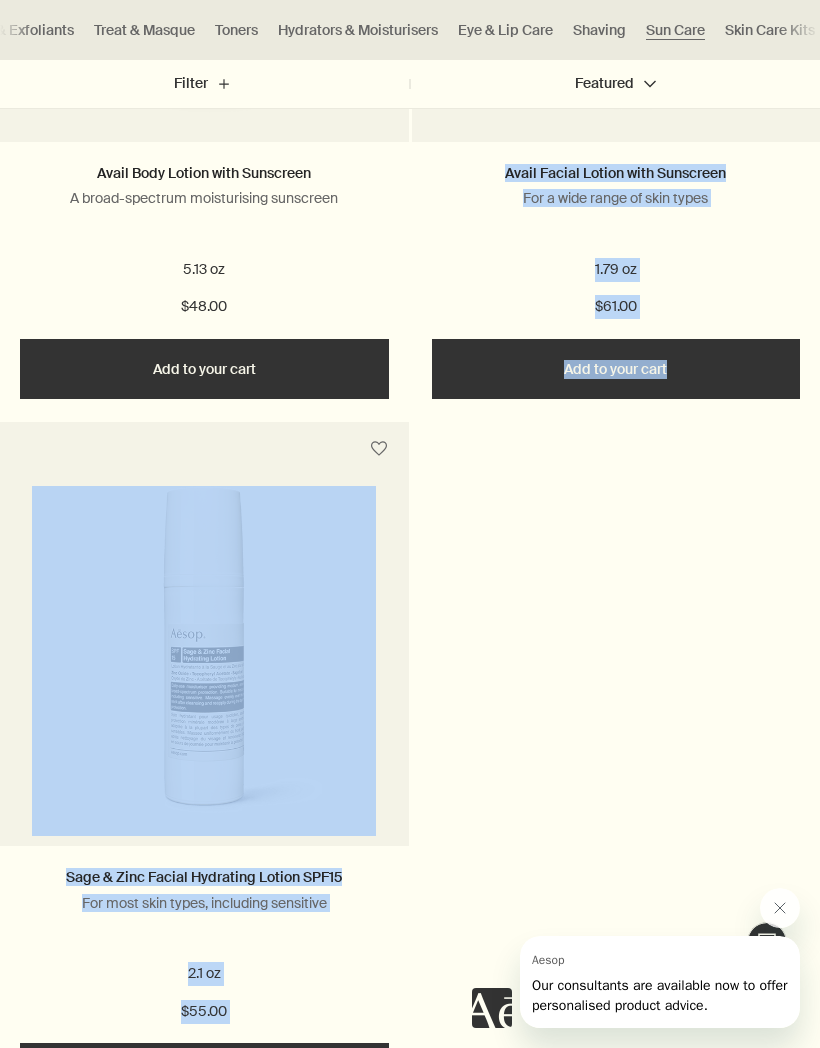scroll, scrollTop: 1730, scrollLeft: 0, axis: vertical 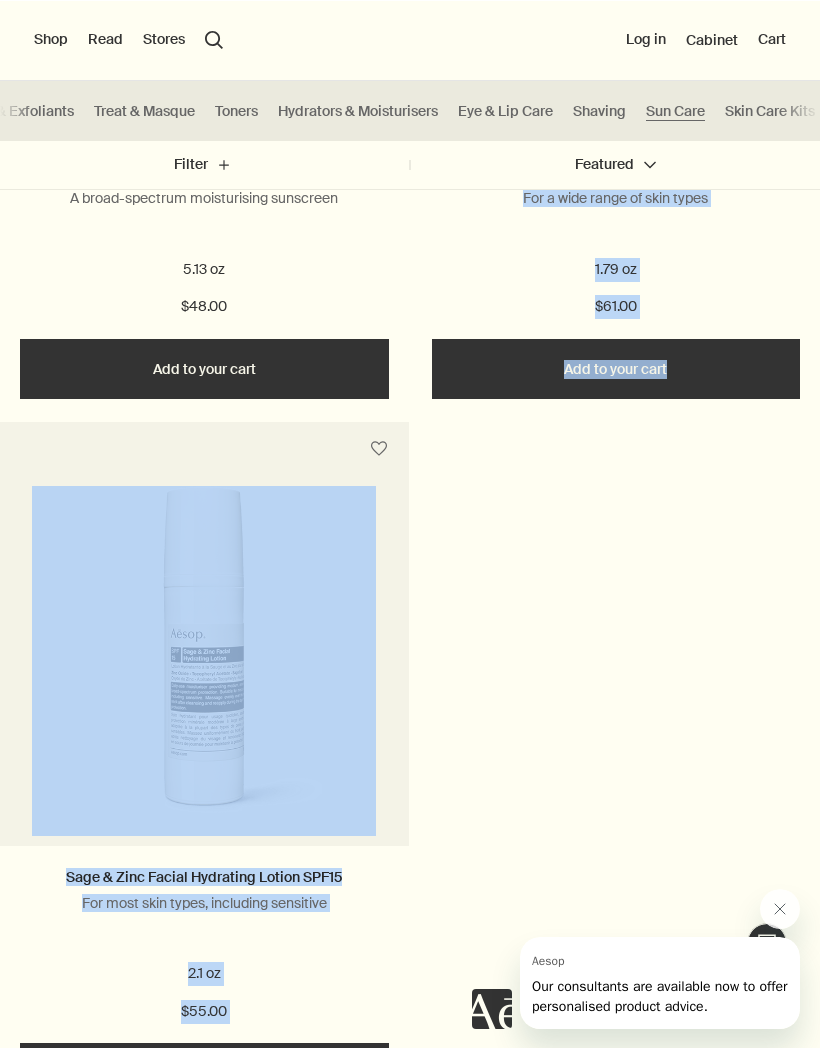 click on "Immediate Moisture Facial Hydrosol For a wide range of skin types, frequent travellers and office workers 1.7 fl oz $27.00   Add Add to your cart Petitgrain Reviving Body Gel To hydrate the skin after sun exposure 5.2 fl oz $46.00   Add Add to your cart Avail Body Lotion with Sunscreen A broad-spectrum moisturising sunscreen 5.13 oz $48.00   Add Add to your cart Avail Facial Lotion with Sunscreen For a wide range of skin types 1.79 oz $61.00   Add Add to your cart Sage & Zinc Facial Hydrating Lotion SPF15  For most skin types, including sensitive 2.1 oz $55.00 Learn more" at bounding box center (410, 67) 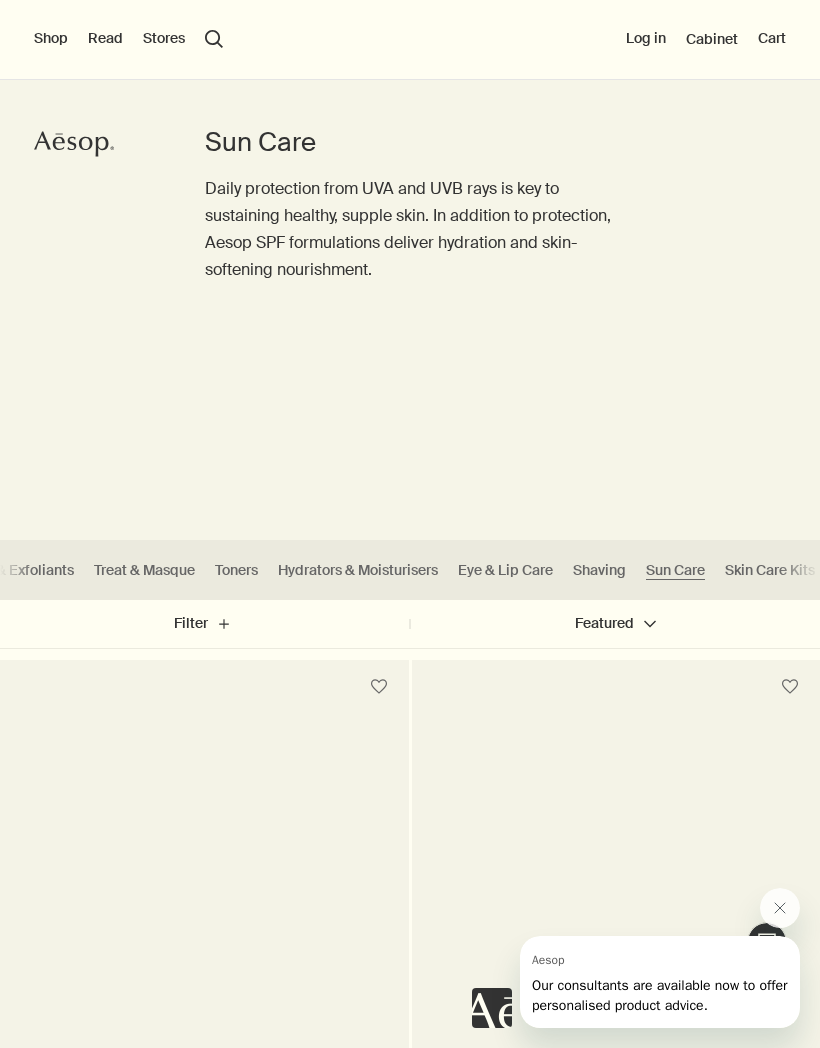 scroll, scrollTop: 0, scrollLeft: 0, axis: both 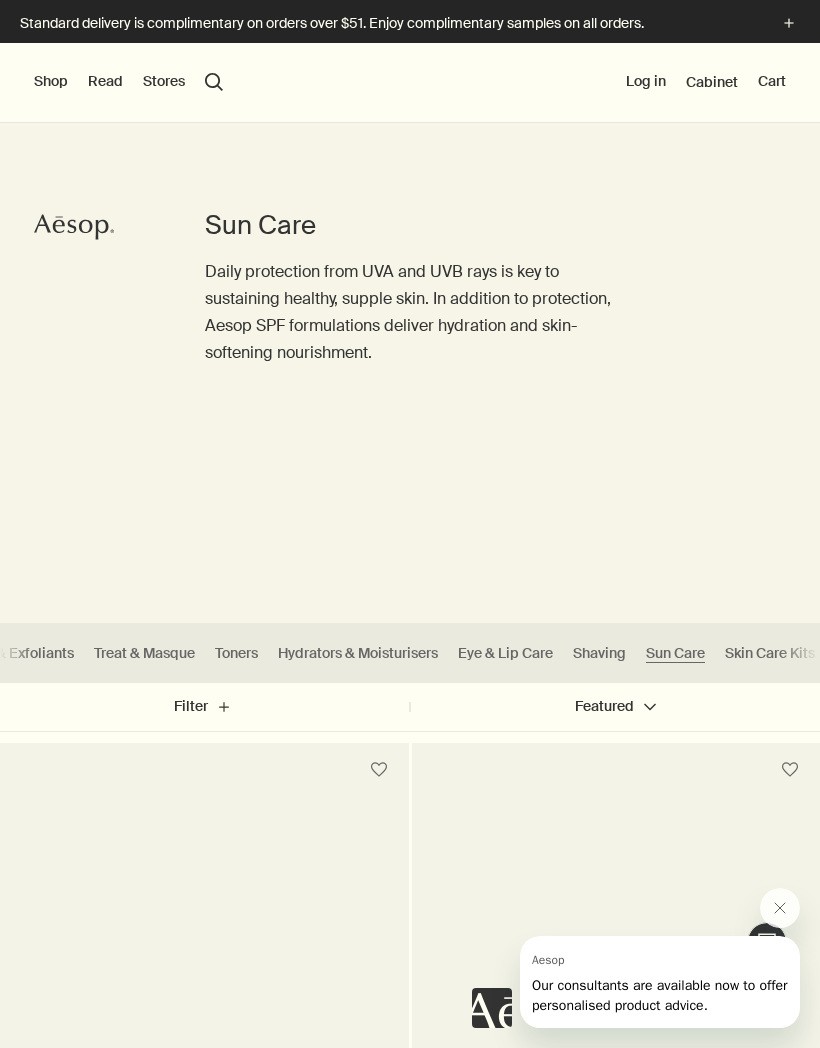 click on "Shop" at bounding box center [51, 82] 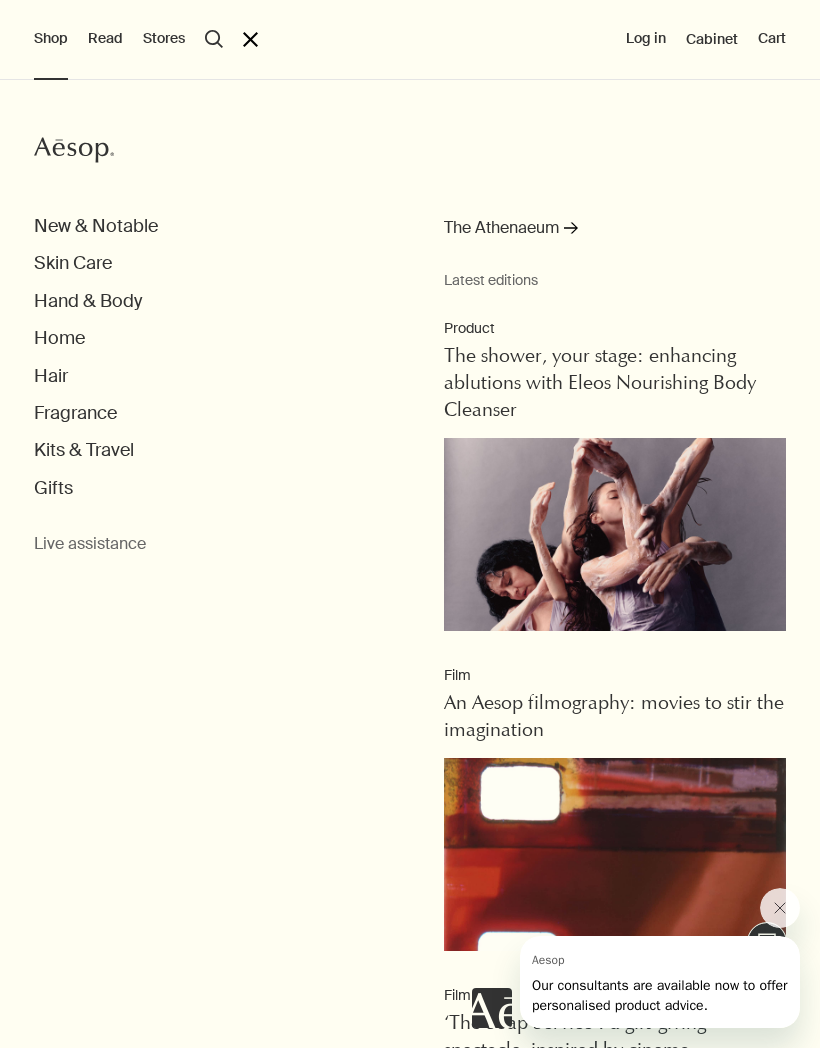 click on "Skin Care" at bounding box center [73, 263] 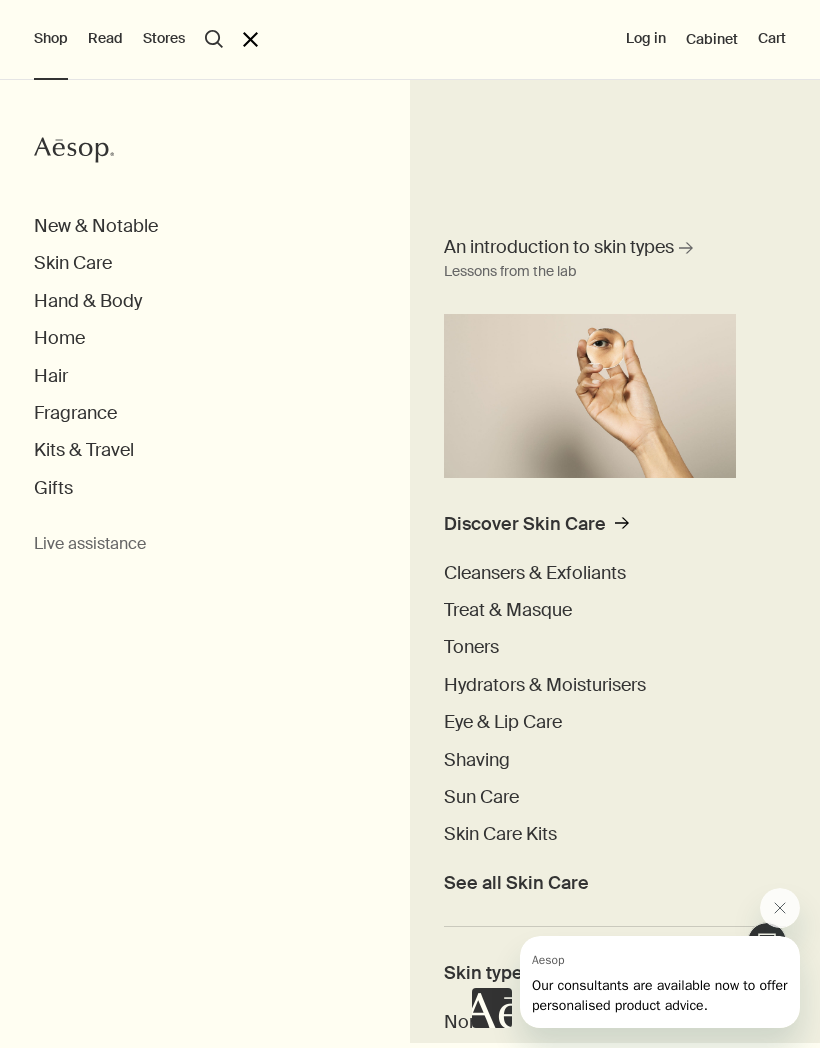 click on "Cleansers & Exfoliants" at bounding box center (535, 573) 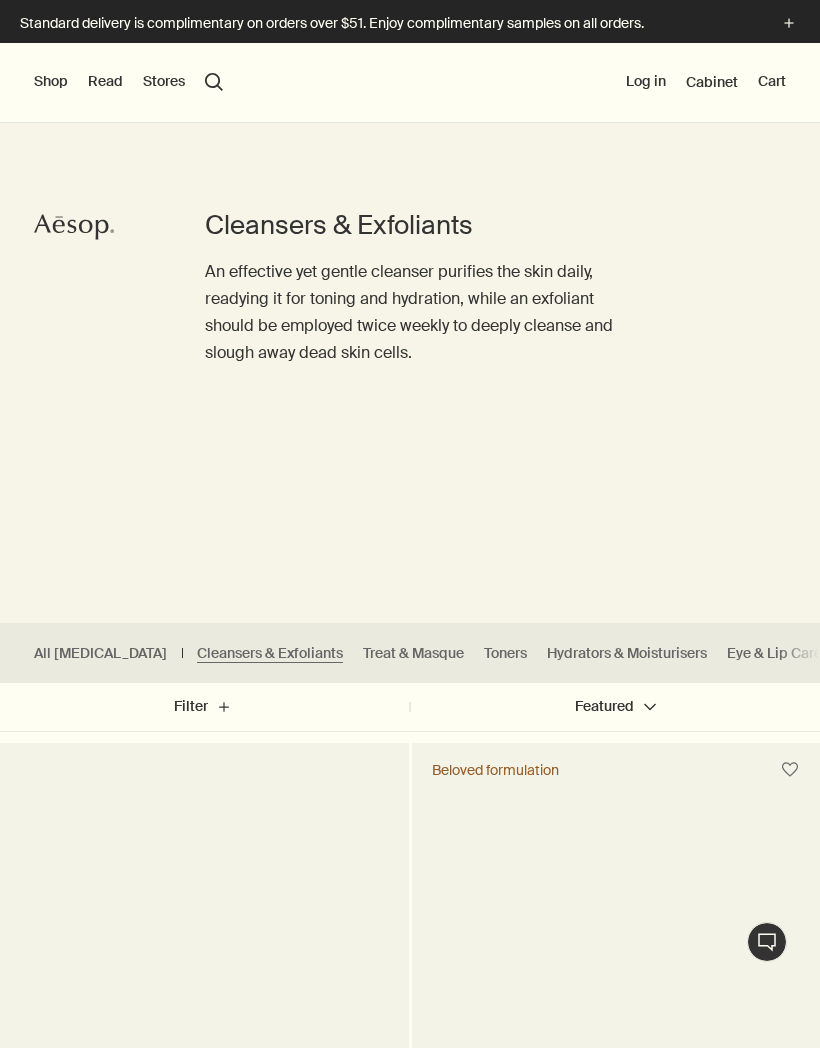 scroll, scrollTop: 0, scrollLeft: 0, axis: both 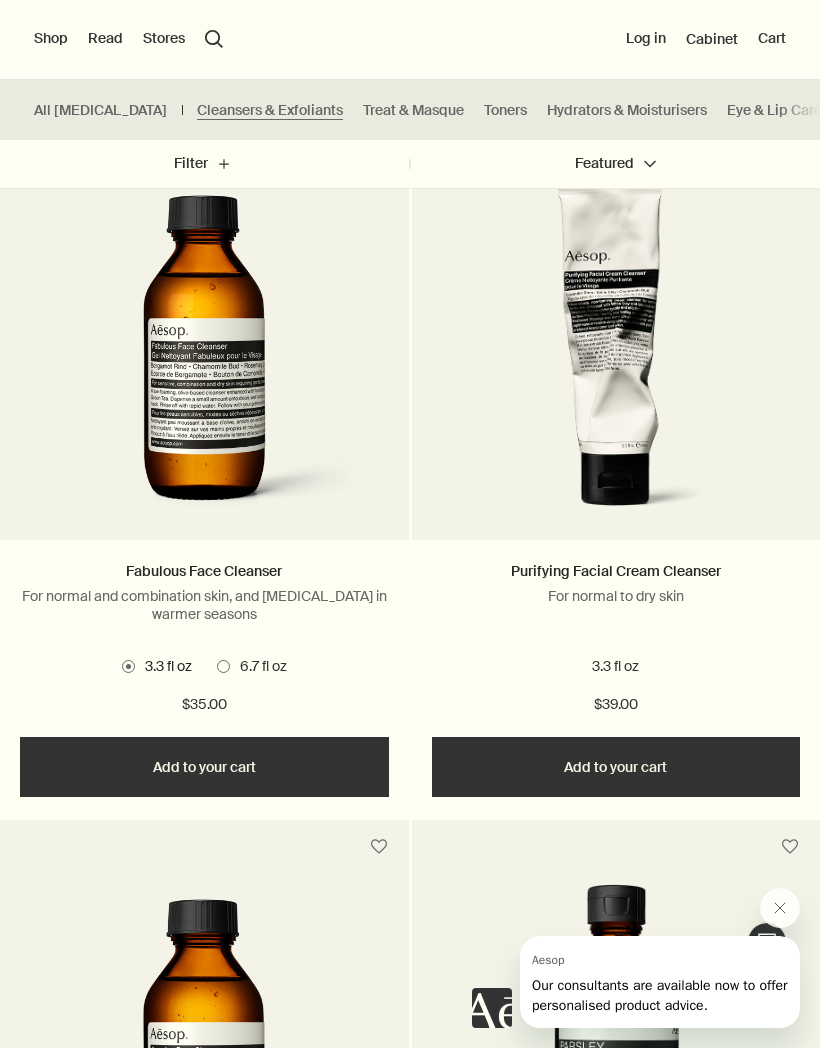 click on "Stores" at bounding box center [164, 39] 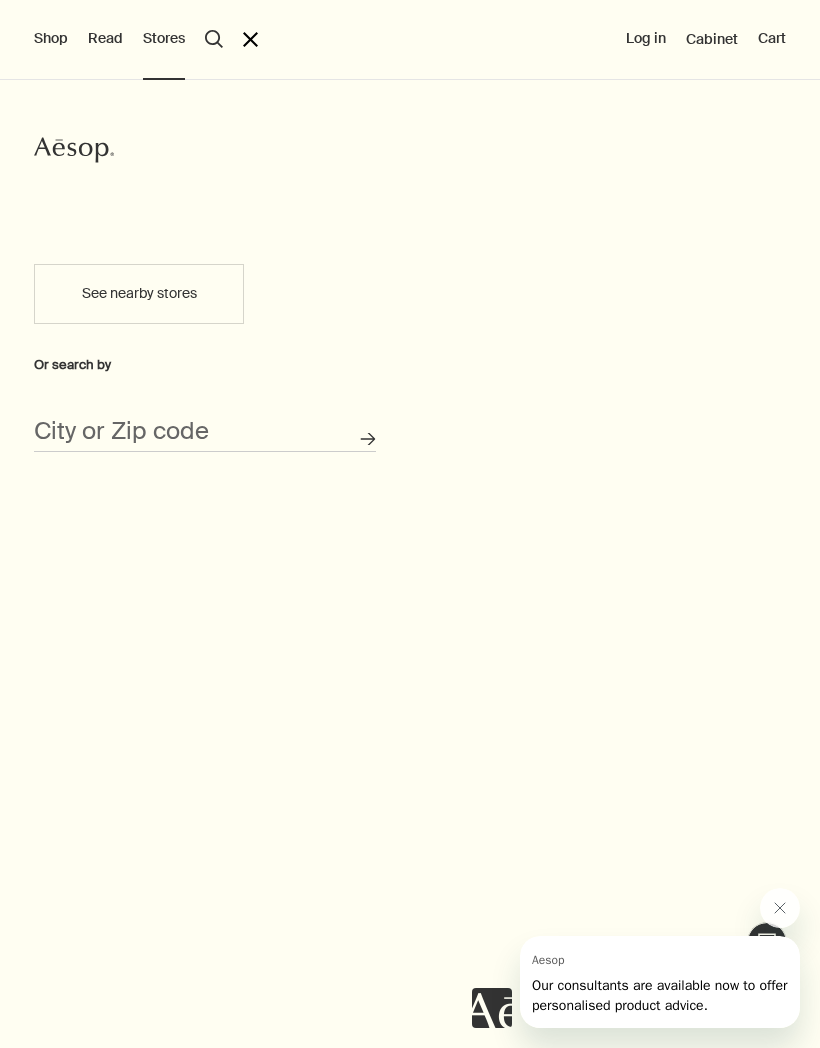 click on "See nearby stores" at bounding box center [139, 294] 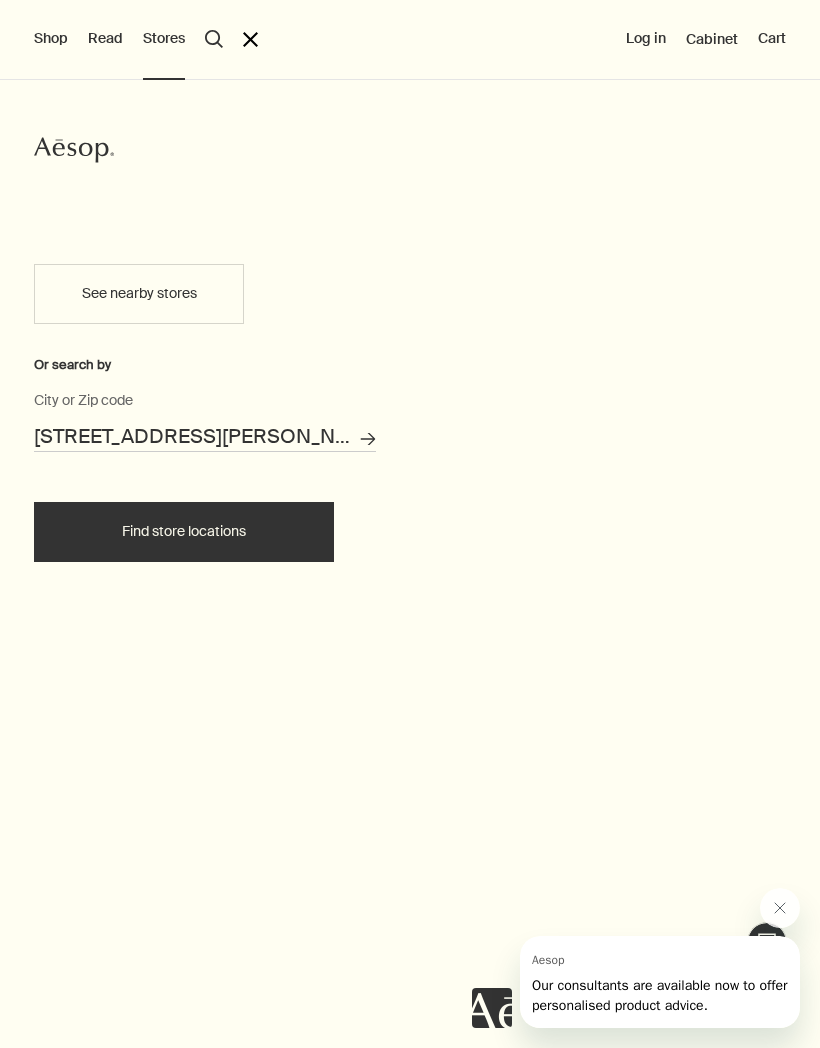 click on "Find store locations" at bounding box center [184, 532] 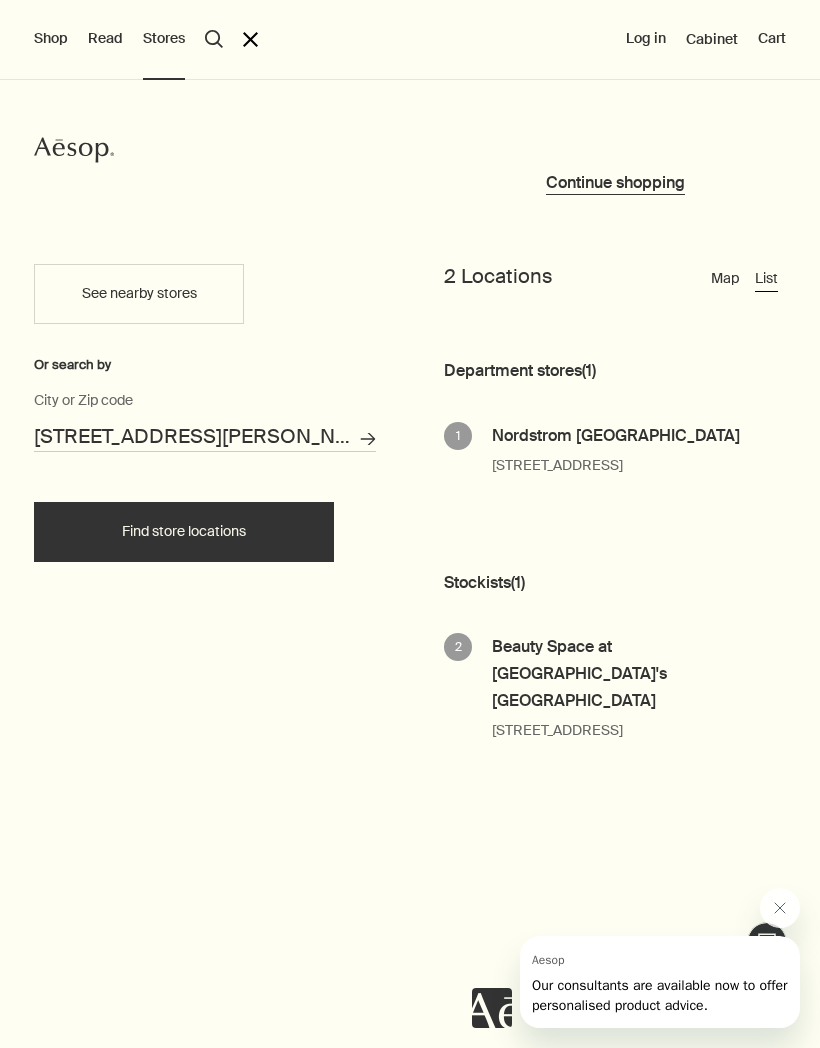 scroll, scrollTop: 0, scrollLeft: 0, axis: both 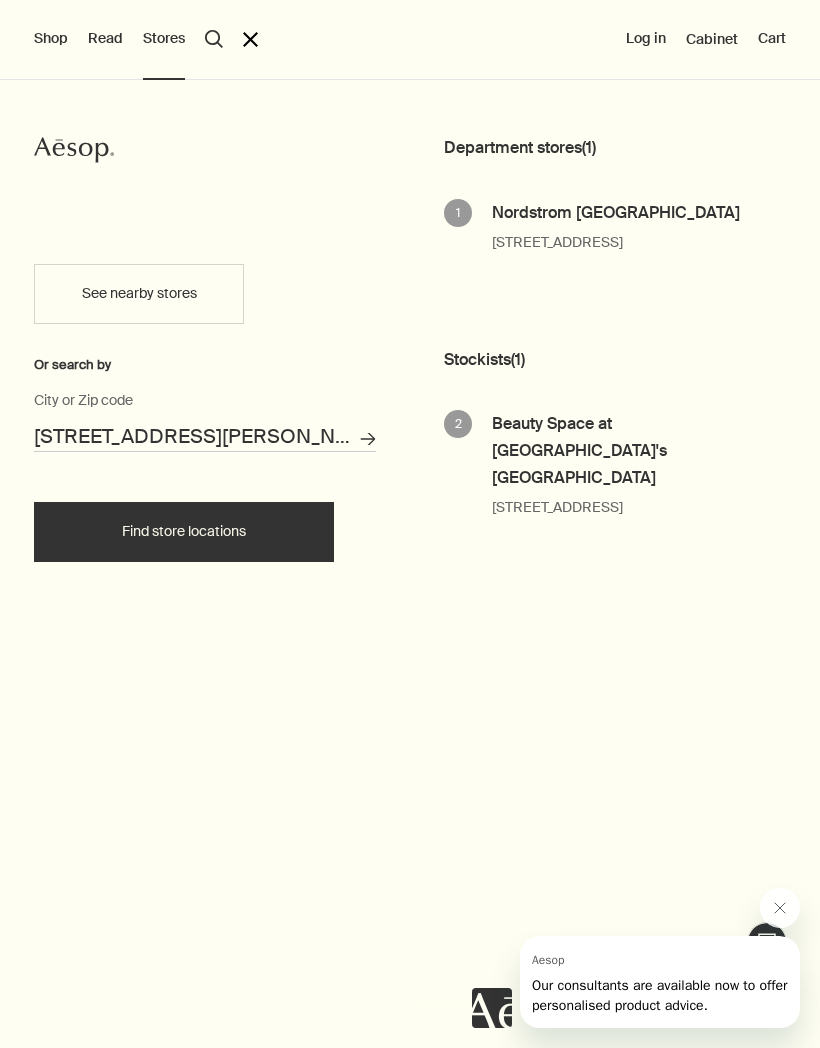 click 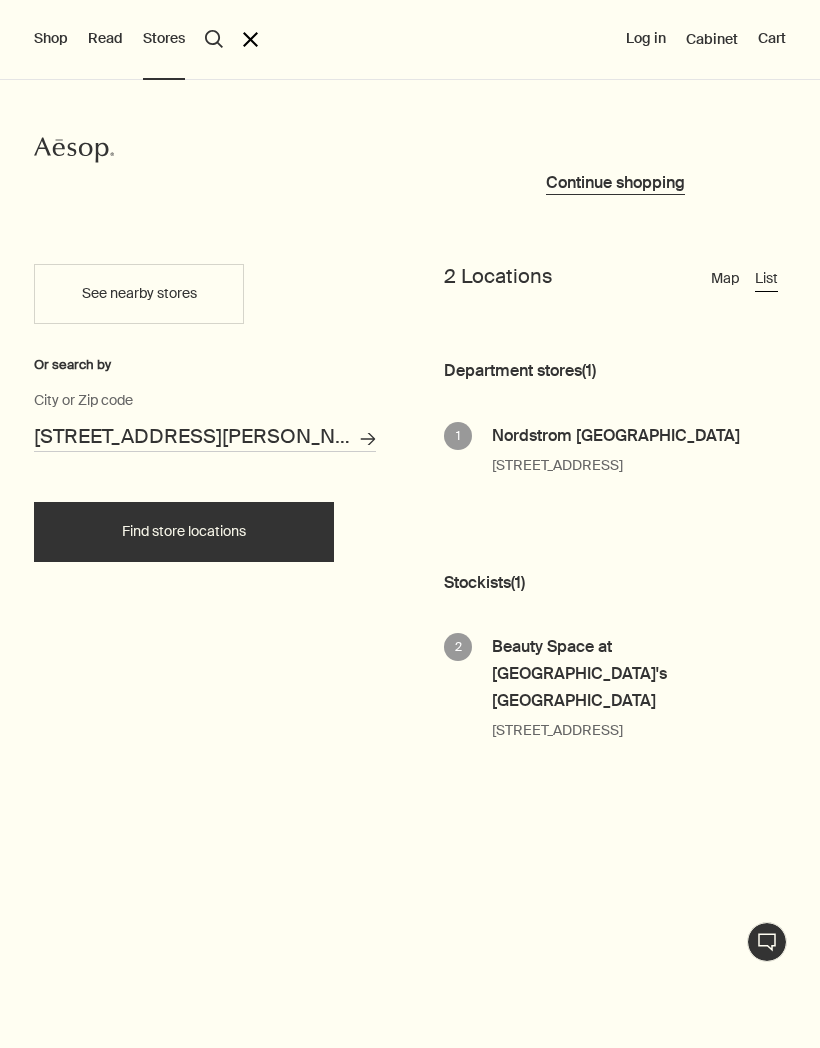 scroll, scrollTop: 0, scrollLeft: 0, axis: both 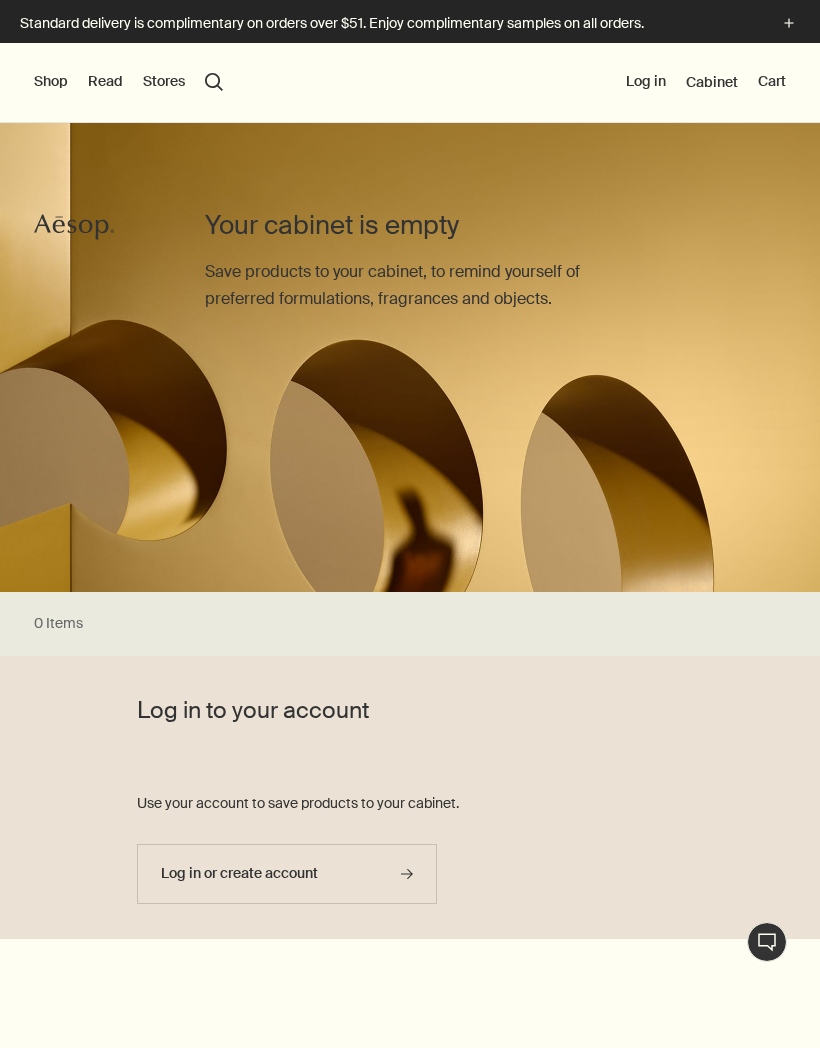click on "Shop" at bounding box center (51, 82) 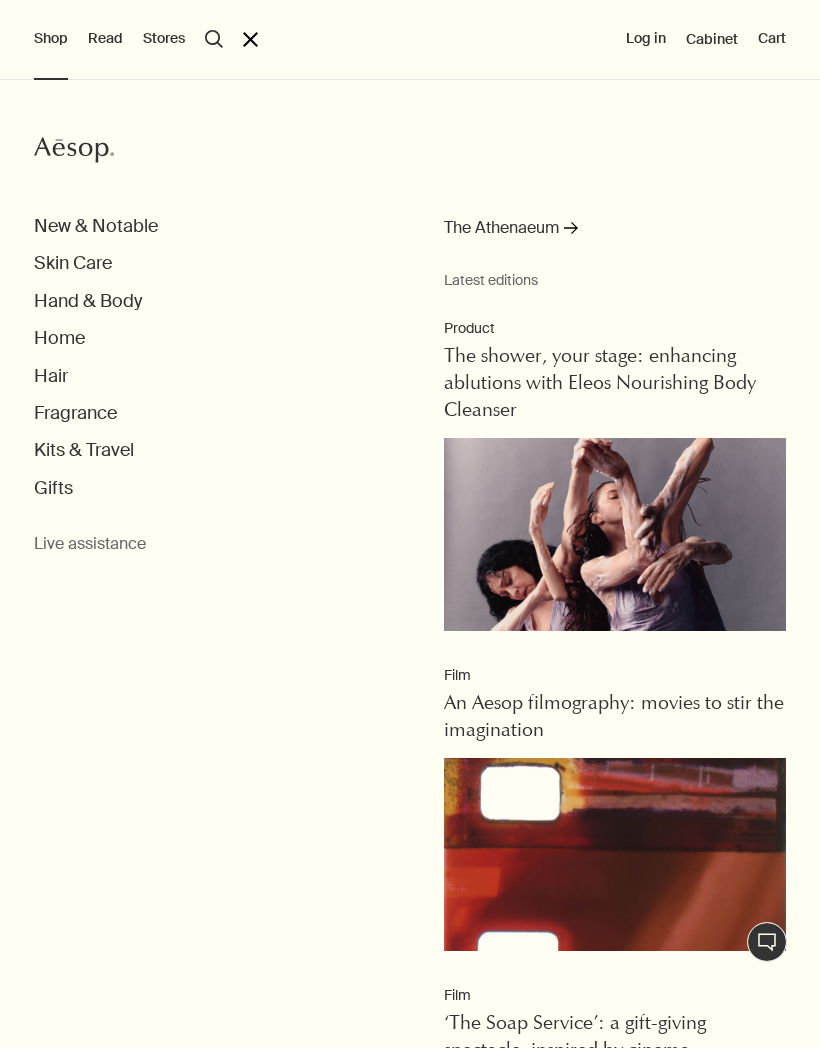 click on "New & Notable" at bounding box center (96, 226) 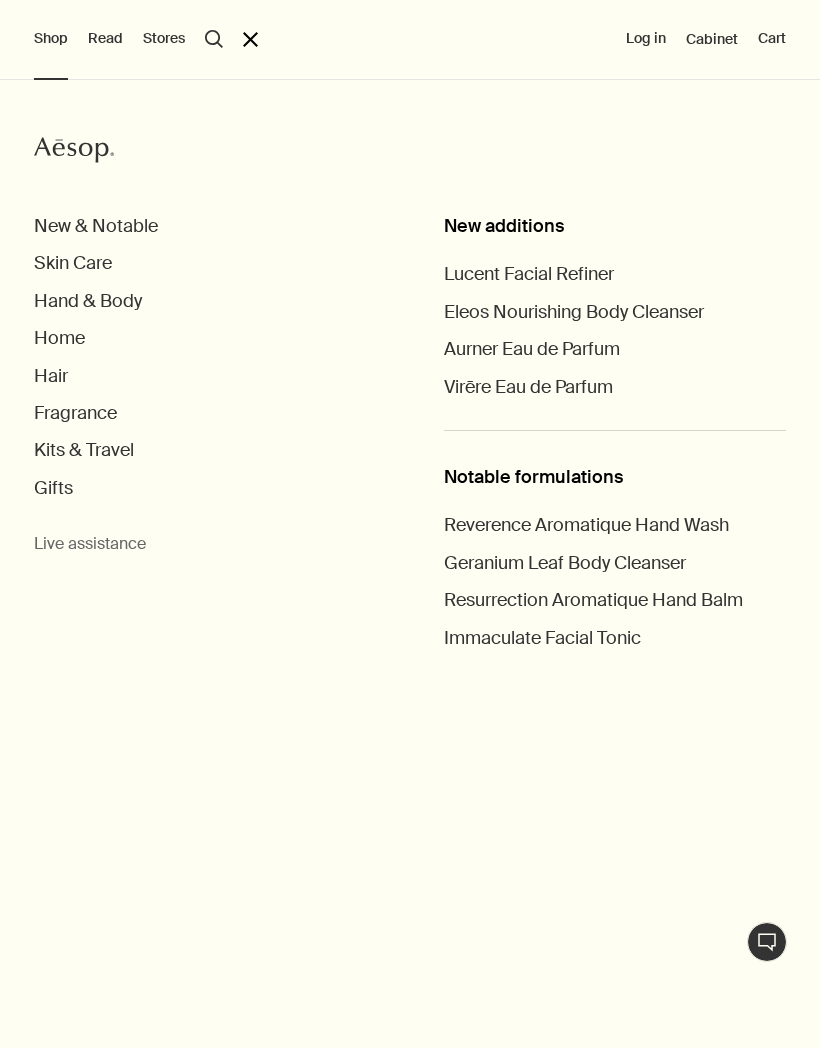 click on "Hand & Body" at bounding box center (88, 301) 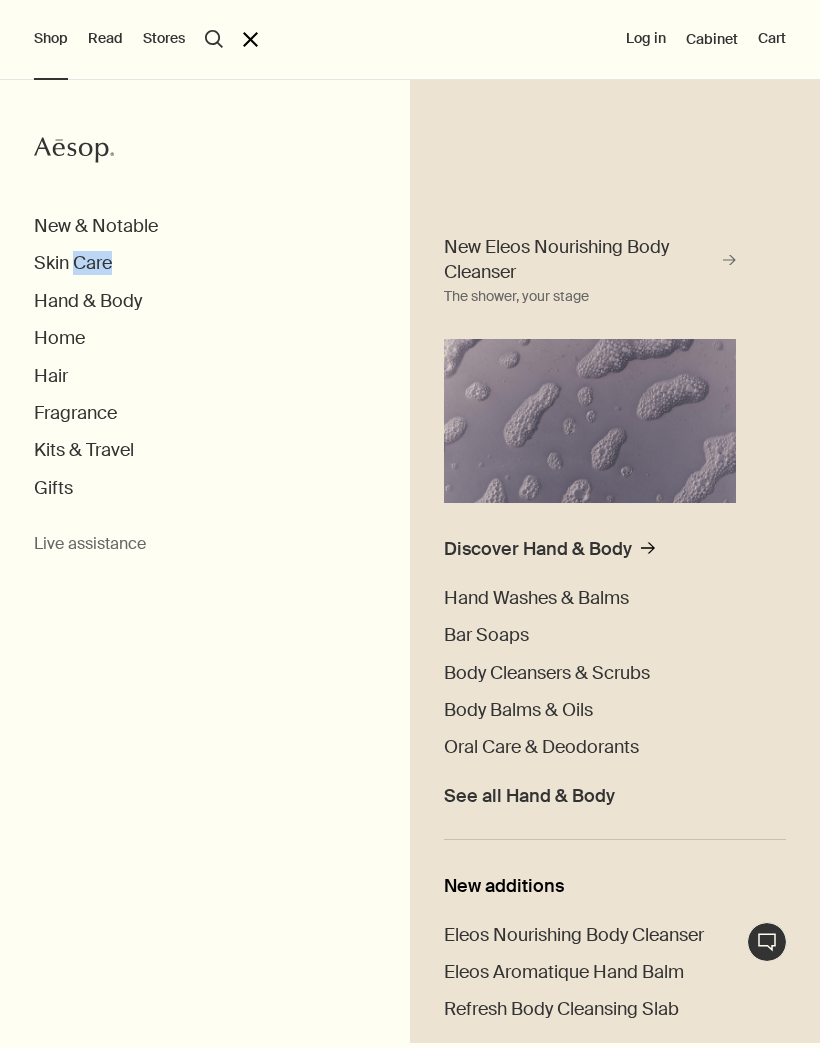 click on "Skin Care" at bounding box center [73, 263] 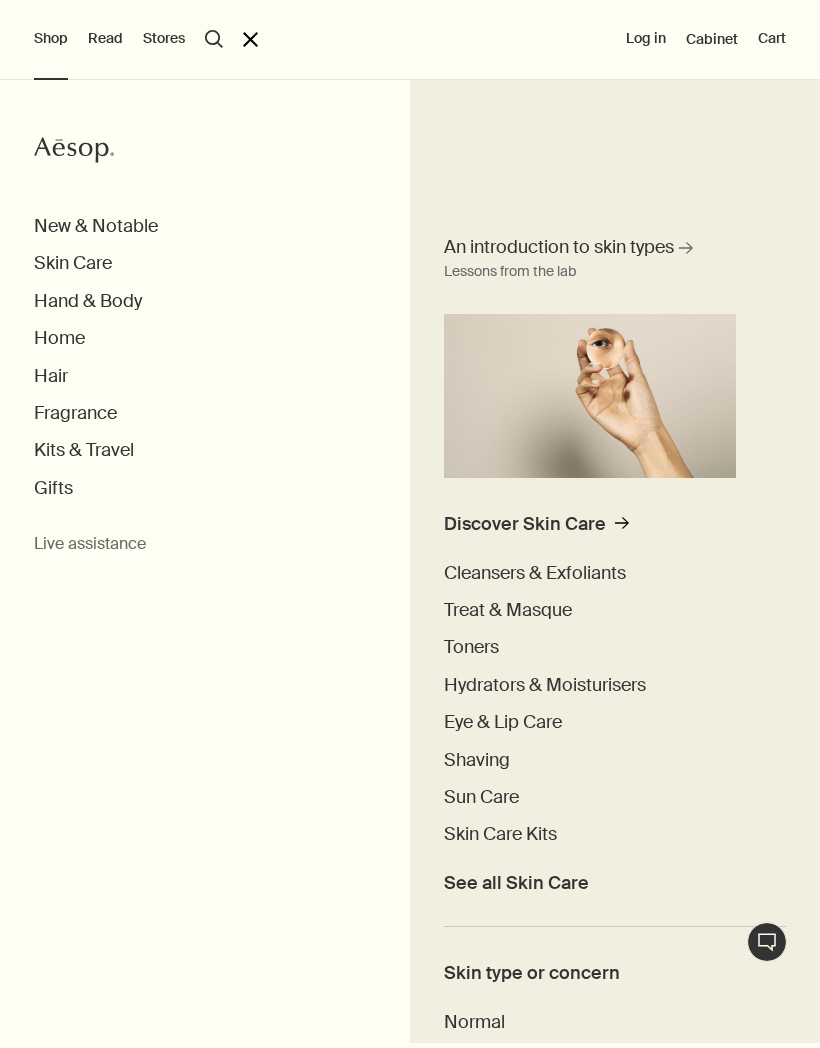 click on "Hand & Body" at bounding box center [88, 301] 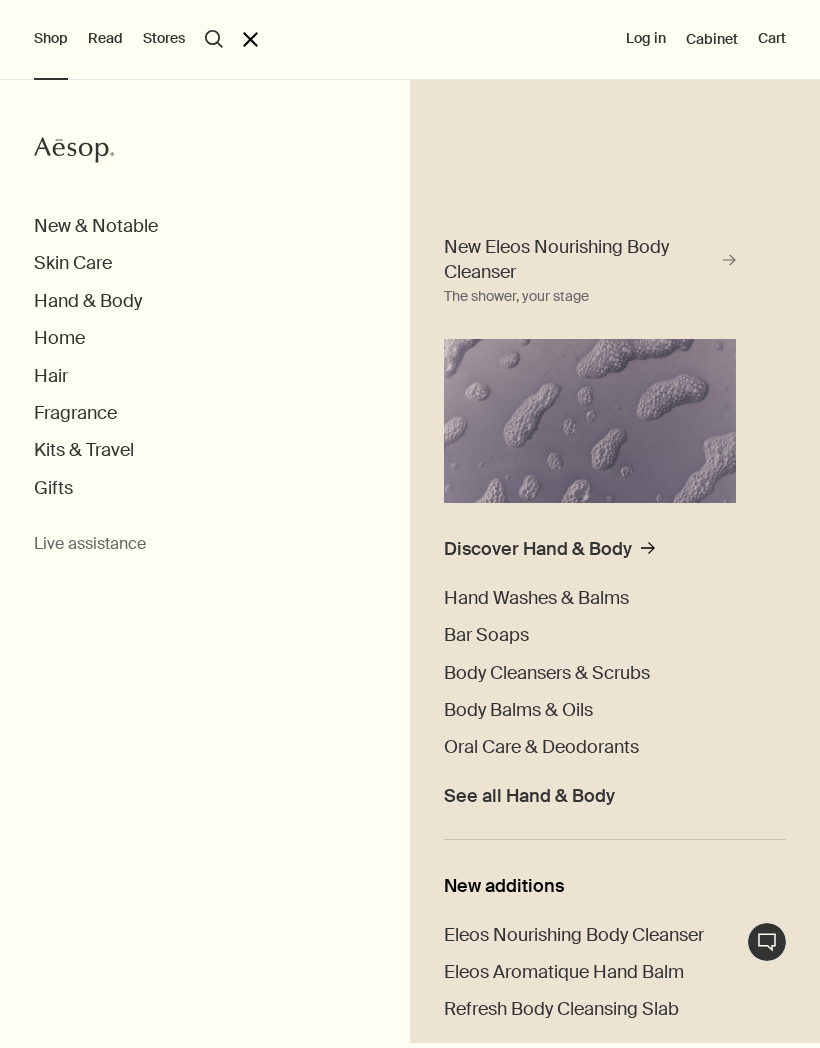 click on "Home" at bounding box center (427, 338) 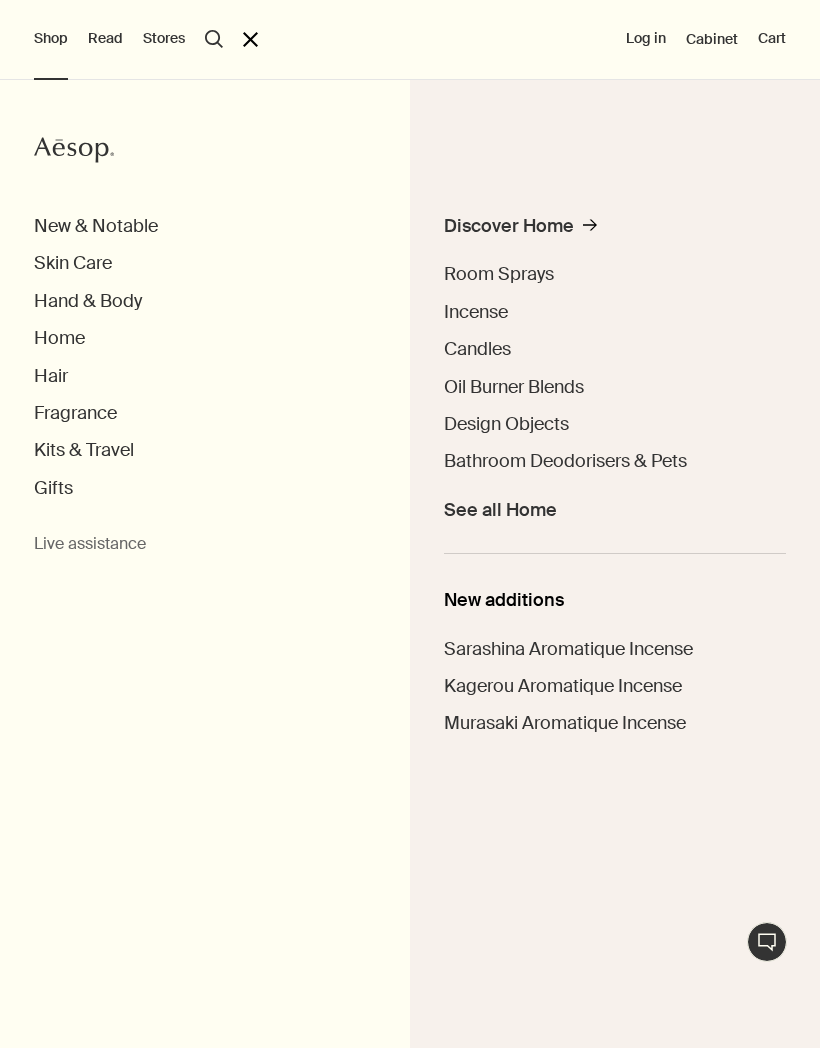 click on "Gifts" at bounding box center (53, 488) 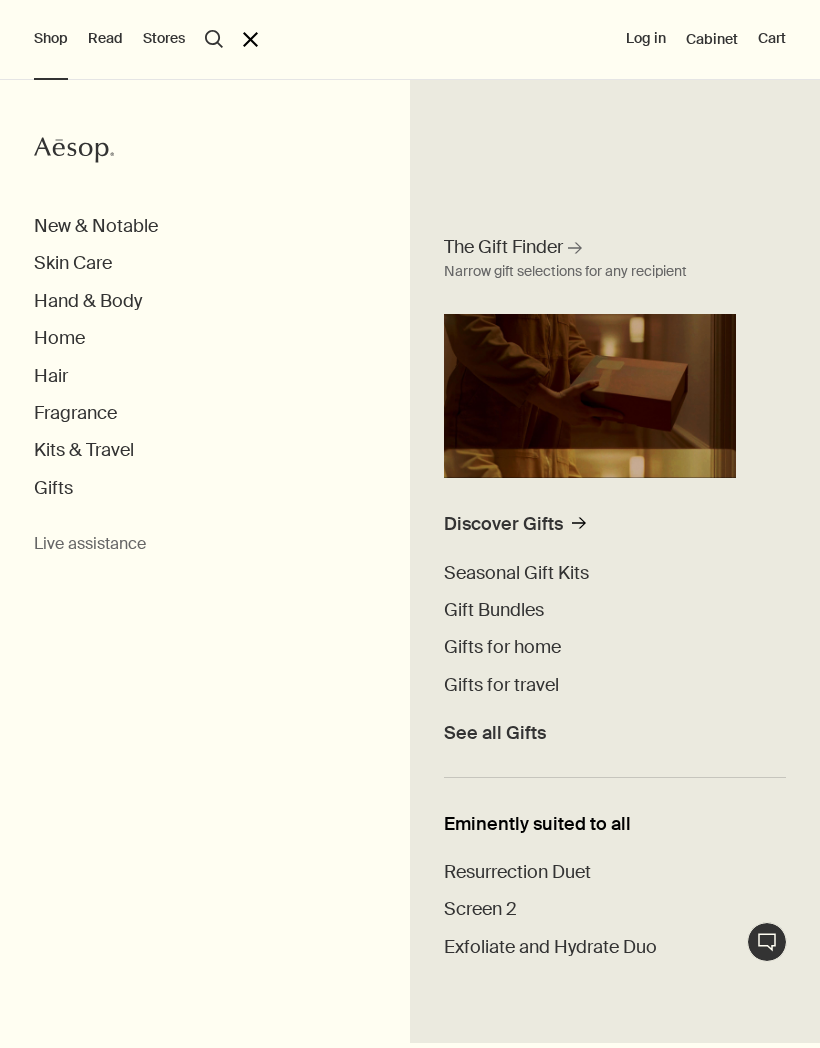 click on "Kits & Travel" at bounding box center [84, 450] 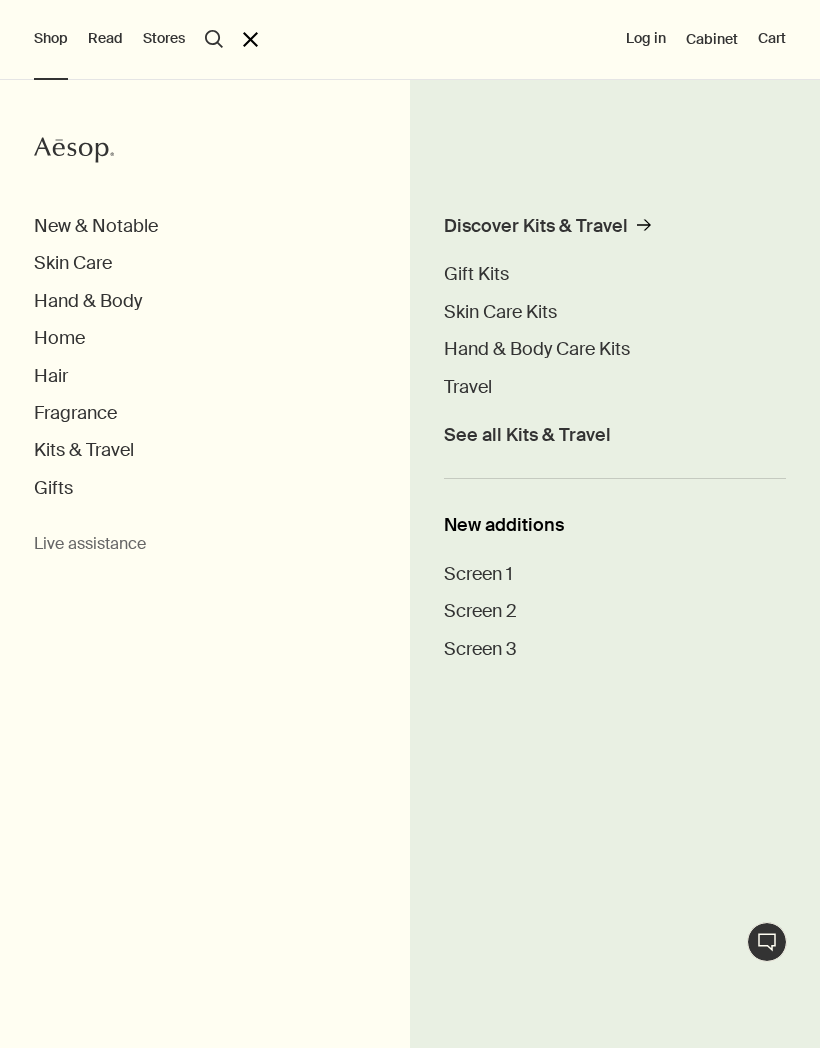 click on "Fragrance" at bounding box center (75, 413) 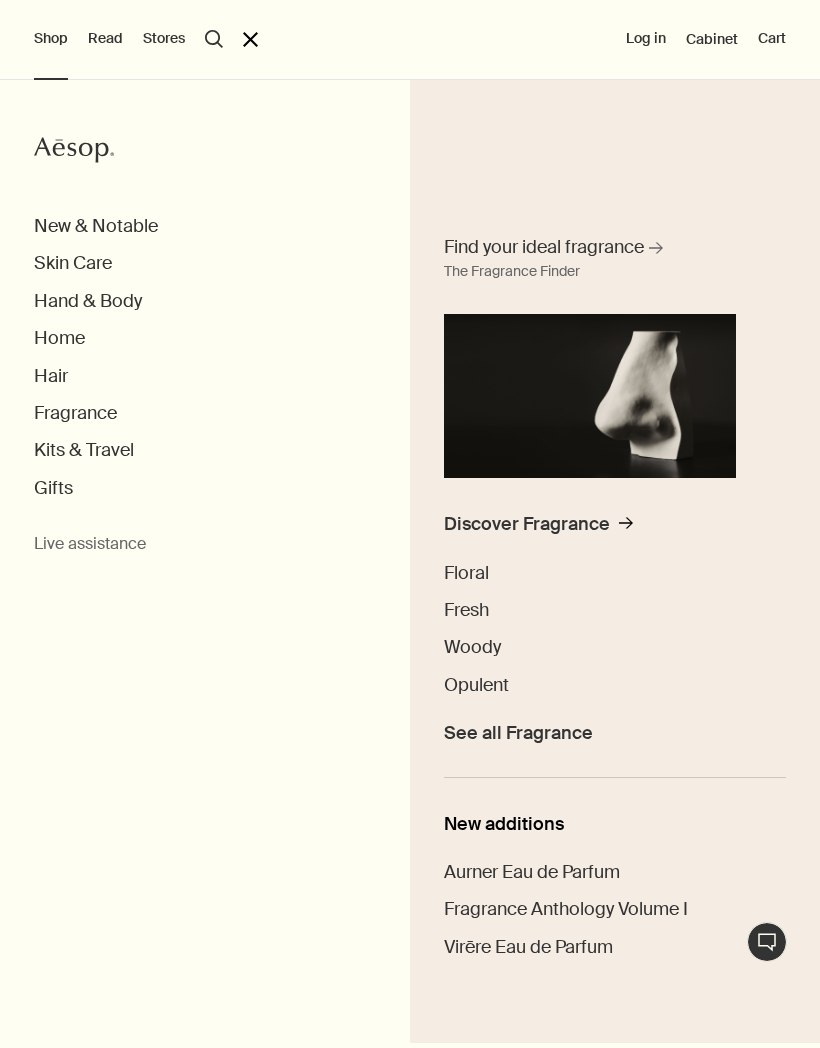 click on "Discover Fragrance" at bounding box center [527, 524] 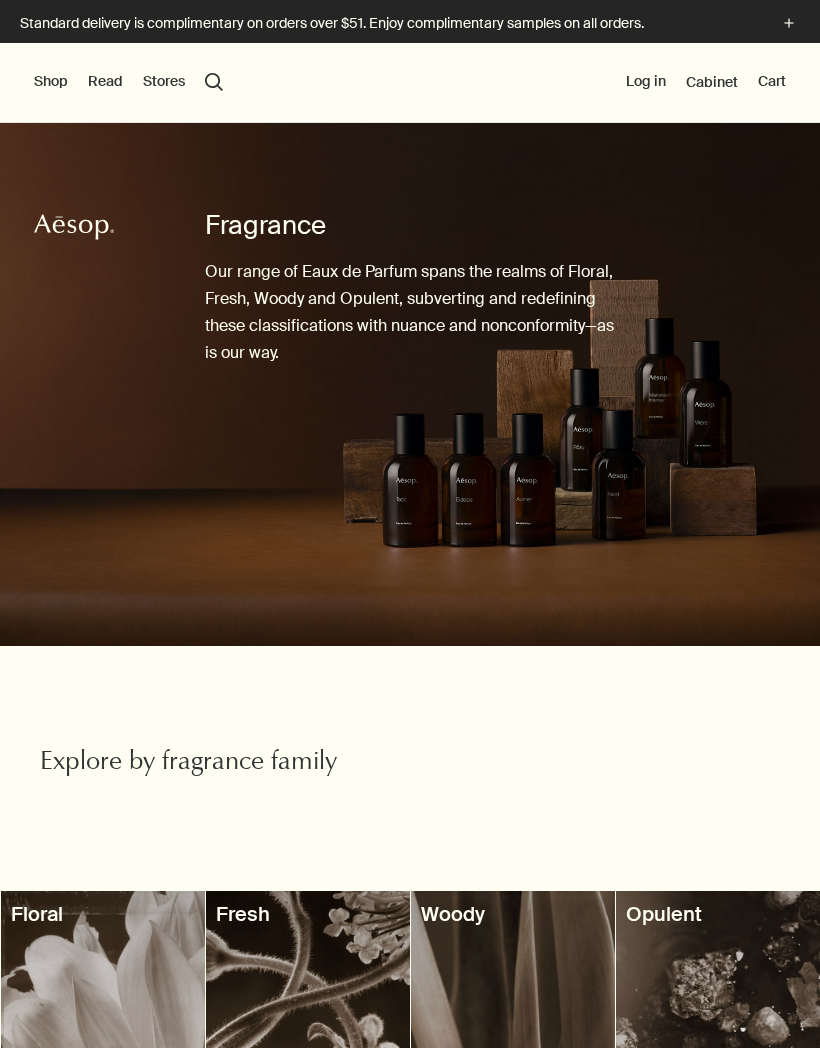 scroll, scrollTop: 0, scrollLeft: 0, axis: both 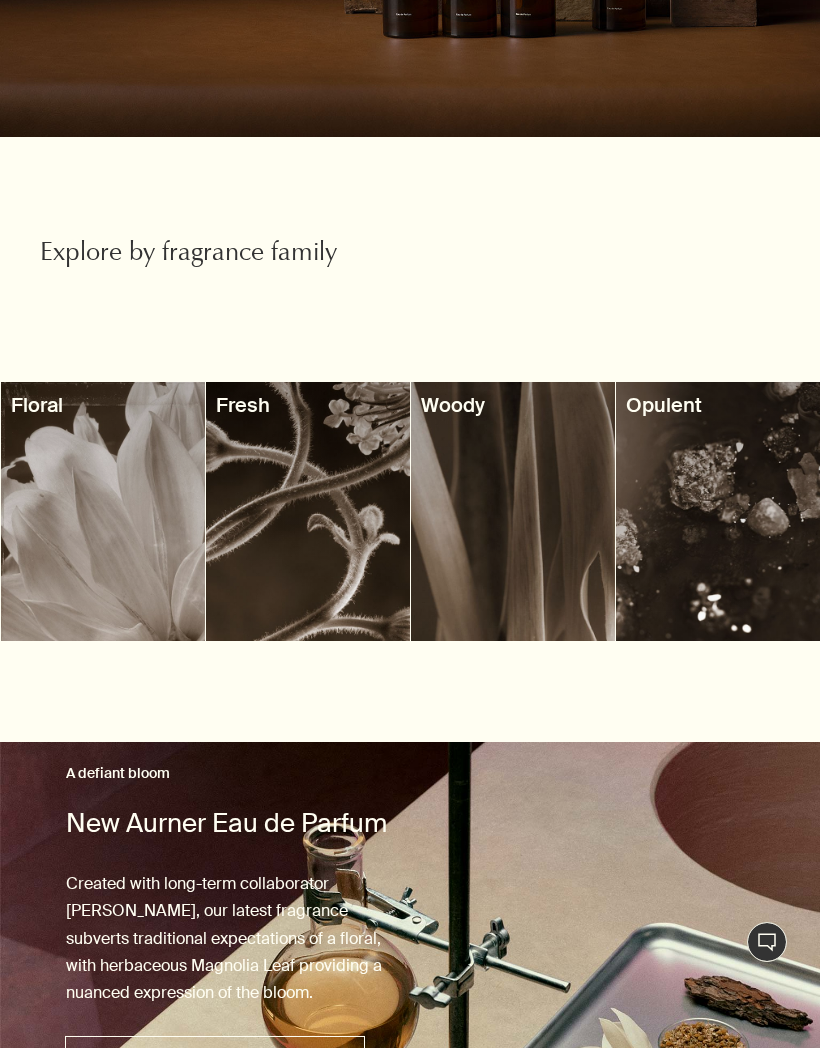 click at bounding box center [513, 511] 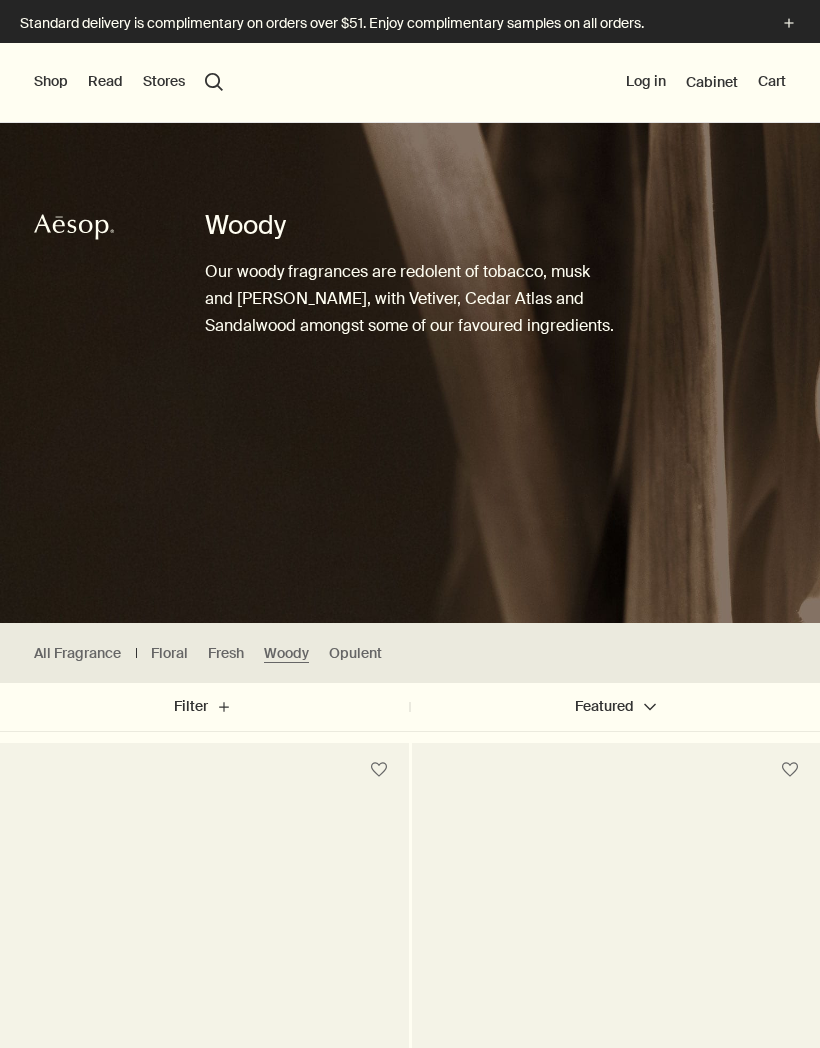 scroll, scrollTop: 0, scrollLeft: 0, axis: both 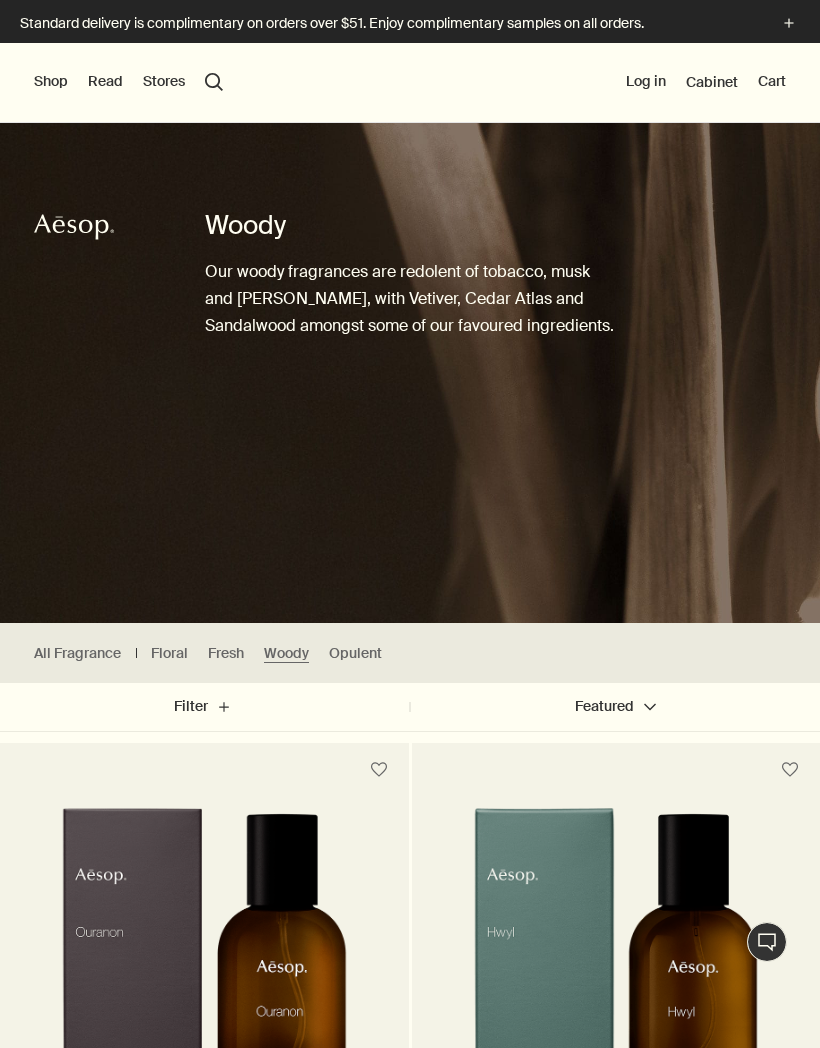 click on "Shop" at bounding box center [51, 82] 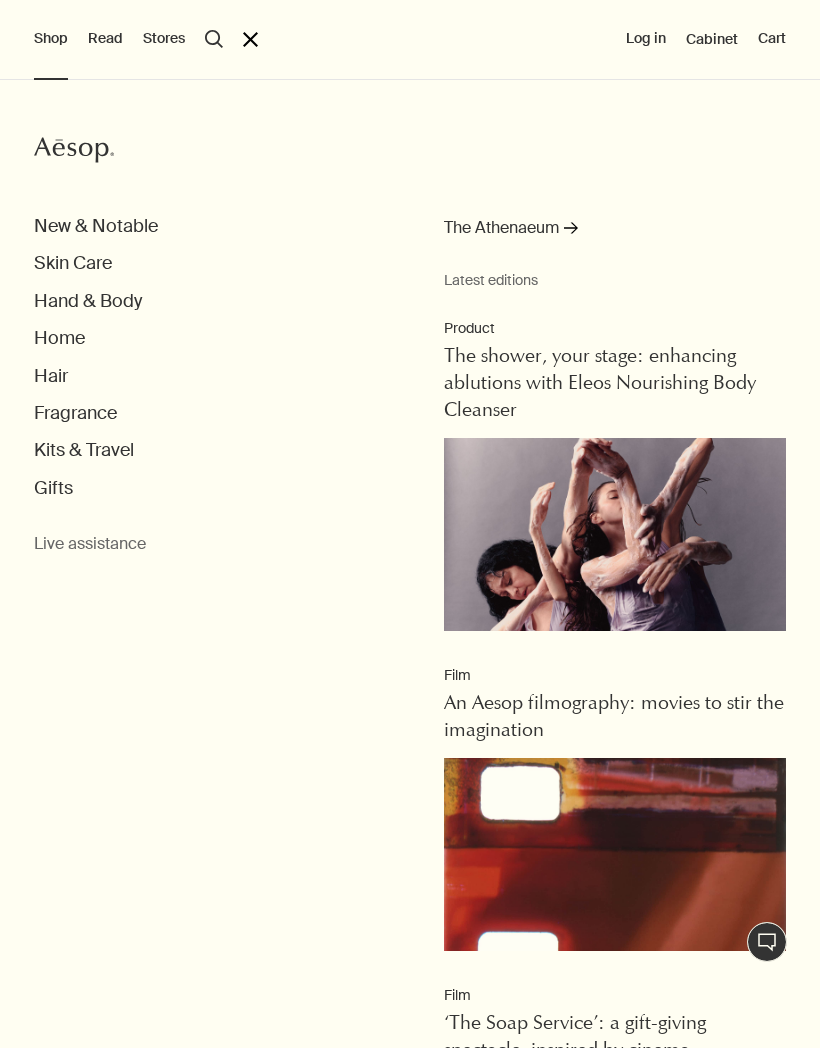 click on "New & Notable" at bounding box center [96, 226] 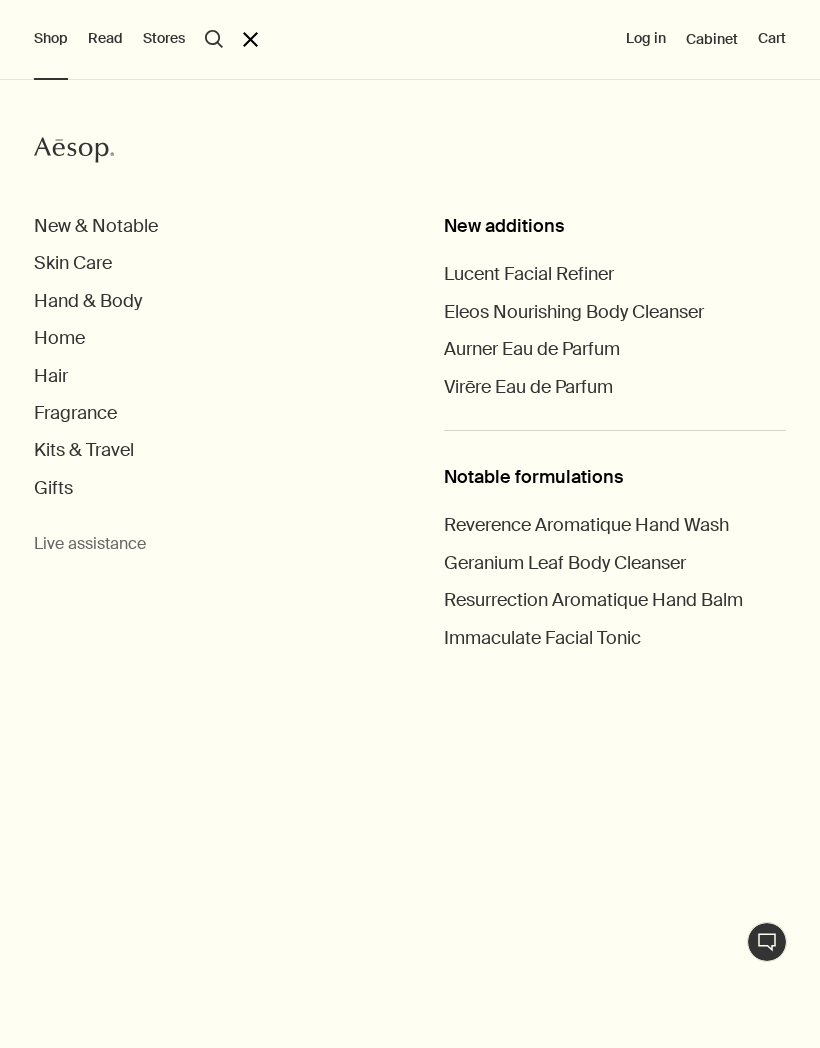 click on "Skin Care" at bounding box center (73, 263) 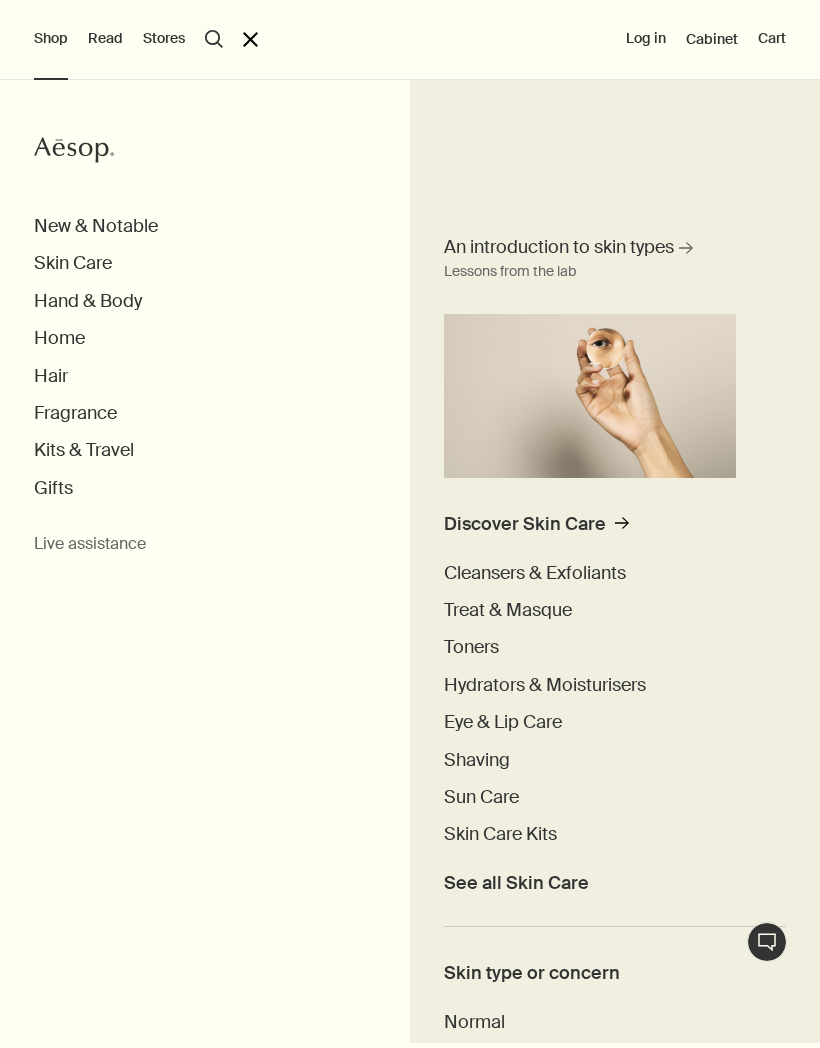 click on "Shaving" at bounding box center (477, 760) 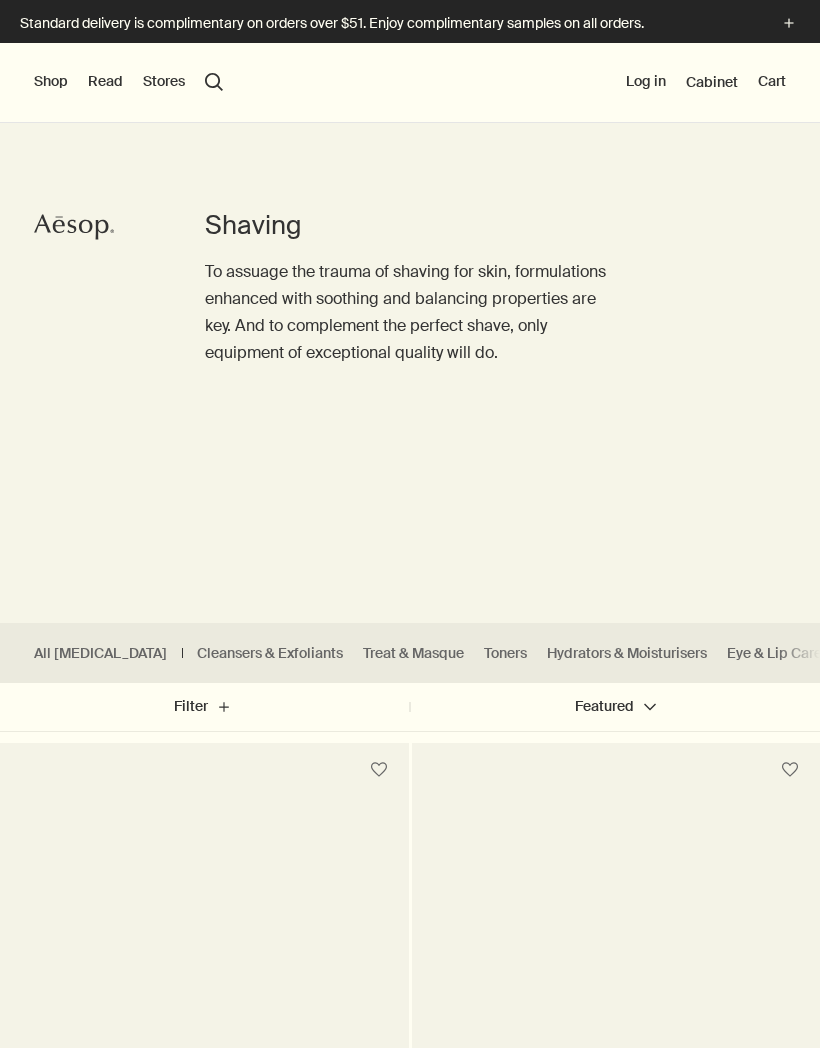 scroll, scrollTop: 0, scrollLeft: 0, axis: both 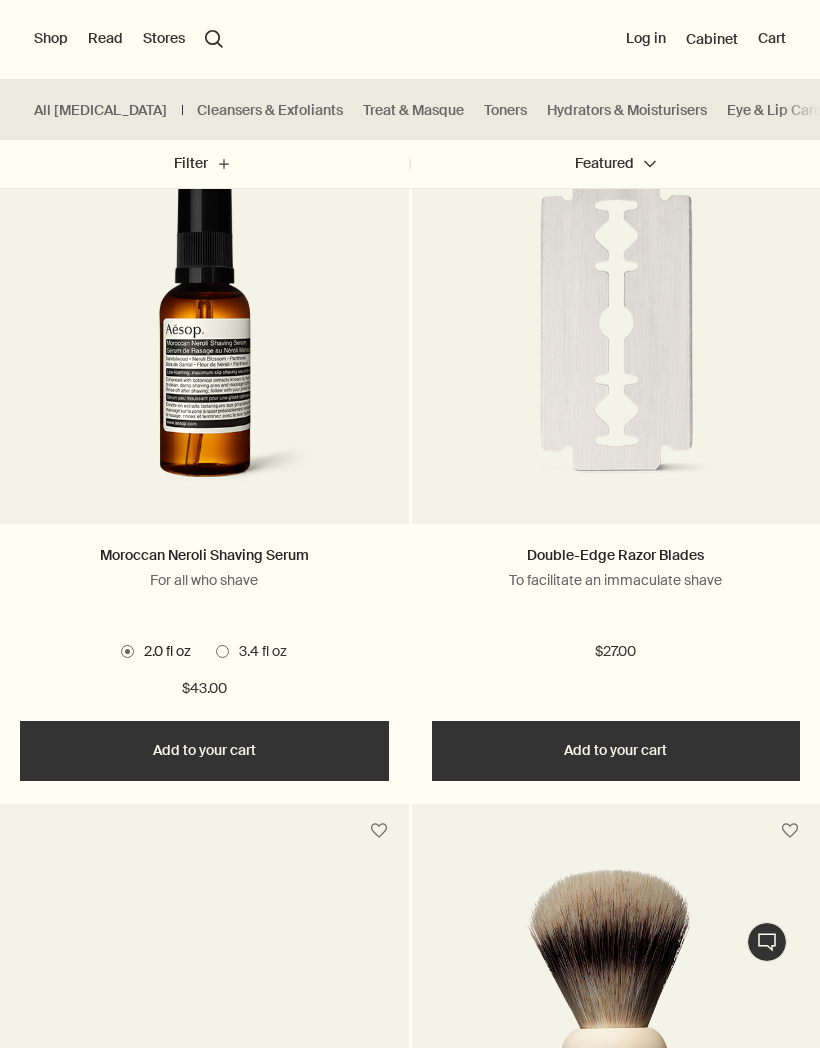 click at bounding box center (204, 339) 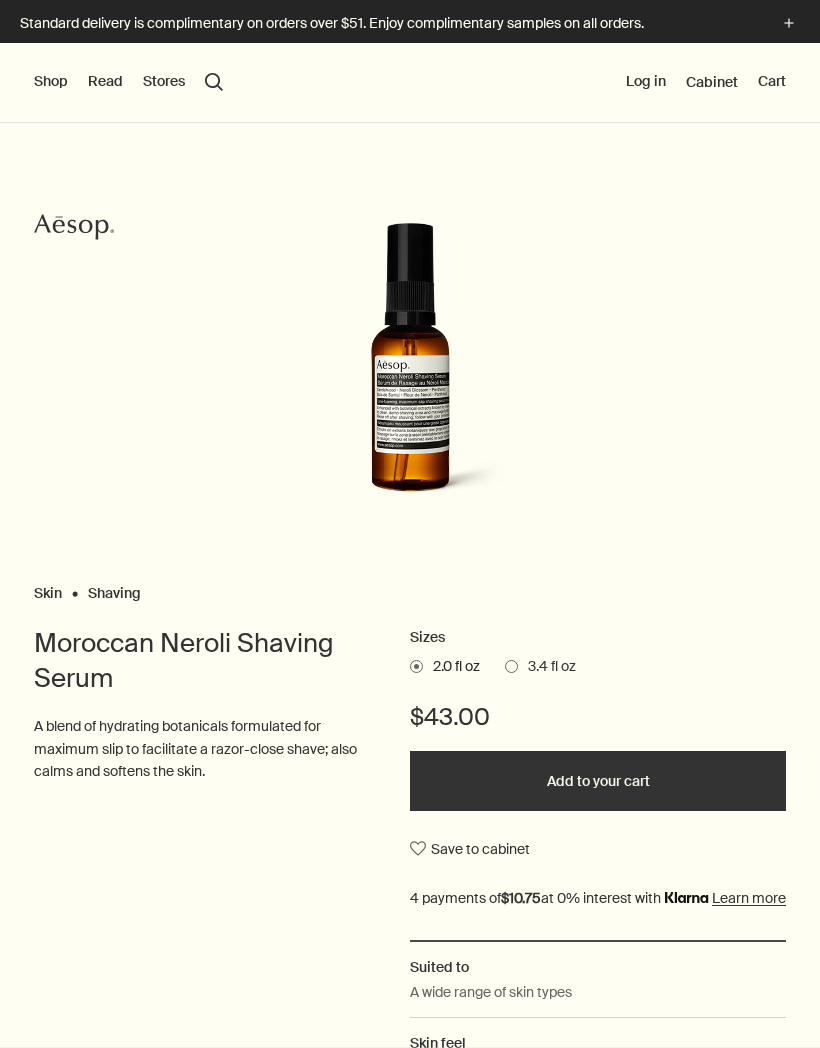 scroll, scrollTop: 0, scrollLeft: 0, axis: both 